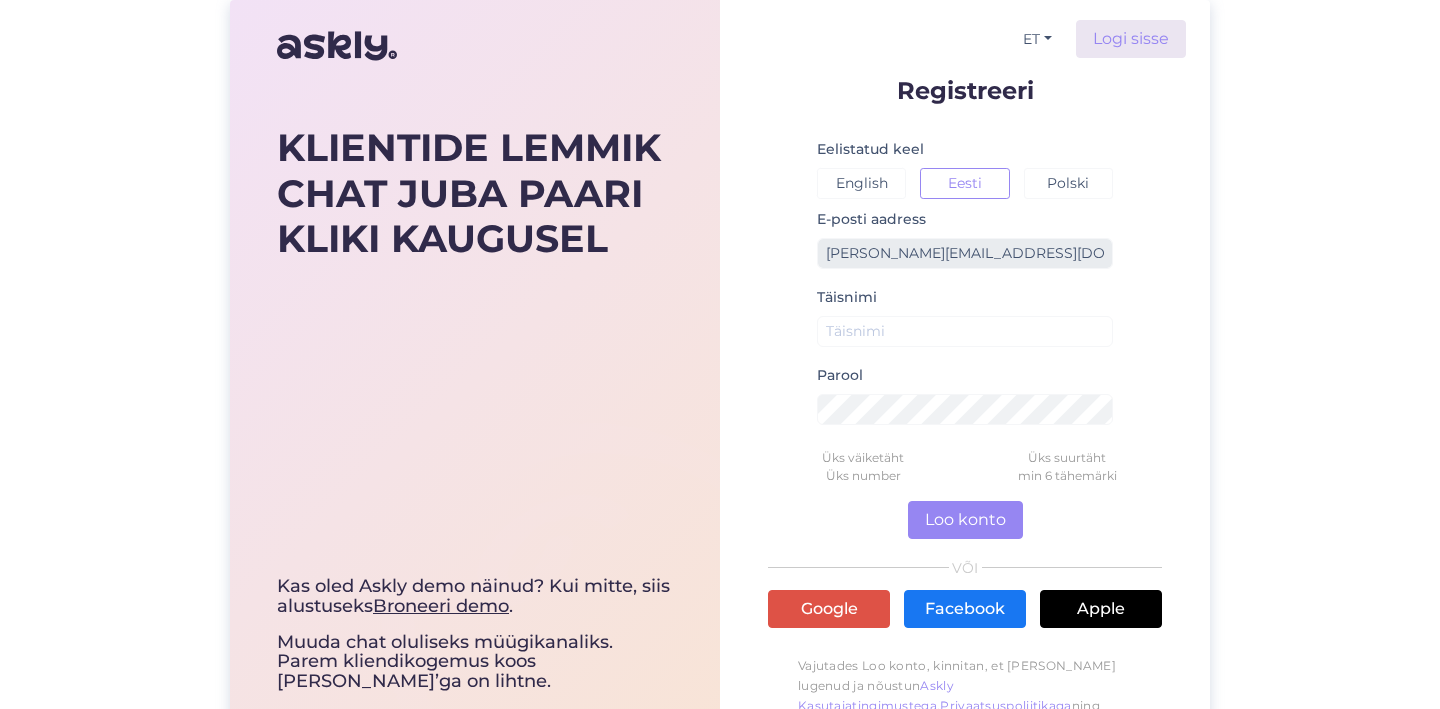 scroll, scrollTop: 0, scrollLeft: 0, axis: both 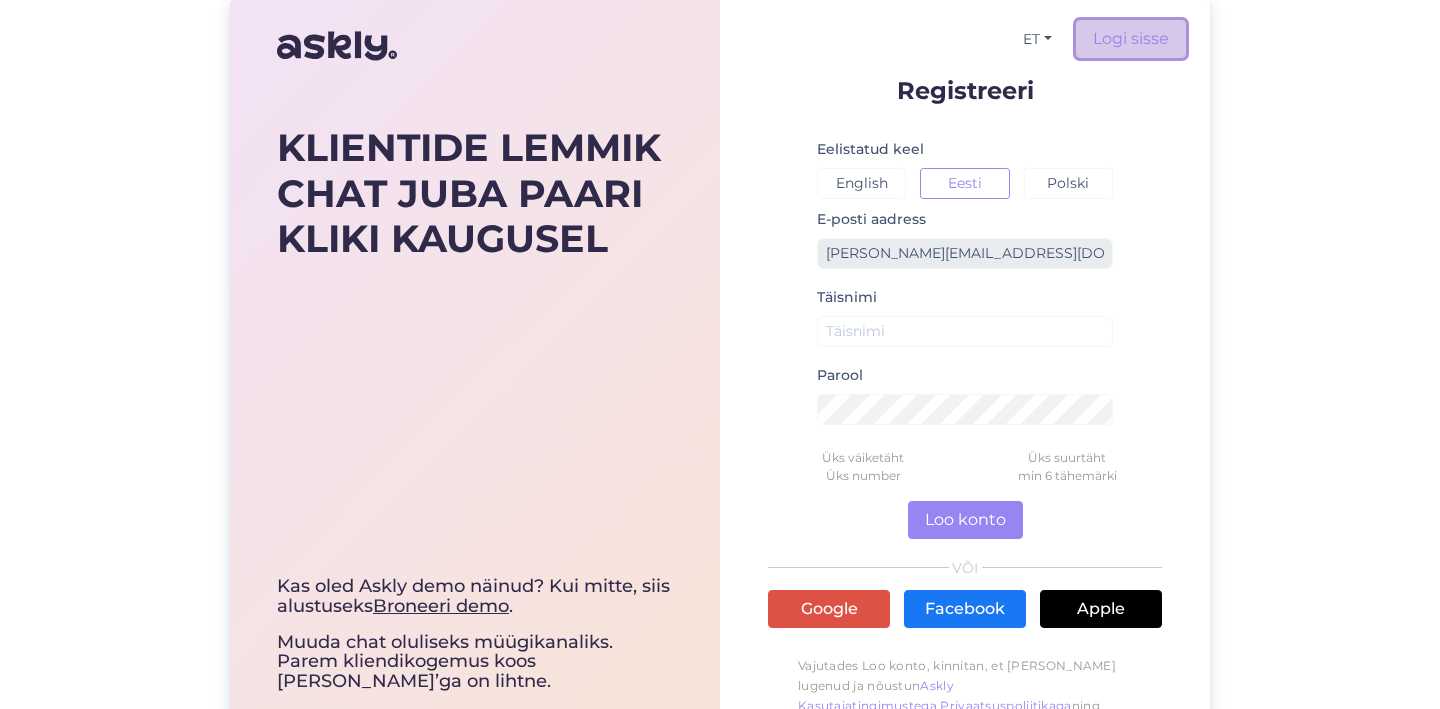 click on "Logi sisse" at bounding box center [1131, 39] 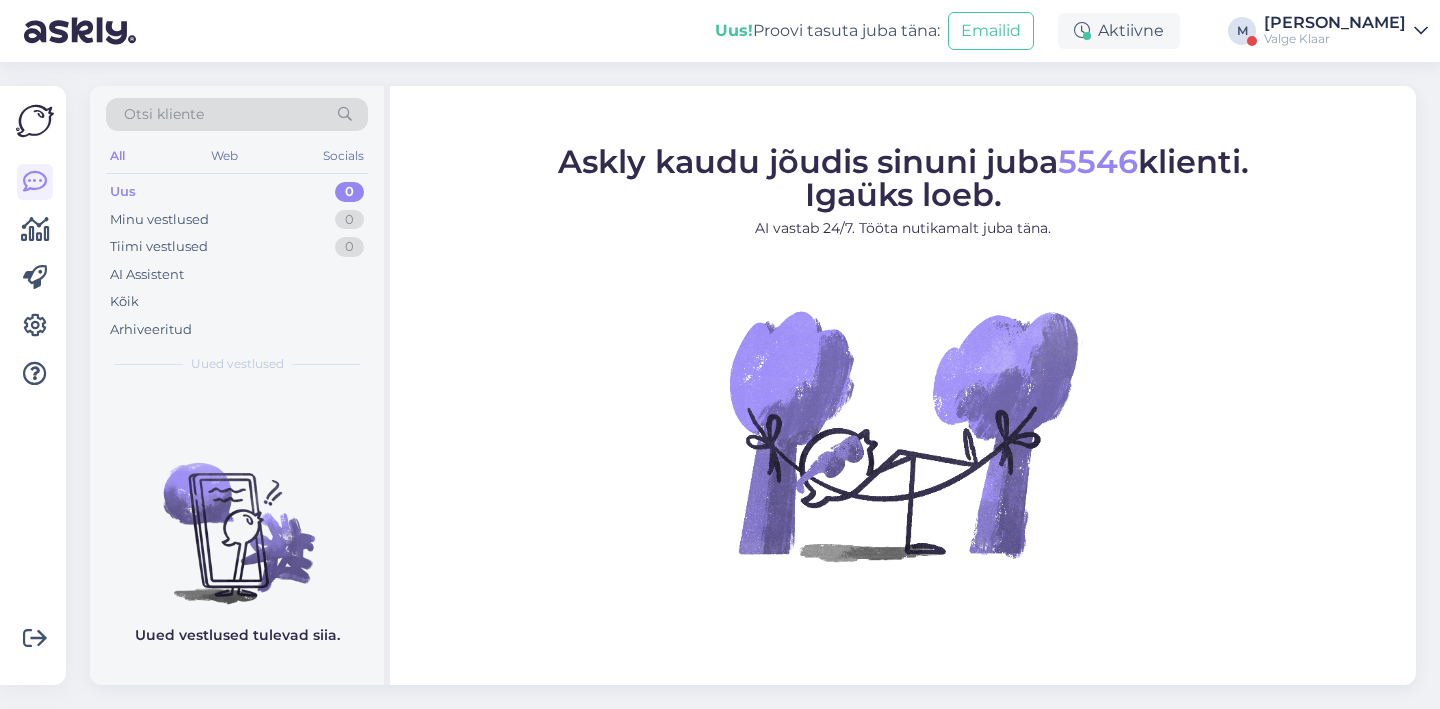 click on "[PERSON_NAME]" at bounding box center [1335, 23] 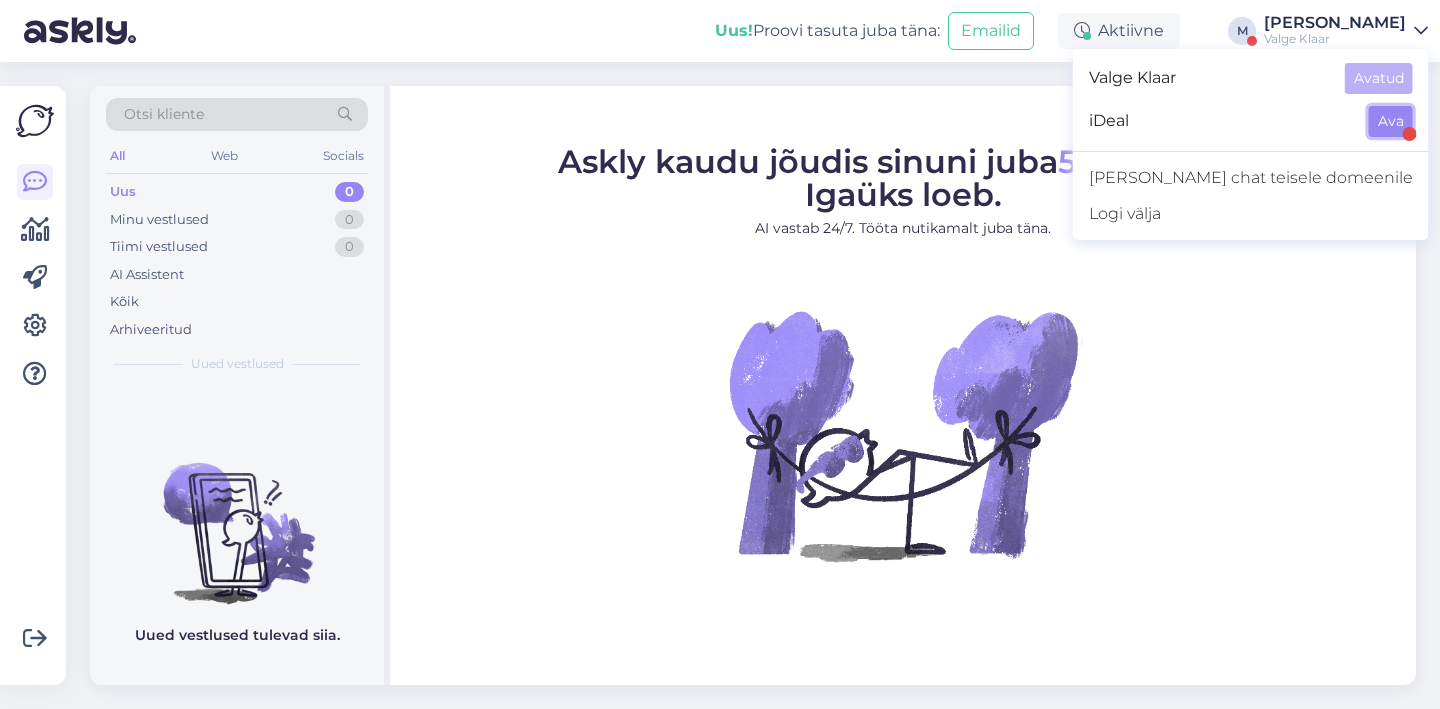 click on "Ava" at bounding box center [1391, 121] 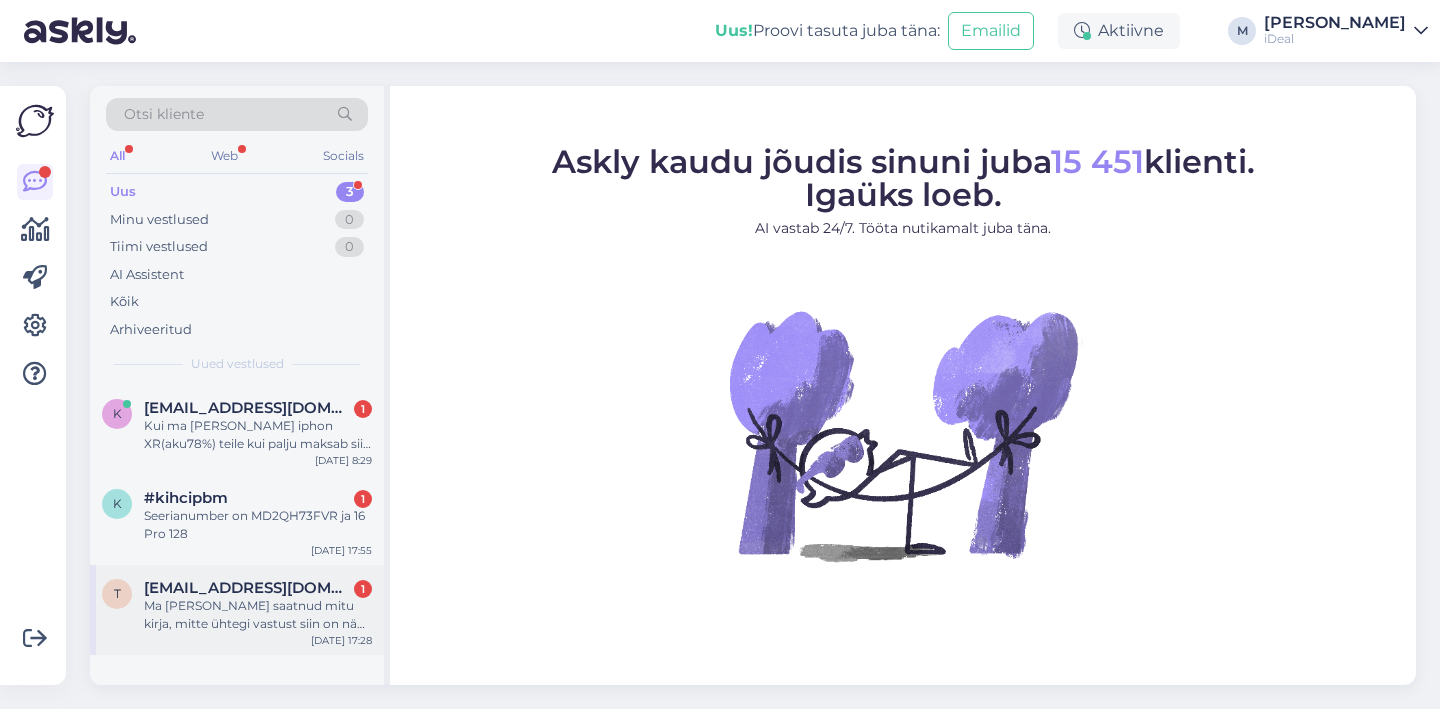 click on "Ma olen neile saatnud mitu kirja, mitte ühtegi vastust siin on näha mingi pettusega, kust nüüd pole võimalik välja tulla." at bounding box center (258, 615) 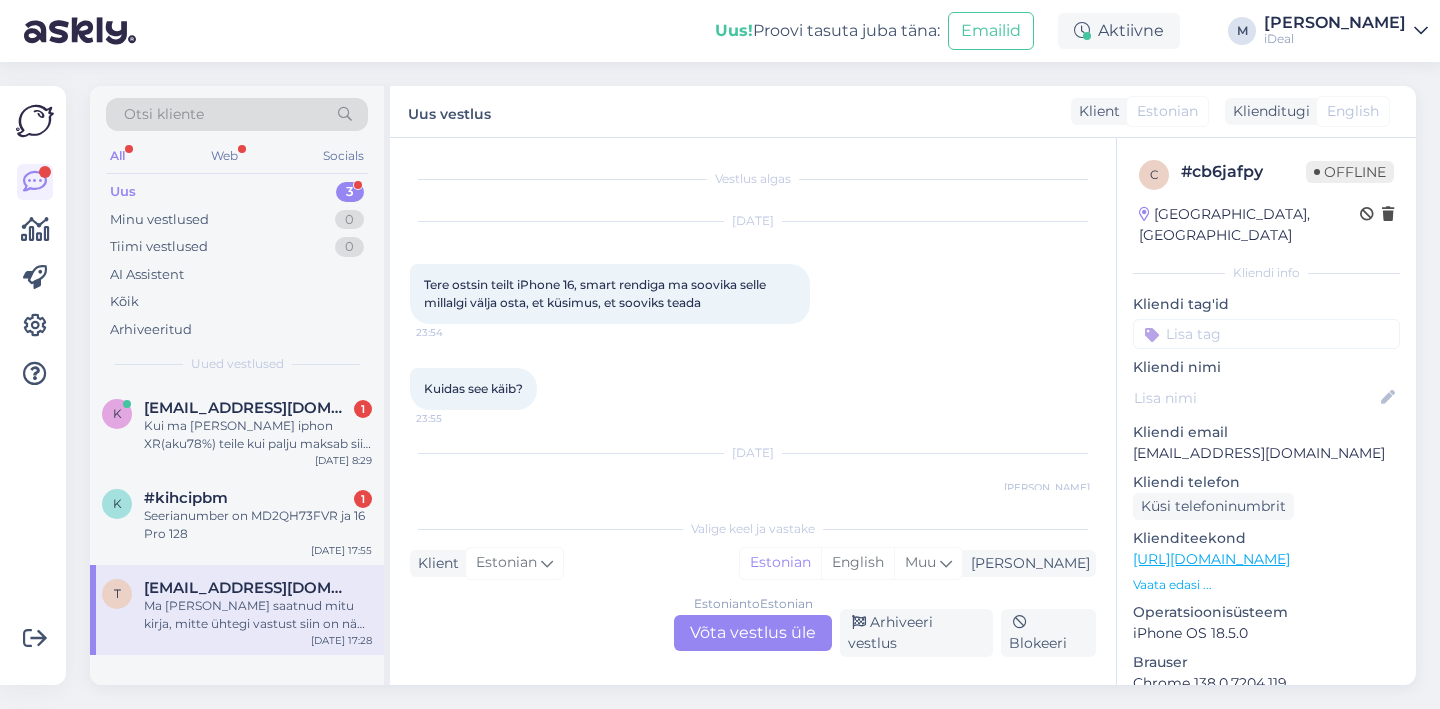 scroll, scrollTop: 1164, scrollLeft: 0, axis: vertical 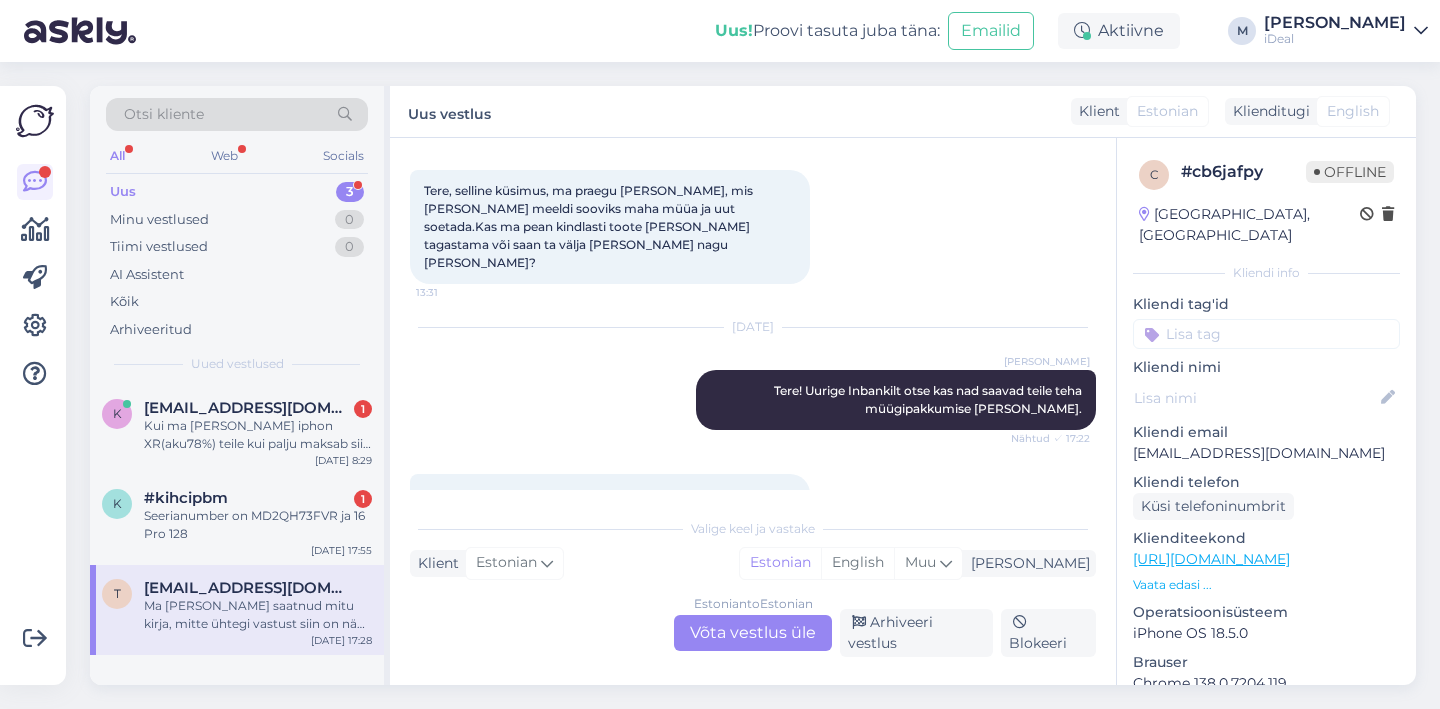 click on "Estonian  to  Estonian Võta vestlus üle" at bounding box center (753, 633) 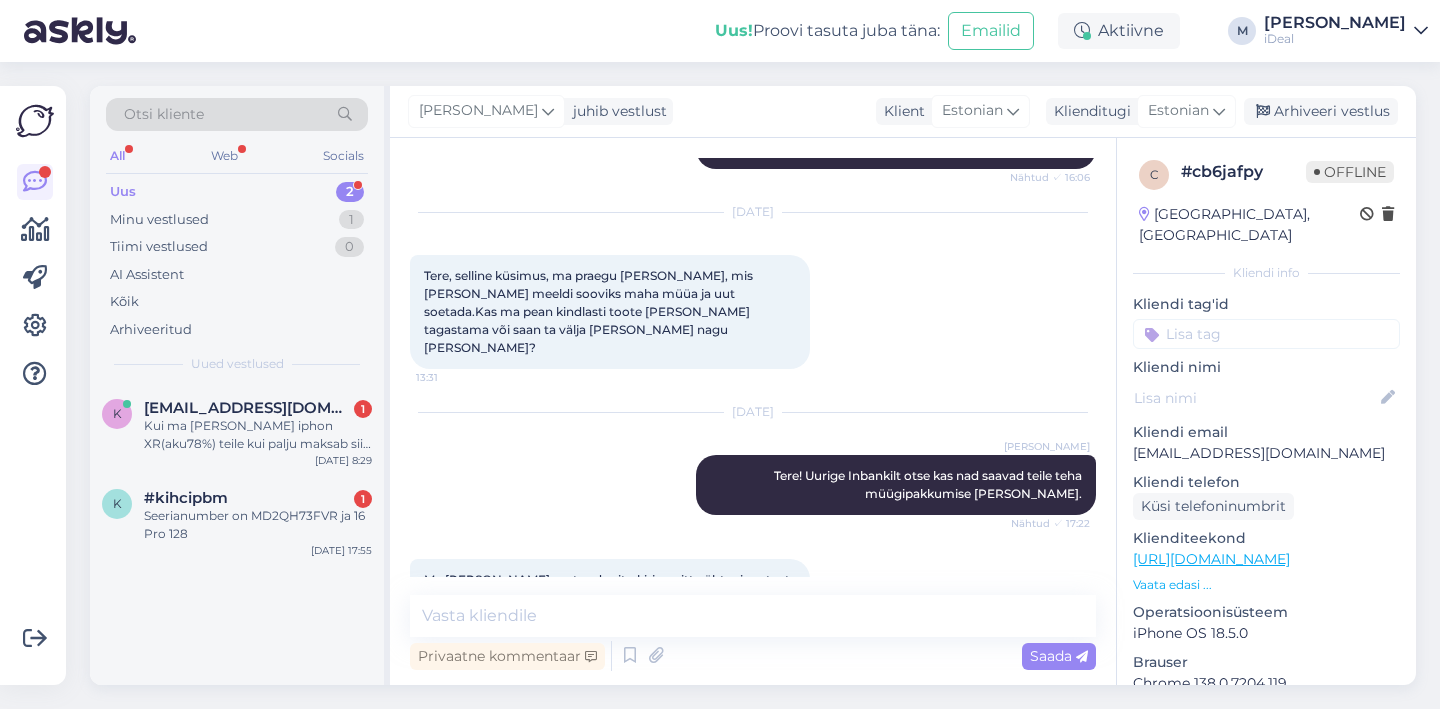 scroll, scrollTop: 1089, scrollLeft: 0, axis: vertical 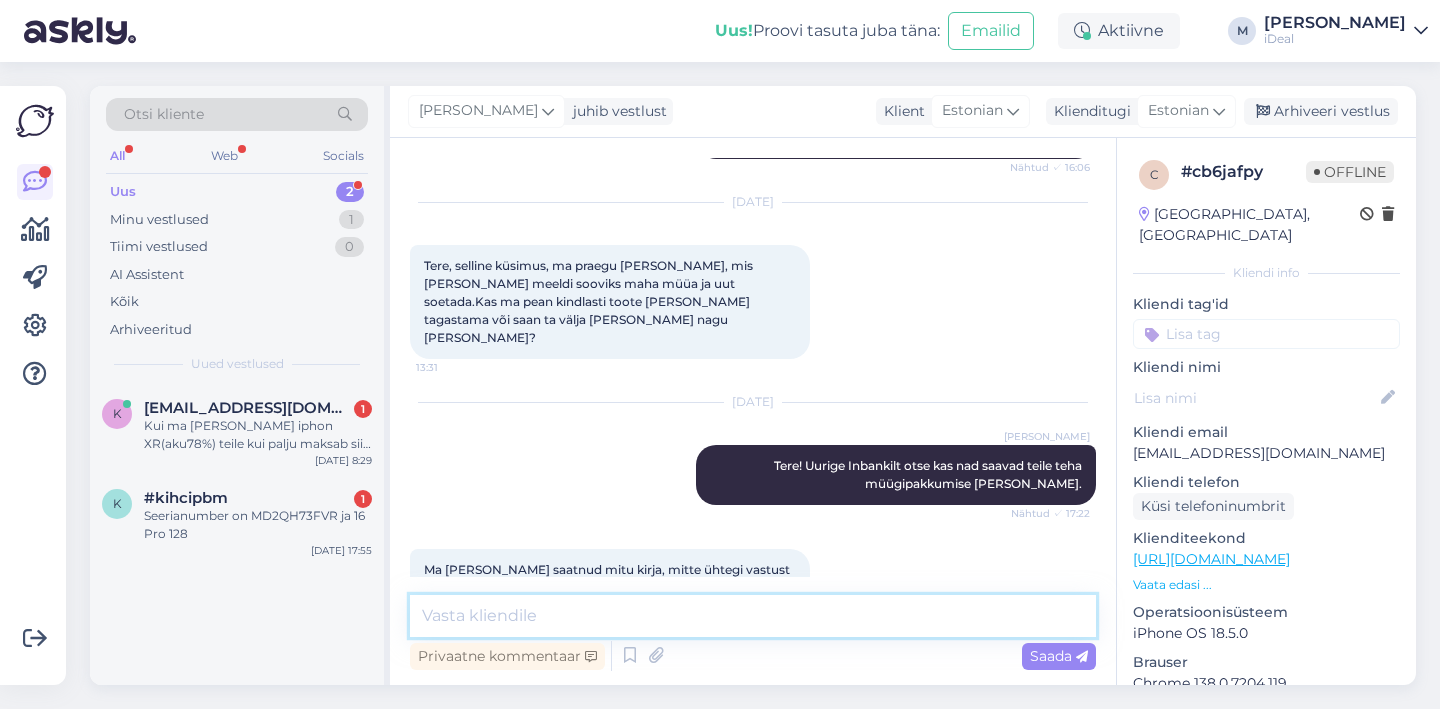 click at bounding box center [753, 616] 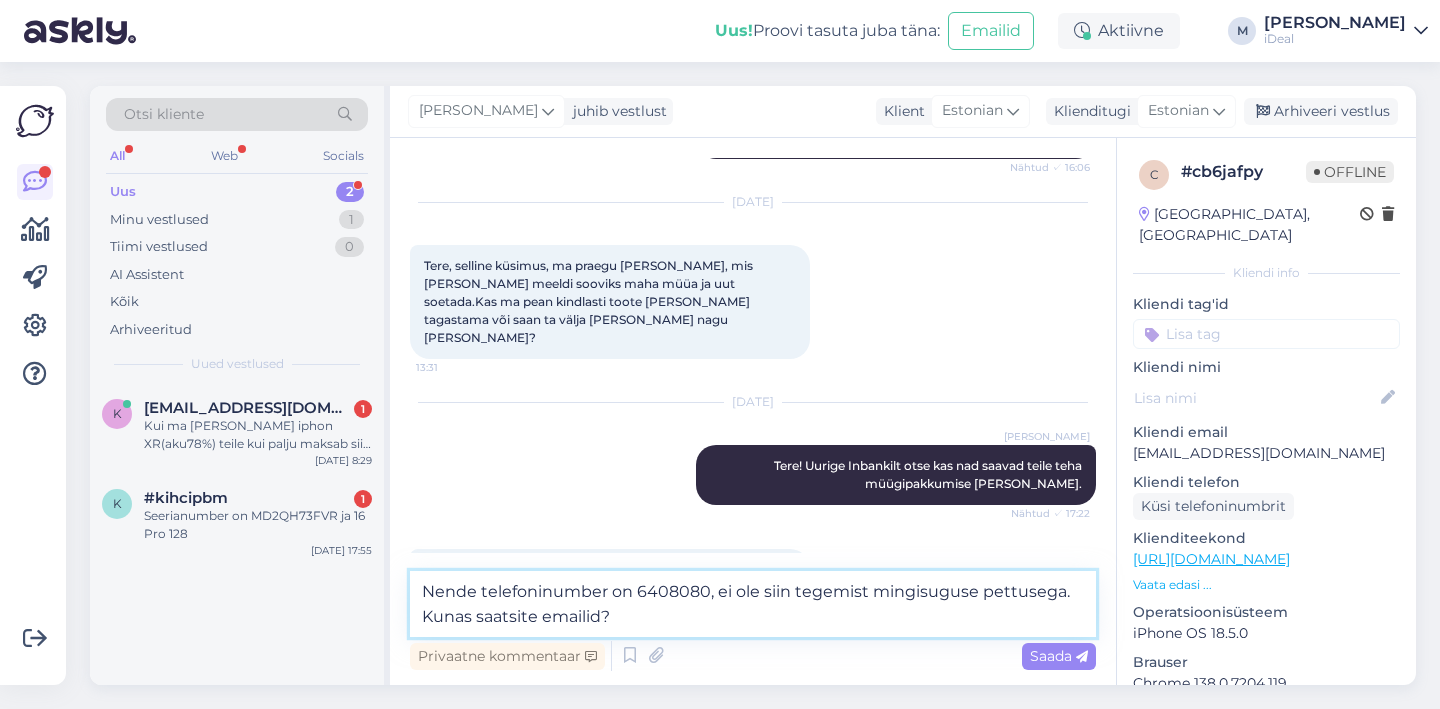 type on "Nende telefoninumber on 6408080, ei ole siin tegemist mingisuguse pettusega. Kunas saatsite emailid?" 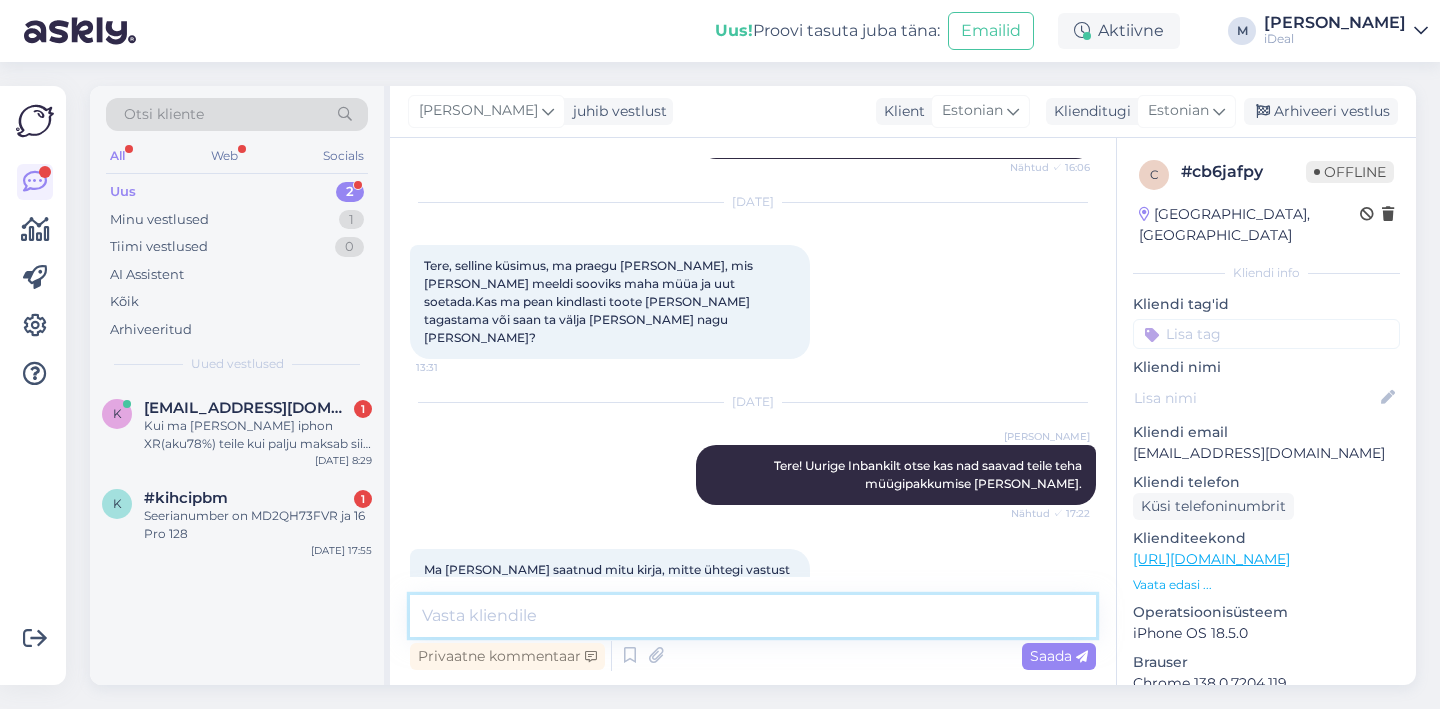 scroll, scrollTop: 1235, scrollLeft: 0, axis: vertical 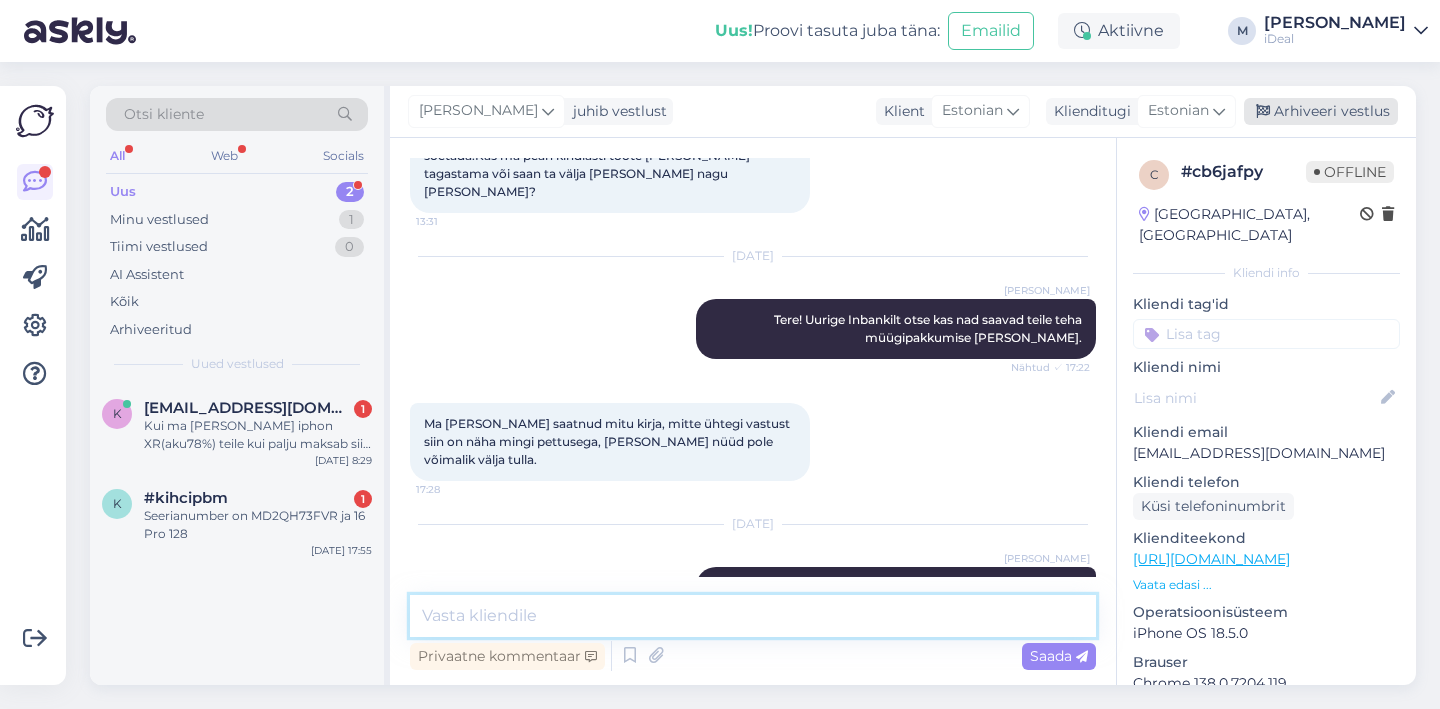 type 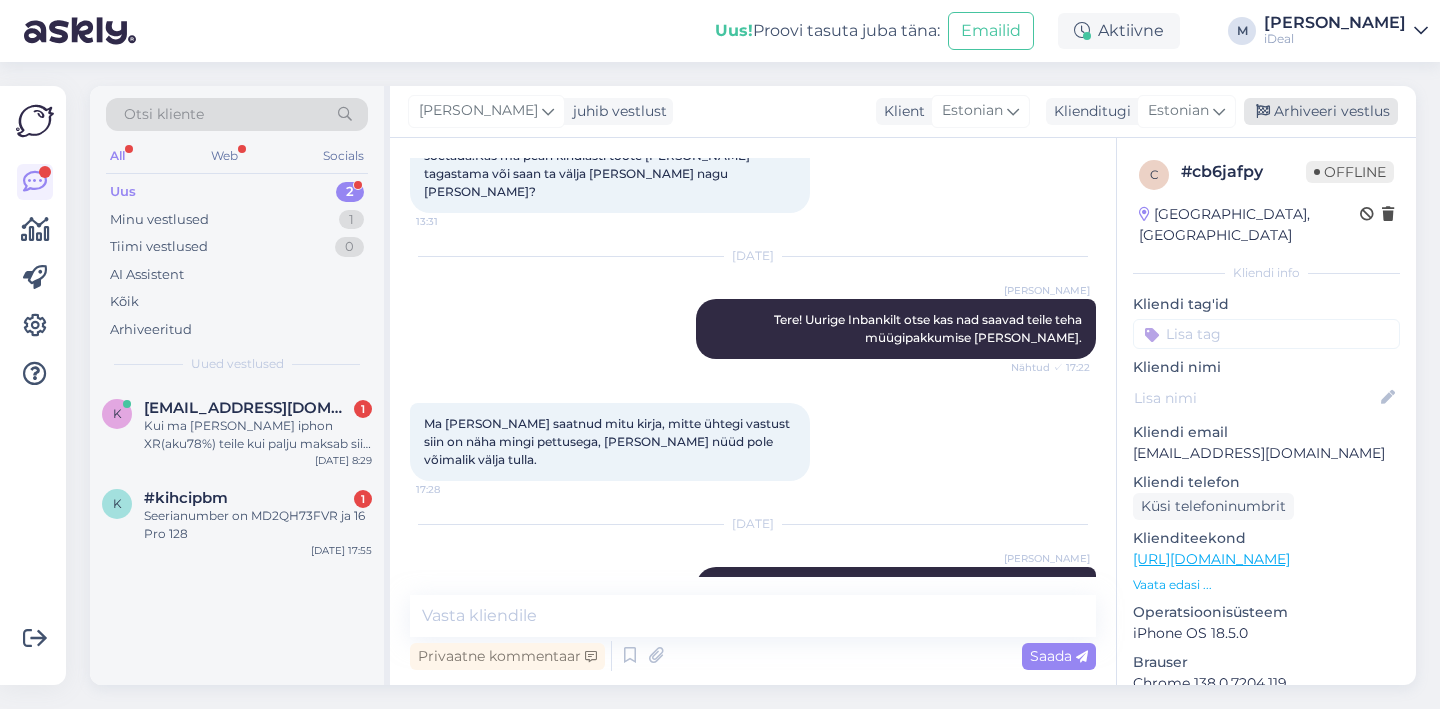 click on "Arhiveeri vestlus" at bounding box center [1321, 111] 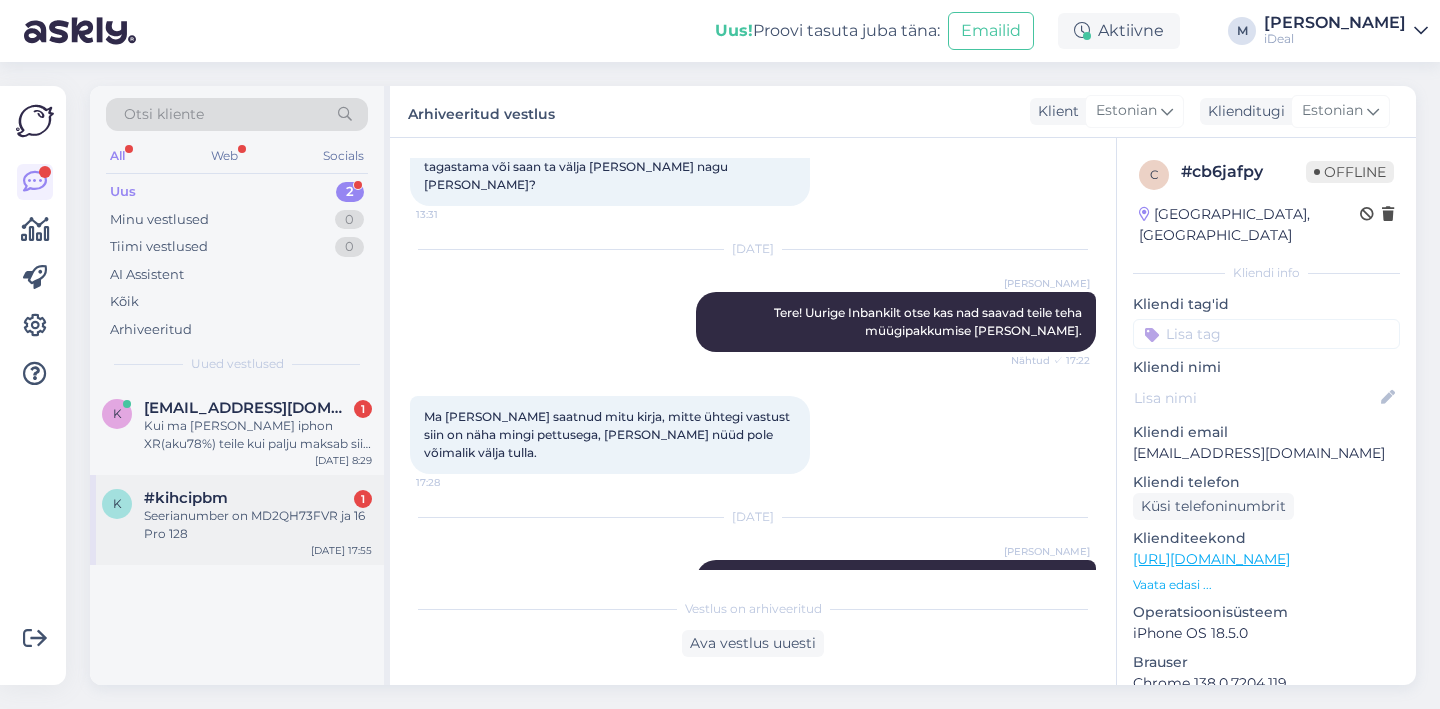 click on "k #kihcipbm 1 Seerianumber on MD2QH73FVR ja 16 Pro 128 Jul 13 17:55" at bounding box center (237, 520) 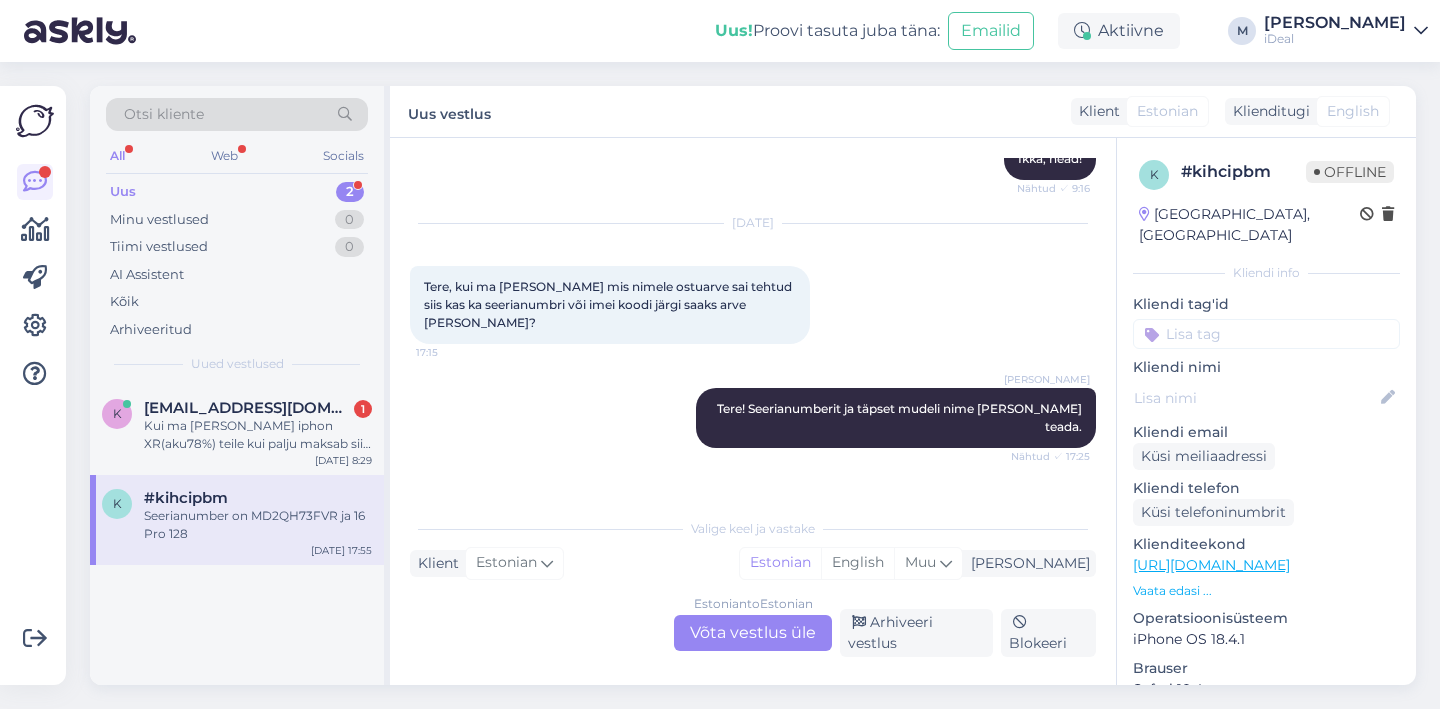 click on "Estonian  to  Estonian Võta vestlus üle" at bounding box center (753, 633) 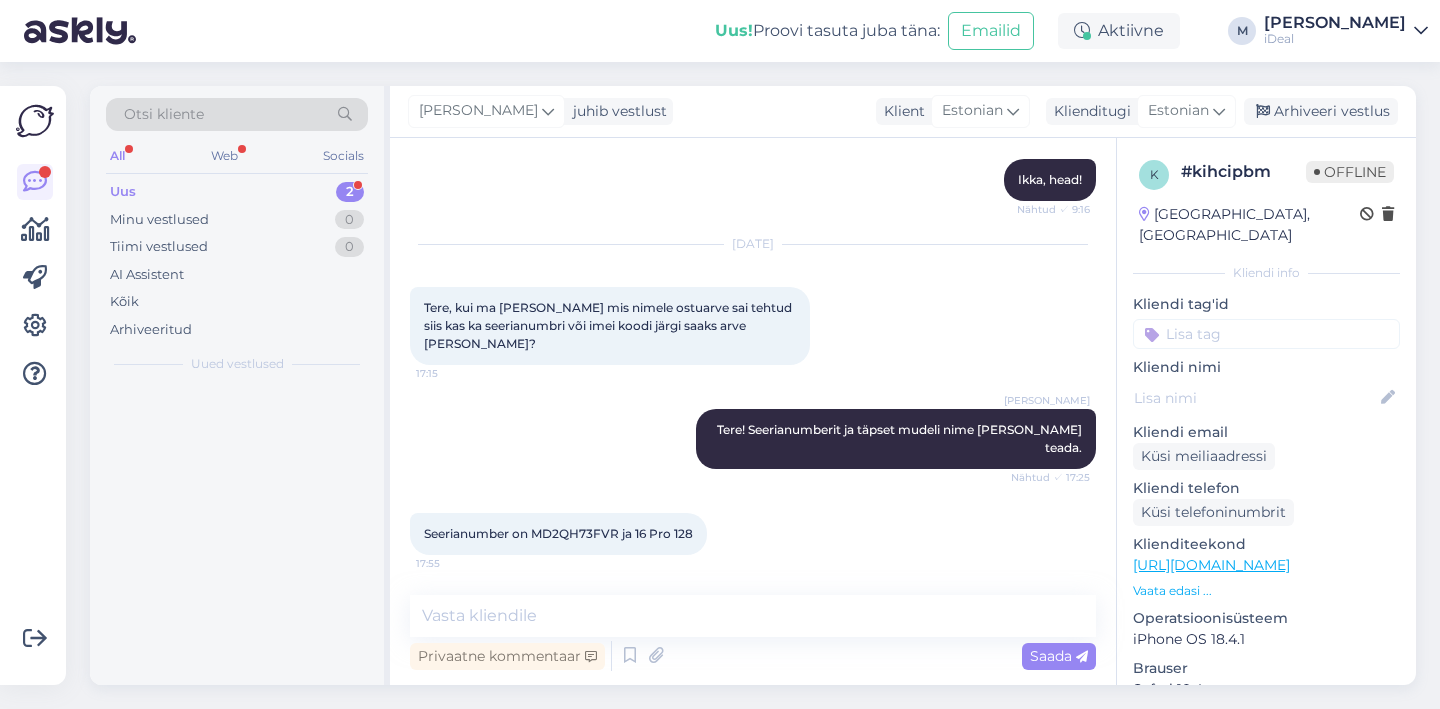 scroll, scrollTop: 1331, scrollLeft: 0, axis: vertical 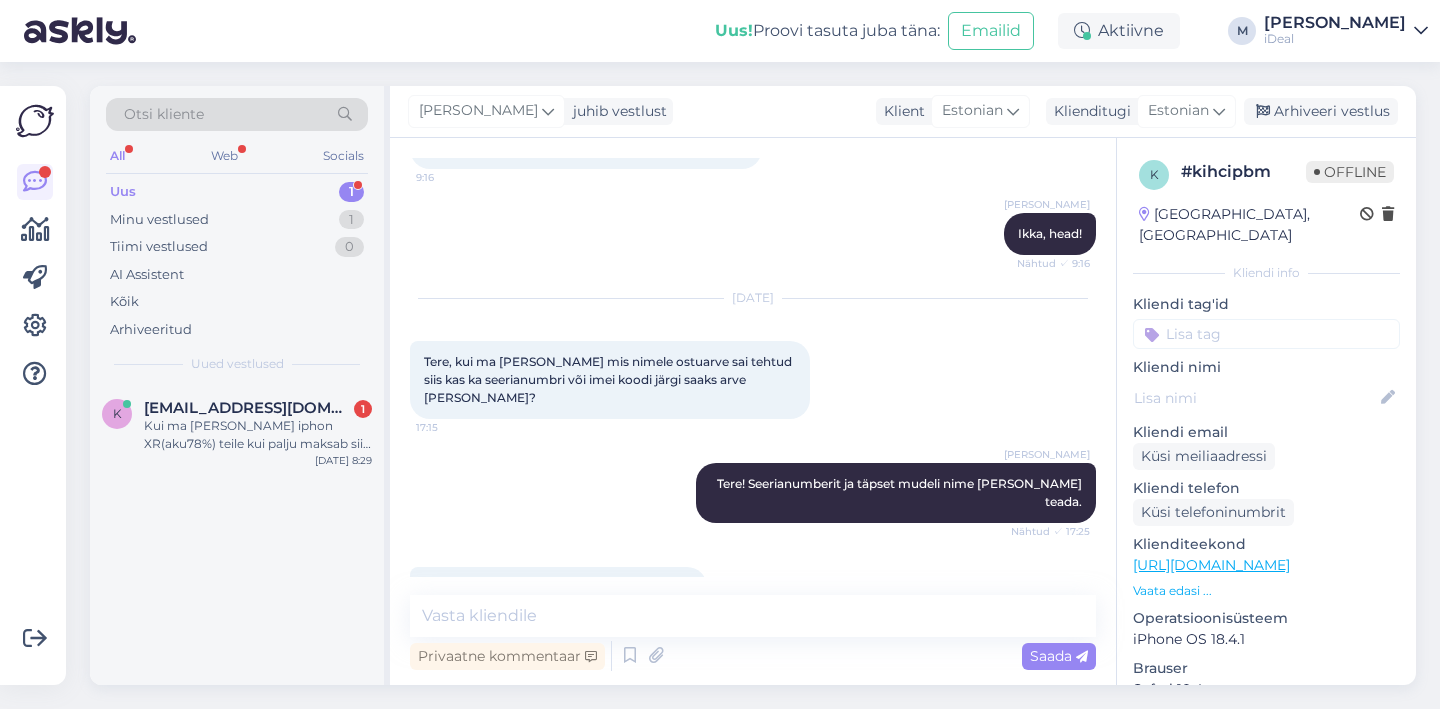 drag, startPoint x: 534, startPoint y: 535, endPoint x: 620, endPoint y: 534, distance: 86.00581 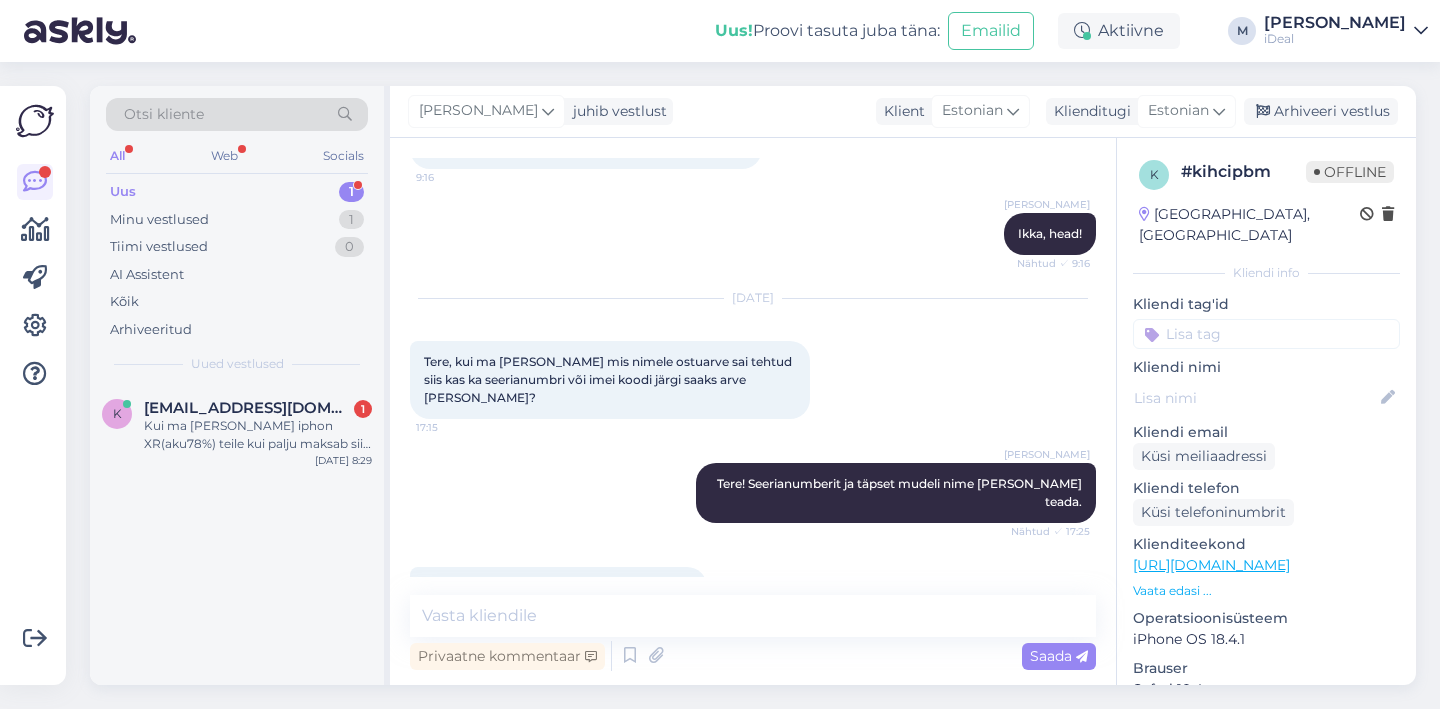 click on "Seerianumber on MD2QH73FVR ja 16 Pro 128" at bounding box center (558, 587) 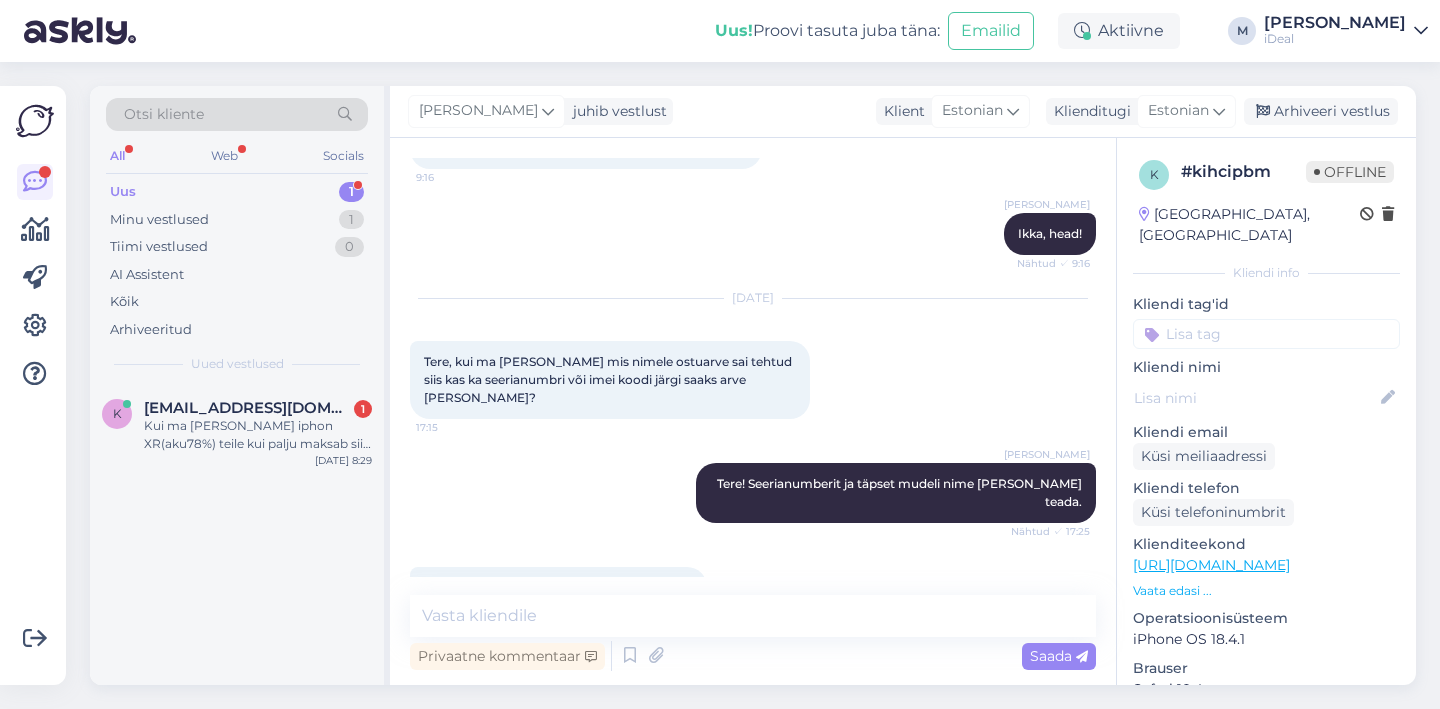 copy on "MD2QH73FVR" 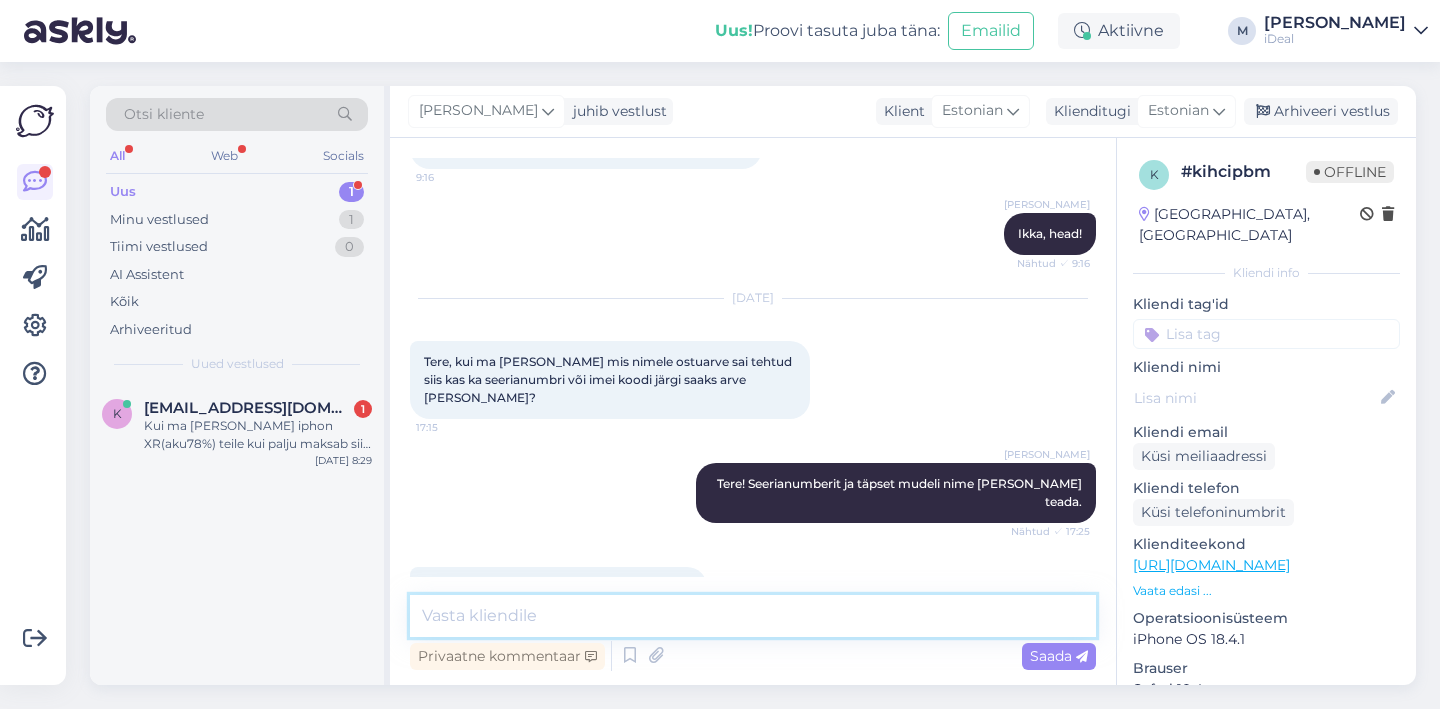 click at bounding box center [753, 616] 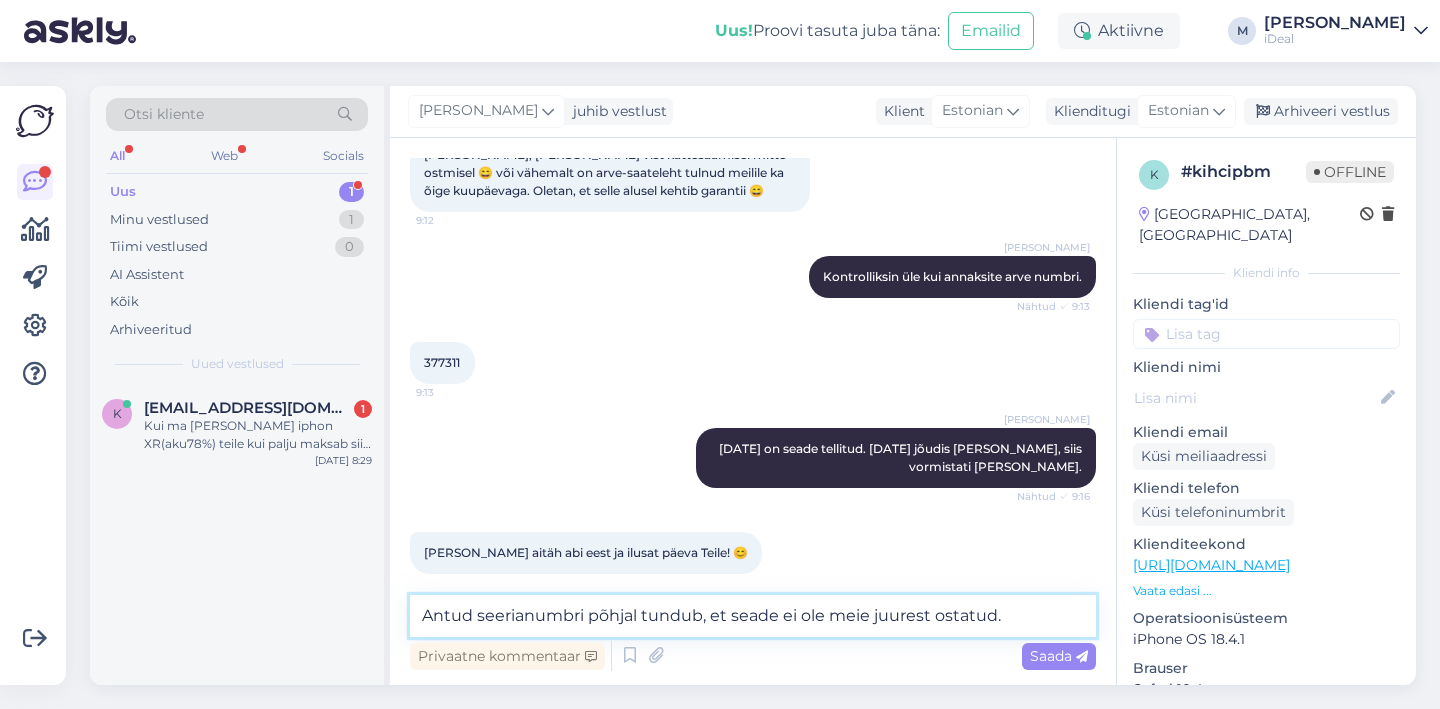 scroll, scrollTop: 927, scrollLeft: 0, axis: vertical 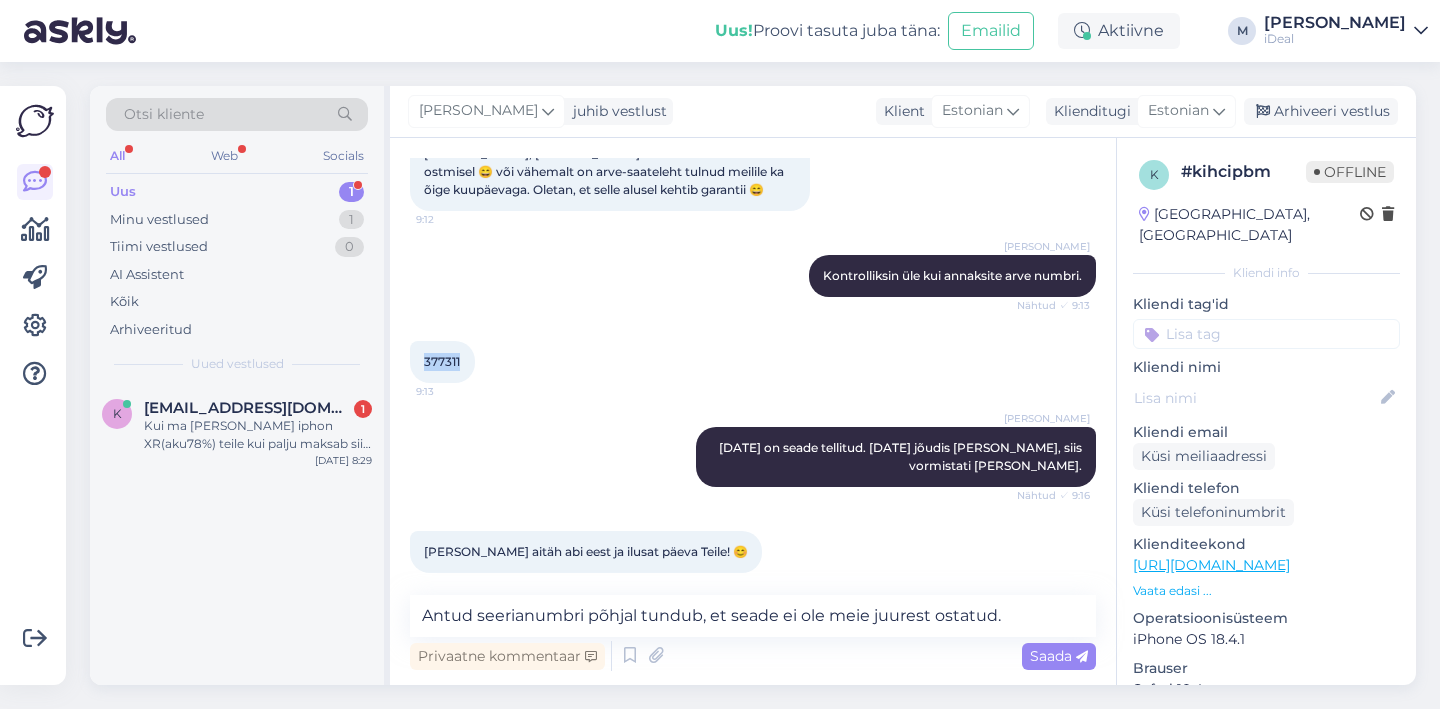 drag, startPoint x: 426, startPoint y: 348, endPoint x: 468, endPoint y: 344, distance: 42.190044 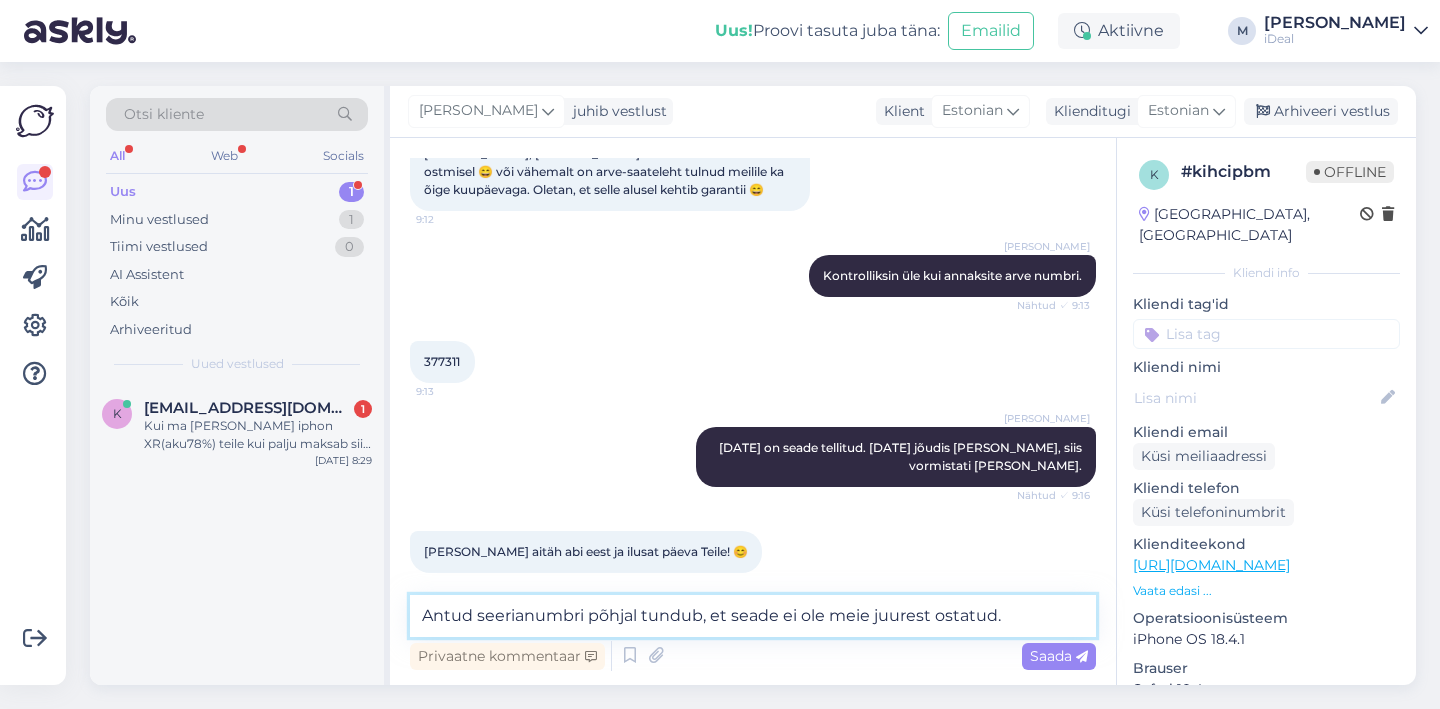 click on "Antud seerianumbri põhjal tundub, et seade ei ole meie juurest ostatud." at bounding box center (753, 616) 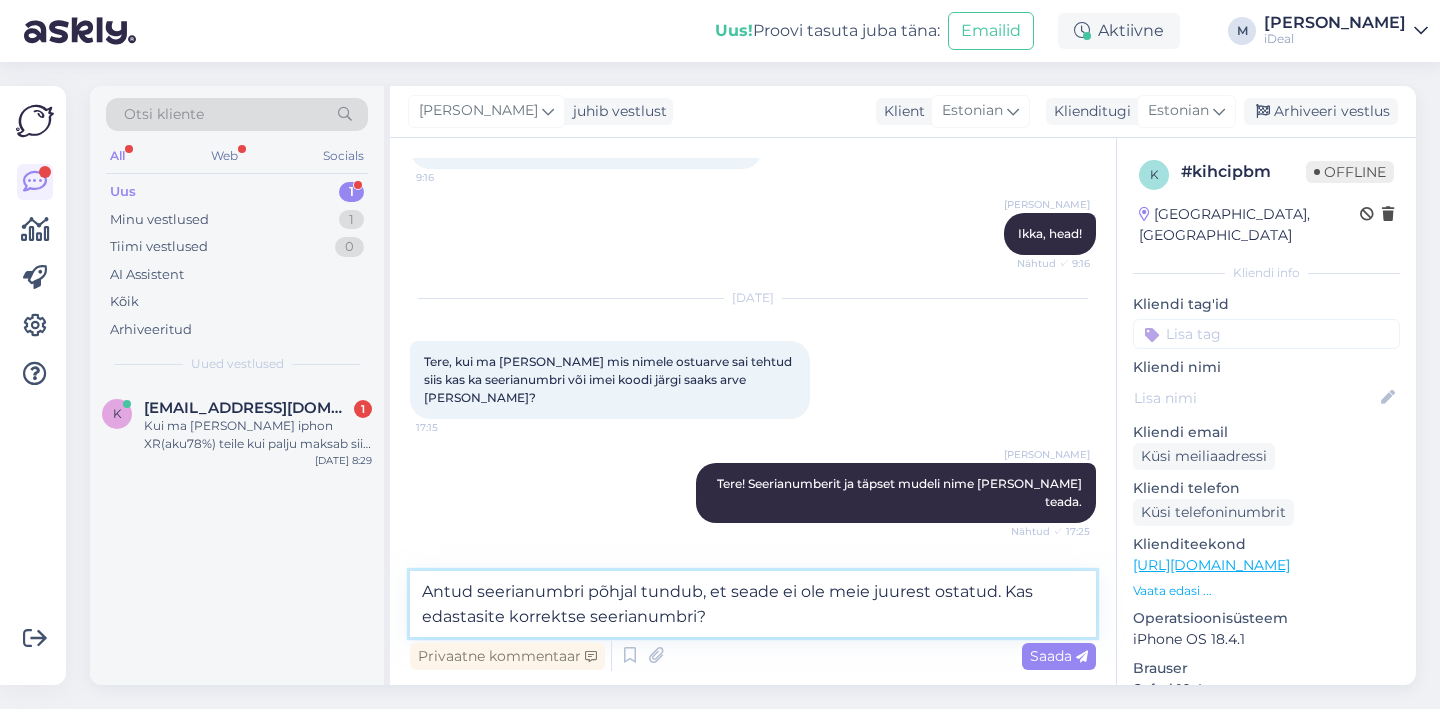 type on "Antud seerianumbri põhjal tundub, et seade ei ole meie juurest ostatud. Kas edastasite korrektse seerianumbri?" 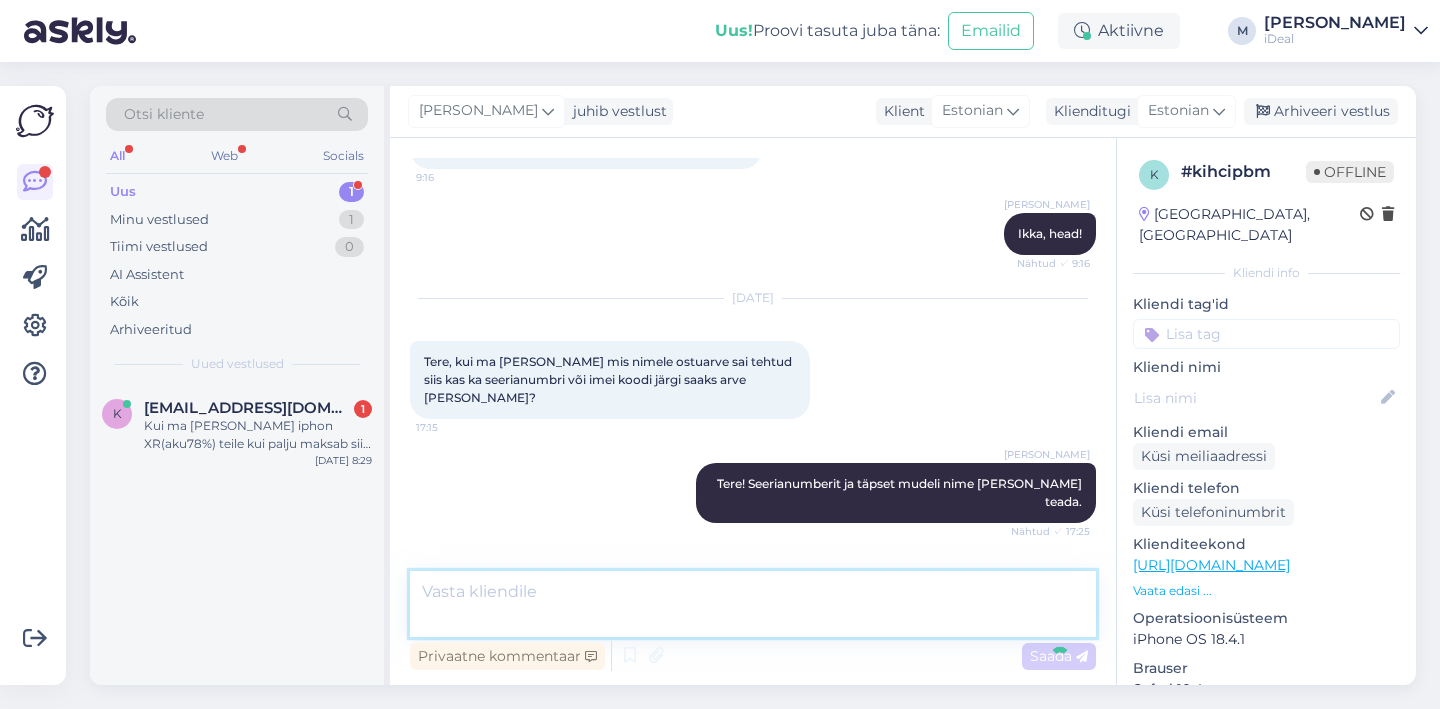 scroll, scrollTop: 1477, scrollLeft: 0, axis: vertical 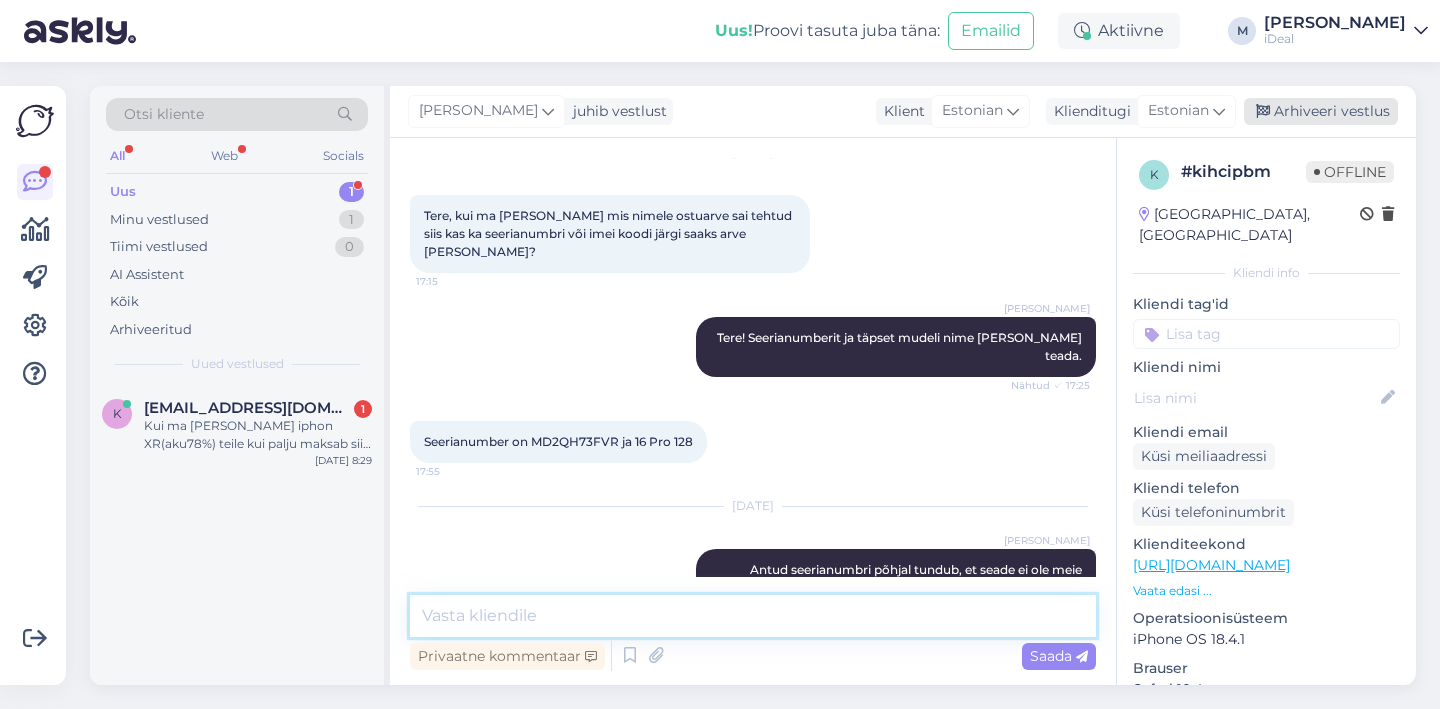 type 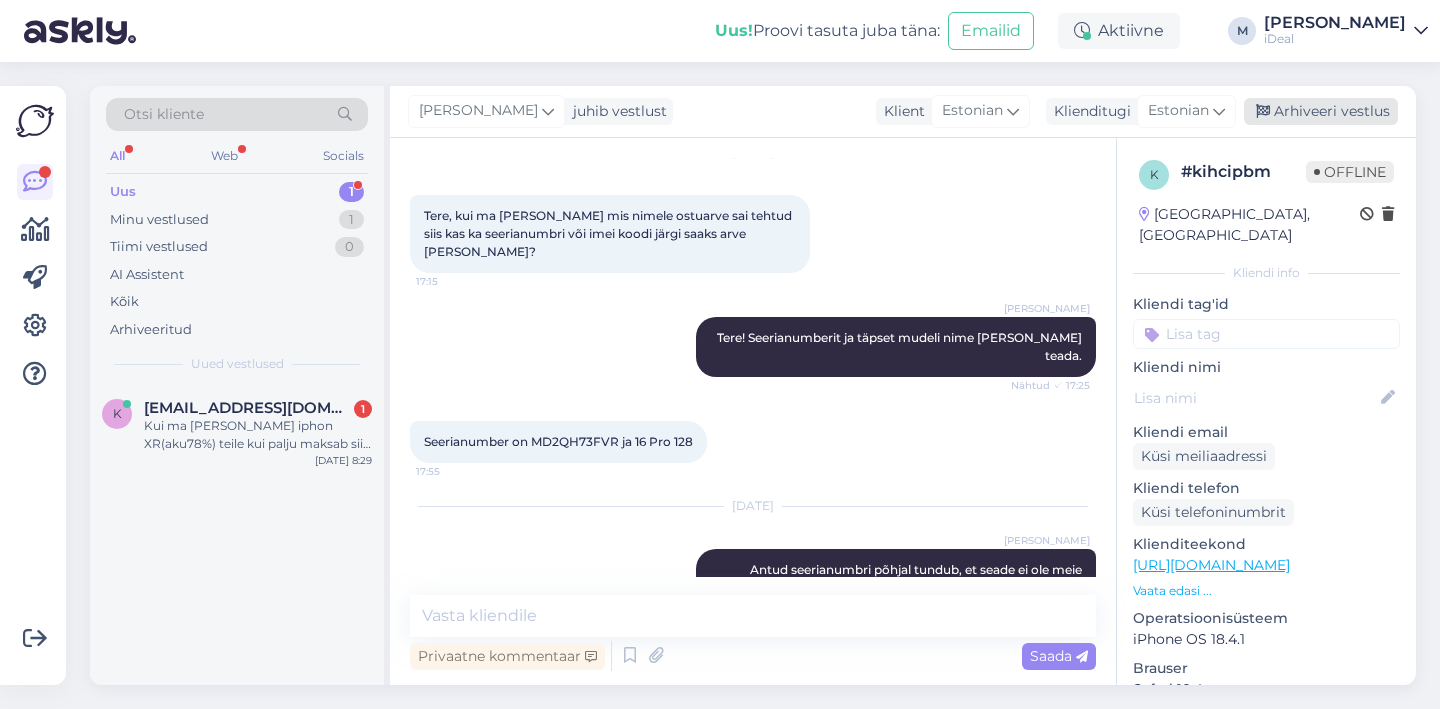 click on "Arhiveeri vestlus" at bounding box center (1321, 111) 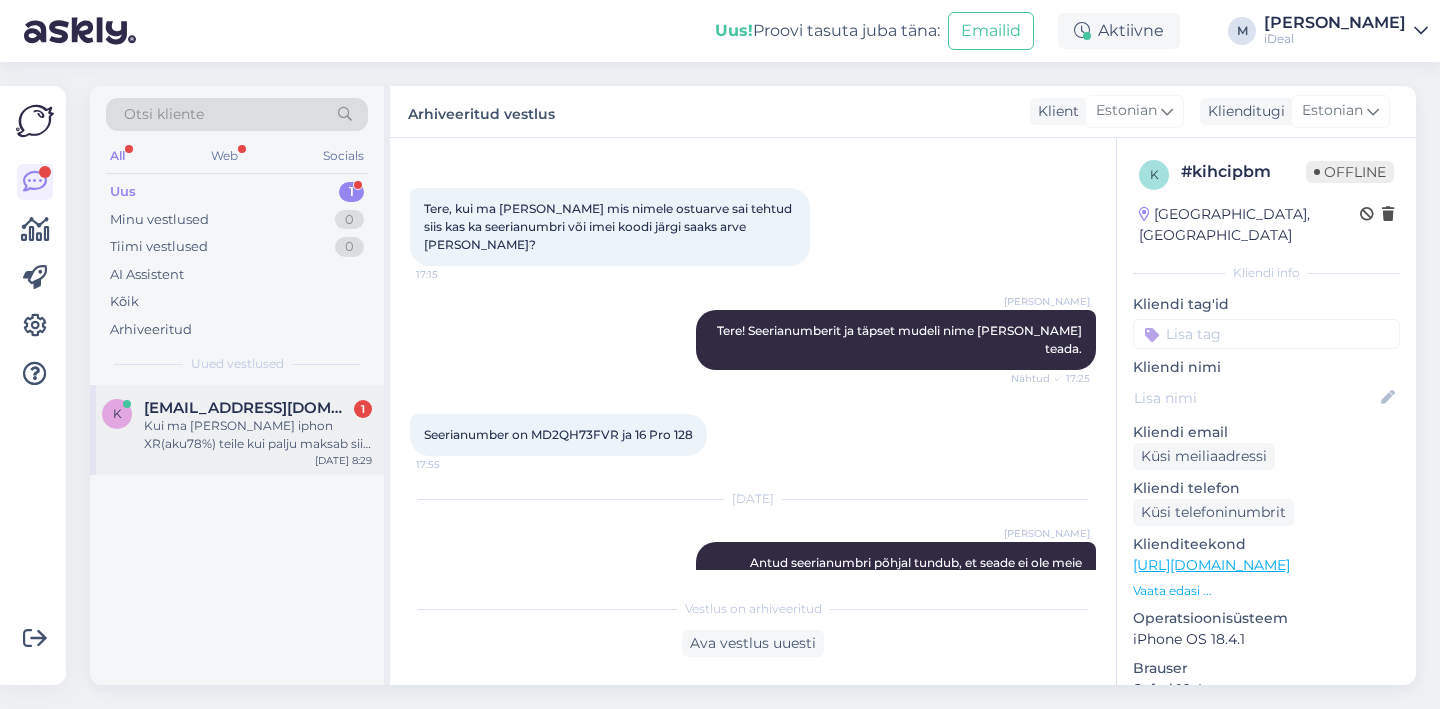 click on "Kui ma annan iphon XR(aku78%) teile kui palju maksab siis 13 pro akuvahetus mulle" at bounding box center [258, 435] 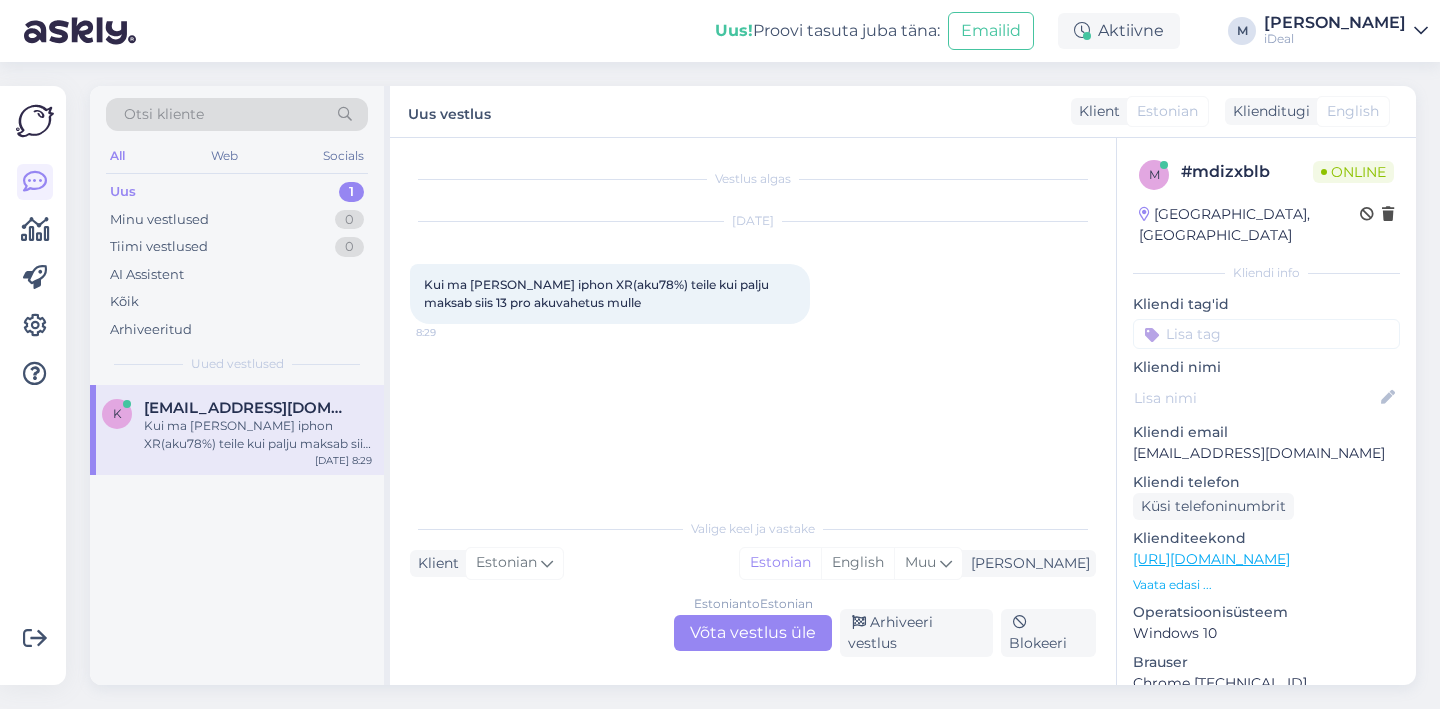 click on "Estonian  to  Estonian Võta vestlus üle" at bounding box center (753, 633) 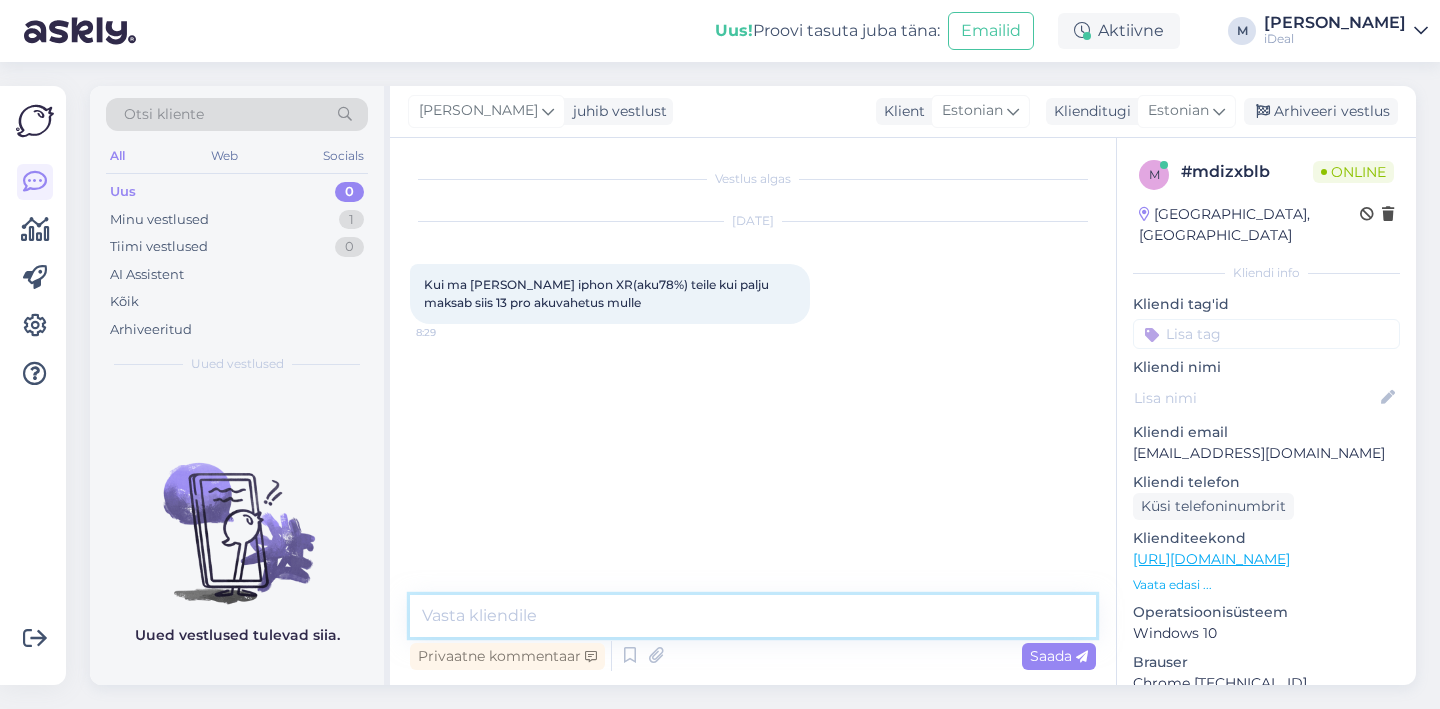 click at bounding box center [753, 616] 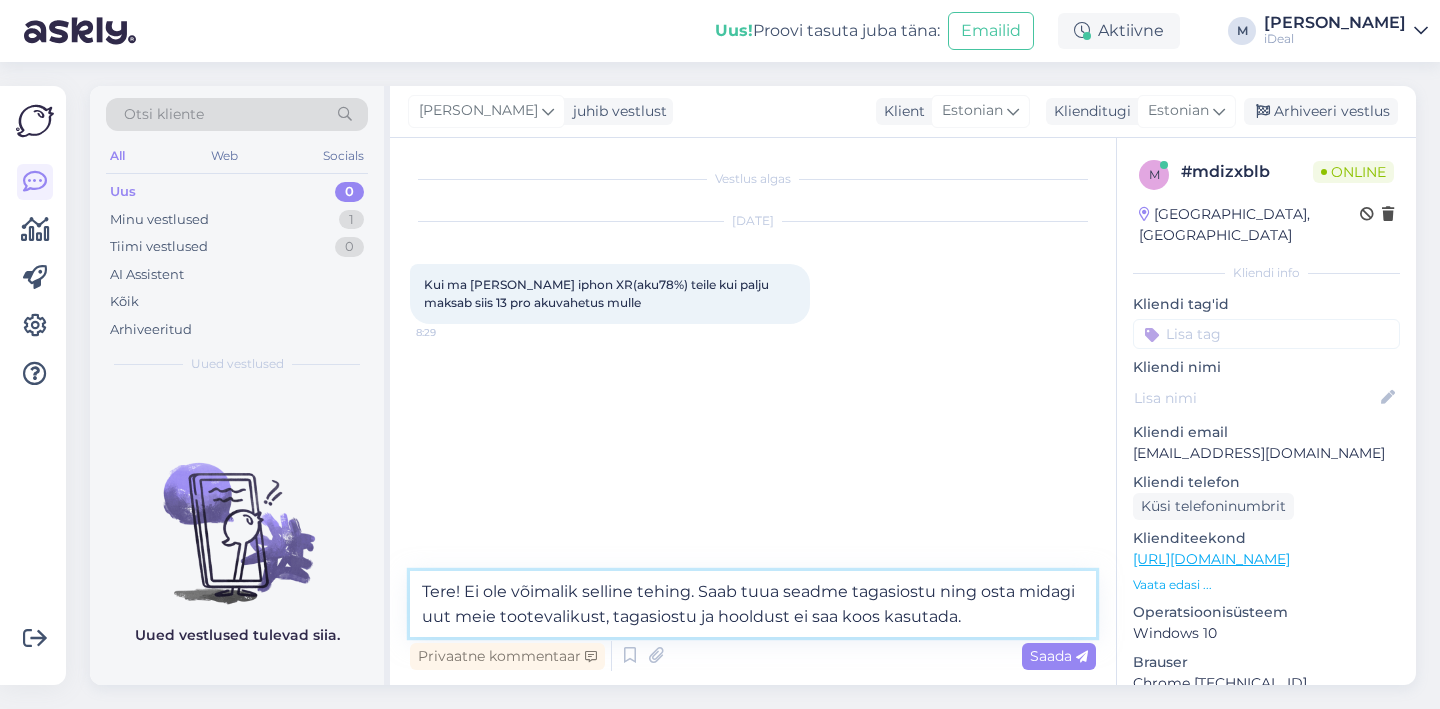 type on "Tere! Ei ole võimalik selline tehing. Saab tuua seadme tagasiostu ning osta midagi uut meie tootevalikust, tagasiostu ja hooldust ei saa koos kasutada." 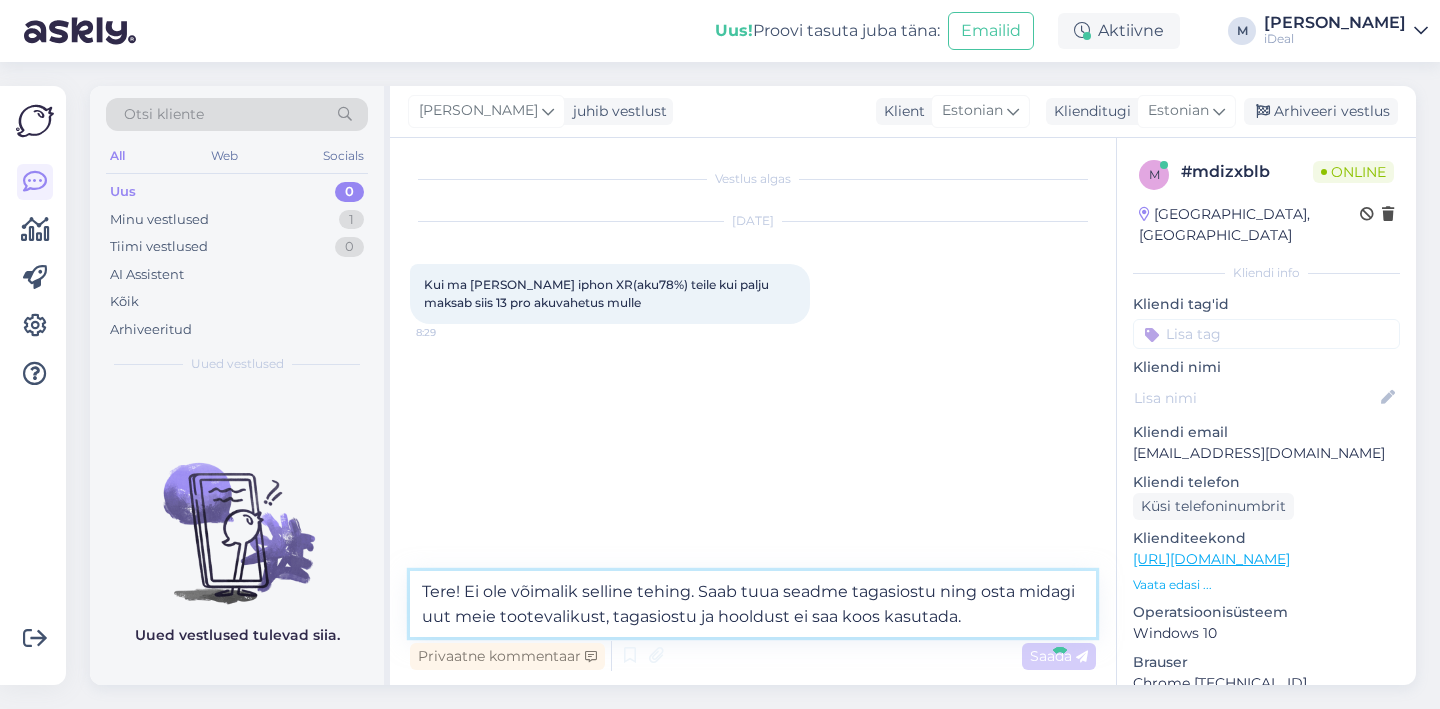 type 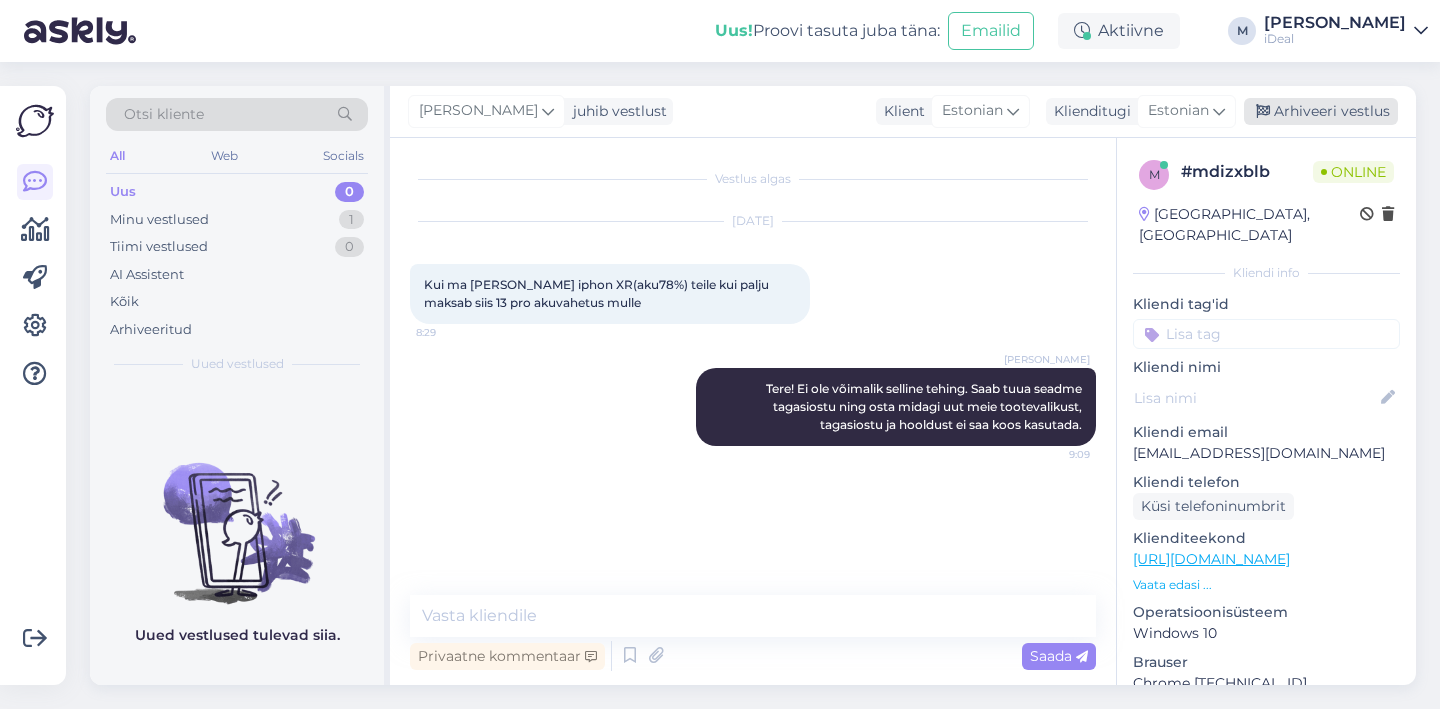 click on "Arhiveeri vestlus" at bounding box center (1321, 111) 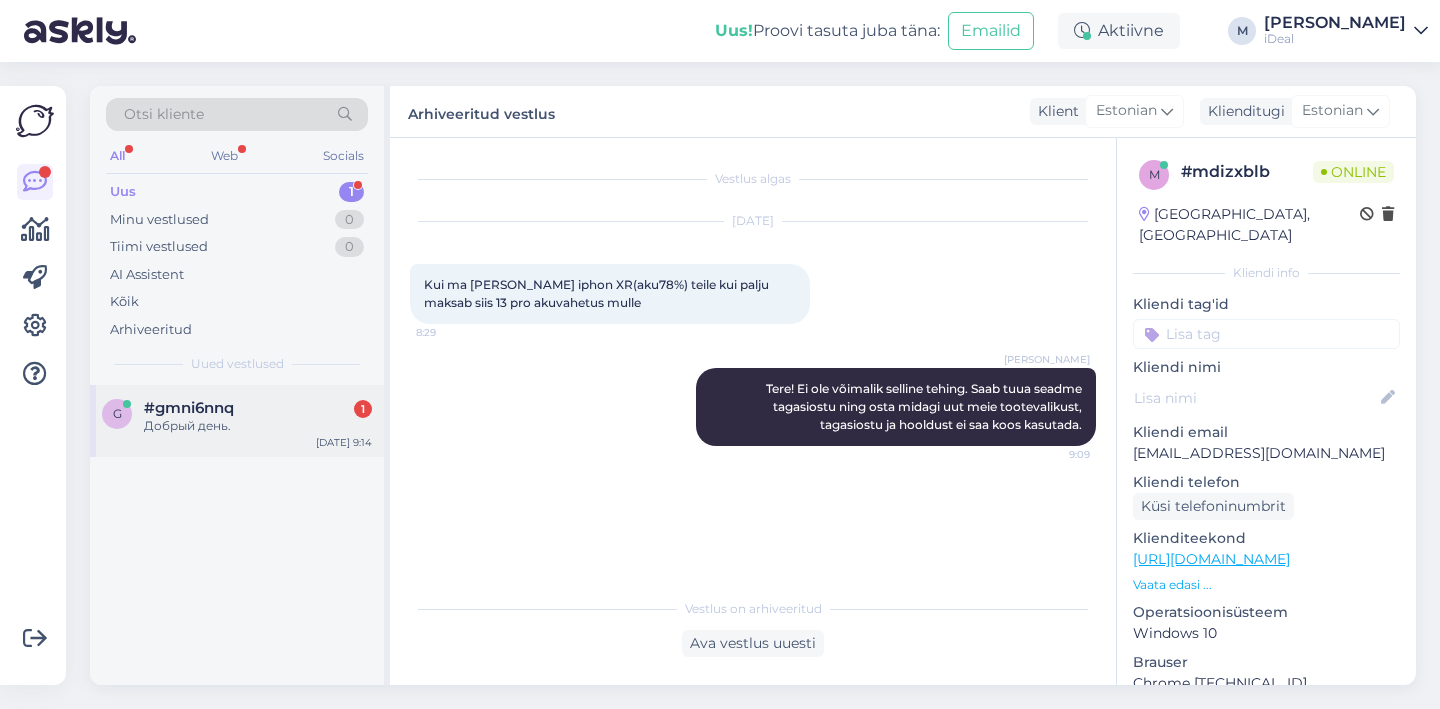 click on "#gmni6nnq" at bounding box center (189, 408) 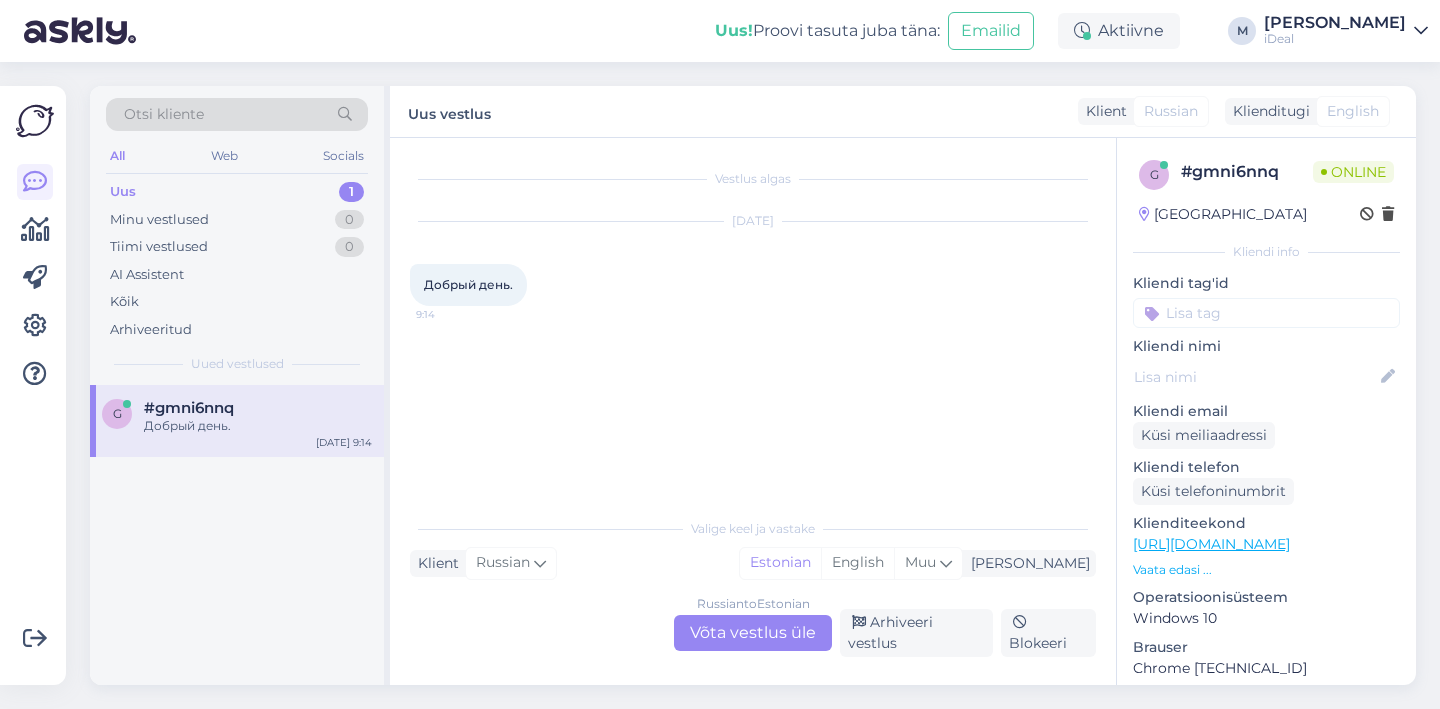 click on "Russian  to  Estonian Võta vestlus üle" at bounding box center (753, 633) 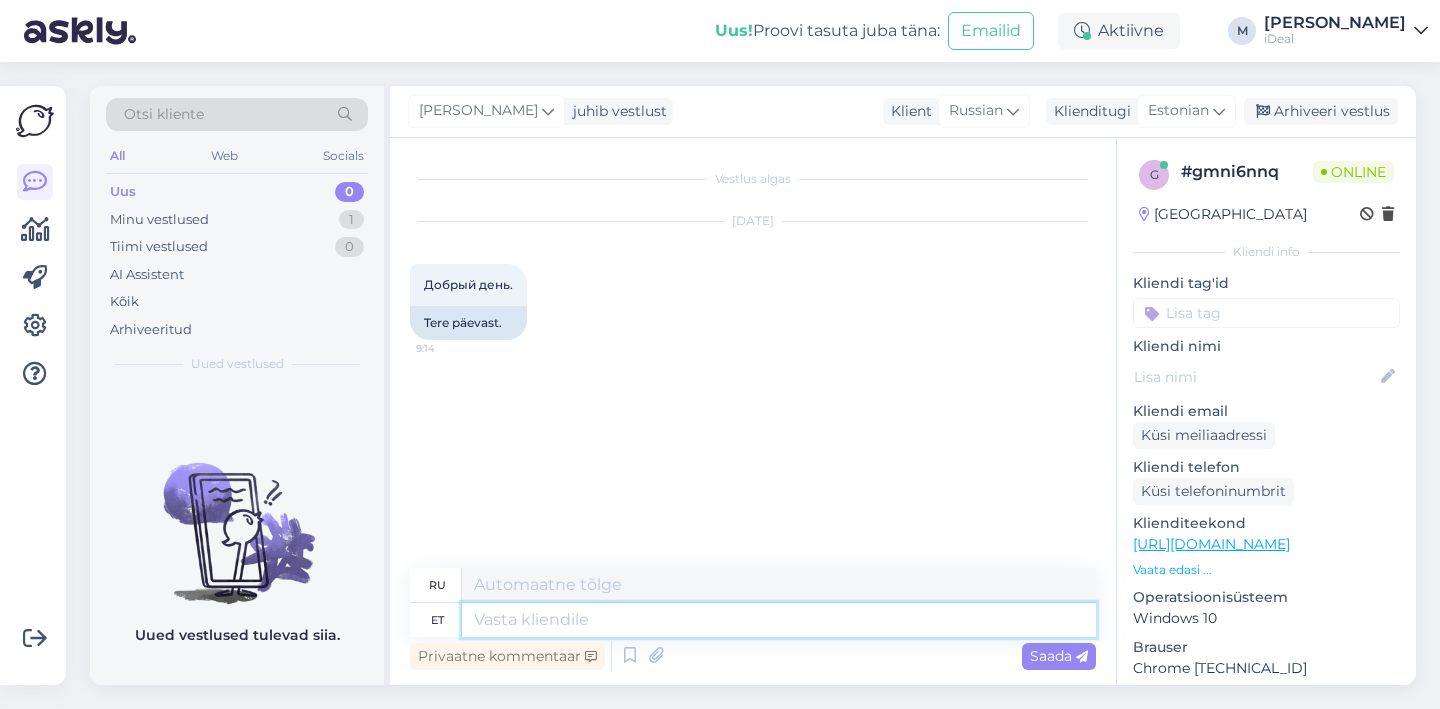 click at bounding box center (779, 620) 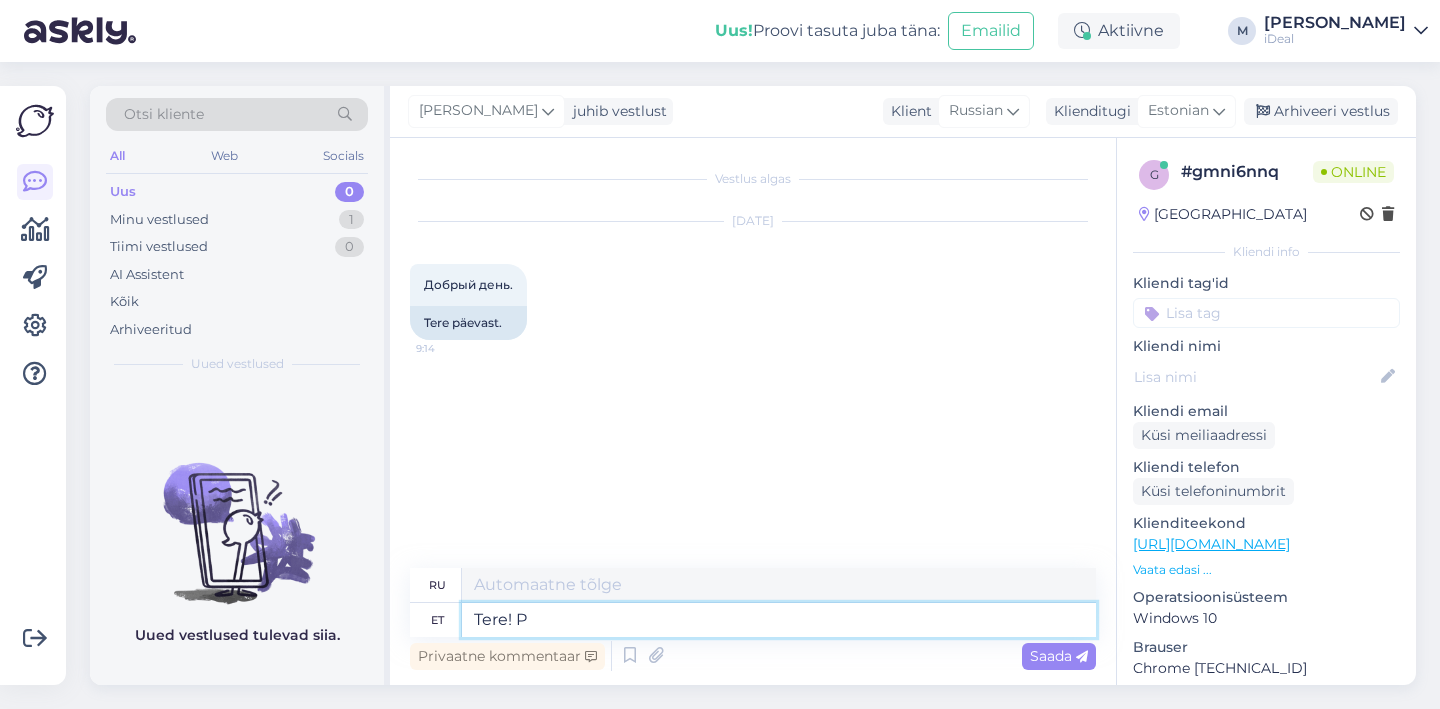 type on "Tere! PÄ" 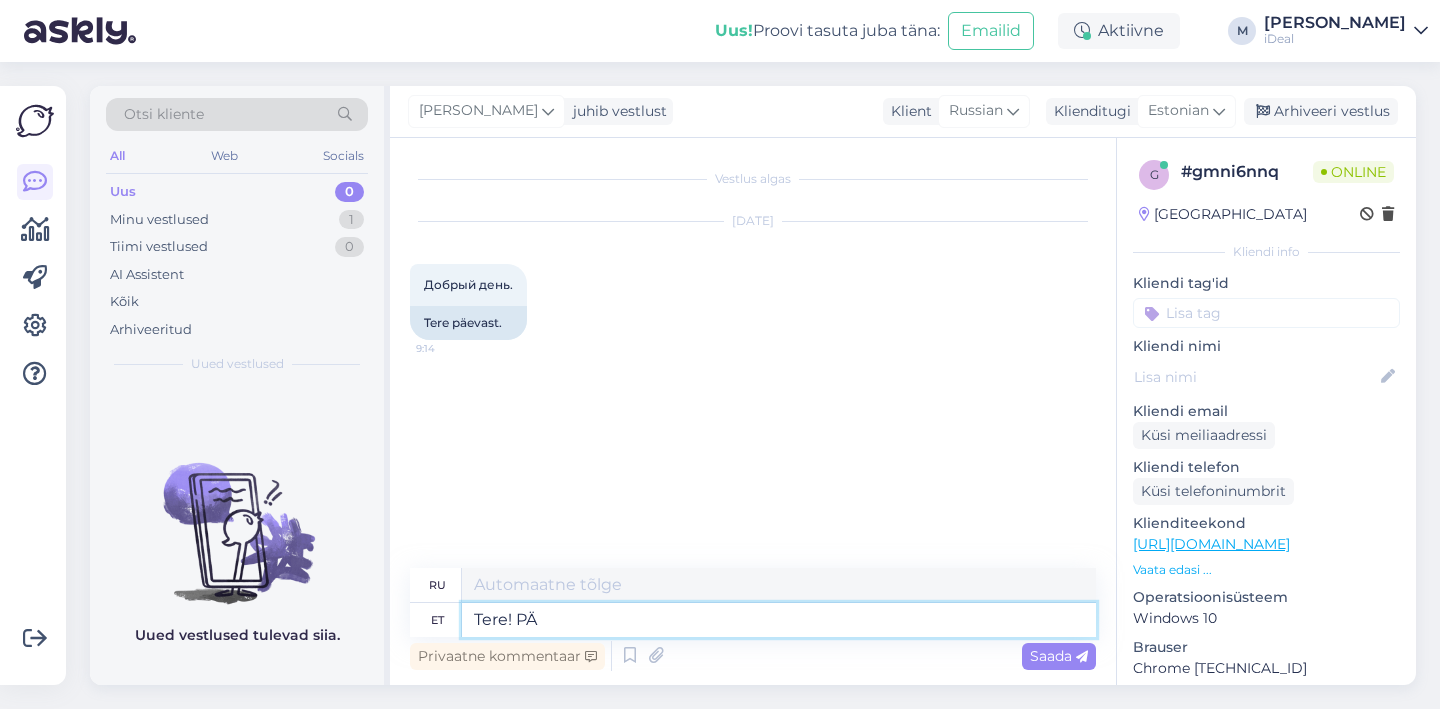 type on "Привет!" 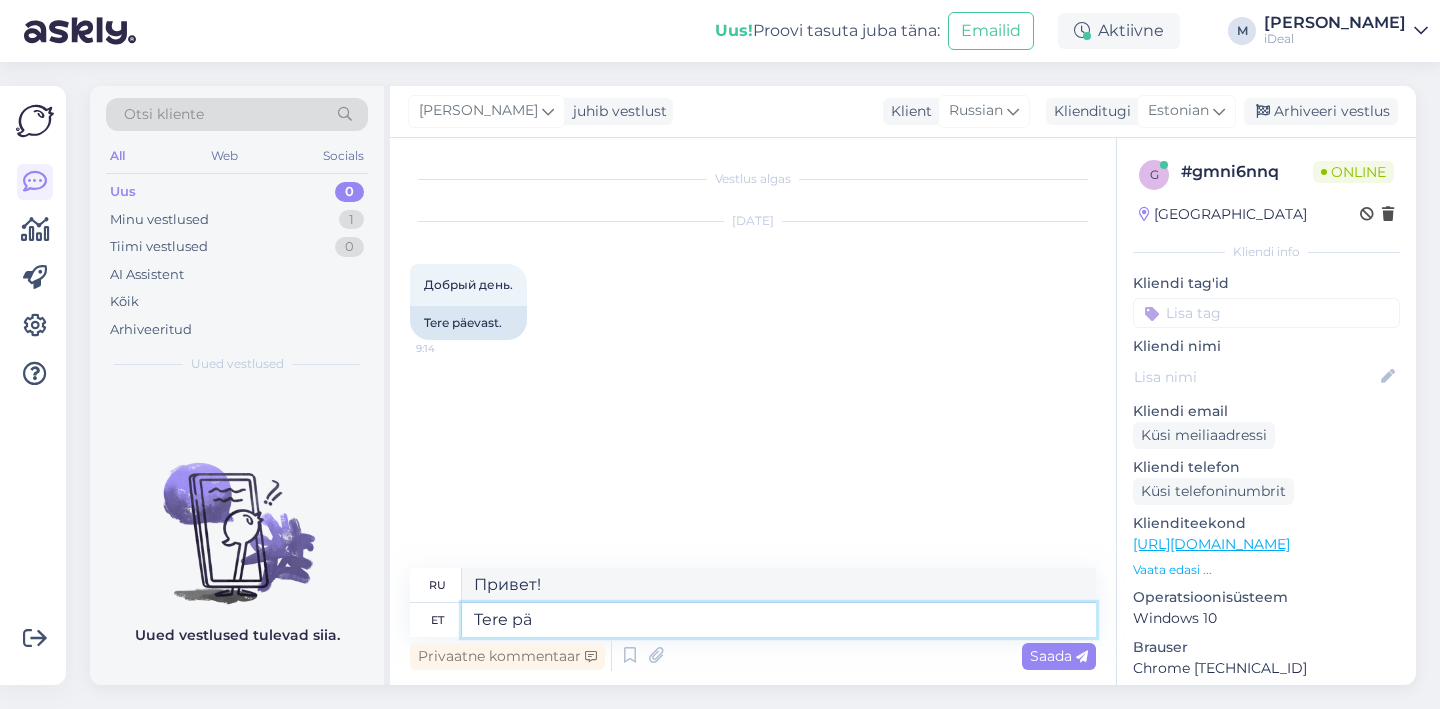 type on "Tere päe" 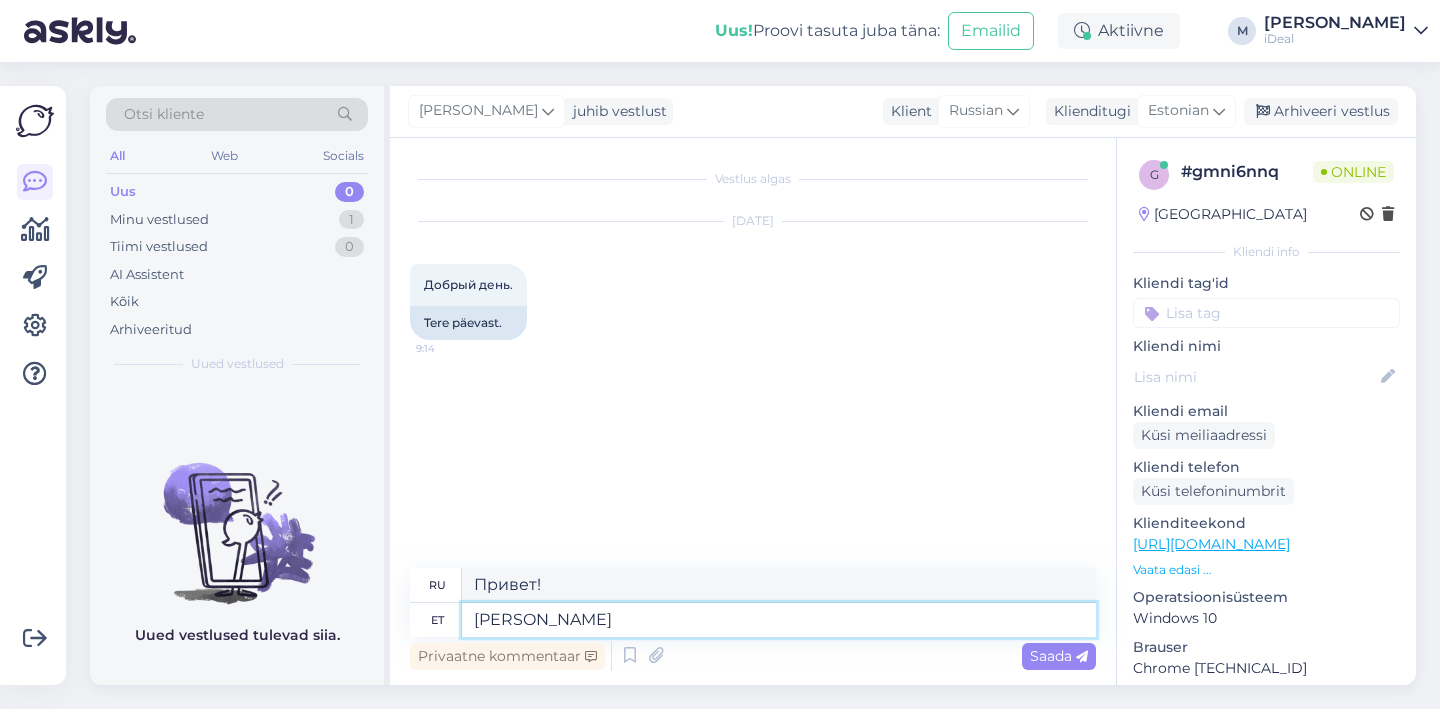 type on "Привет" 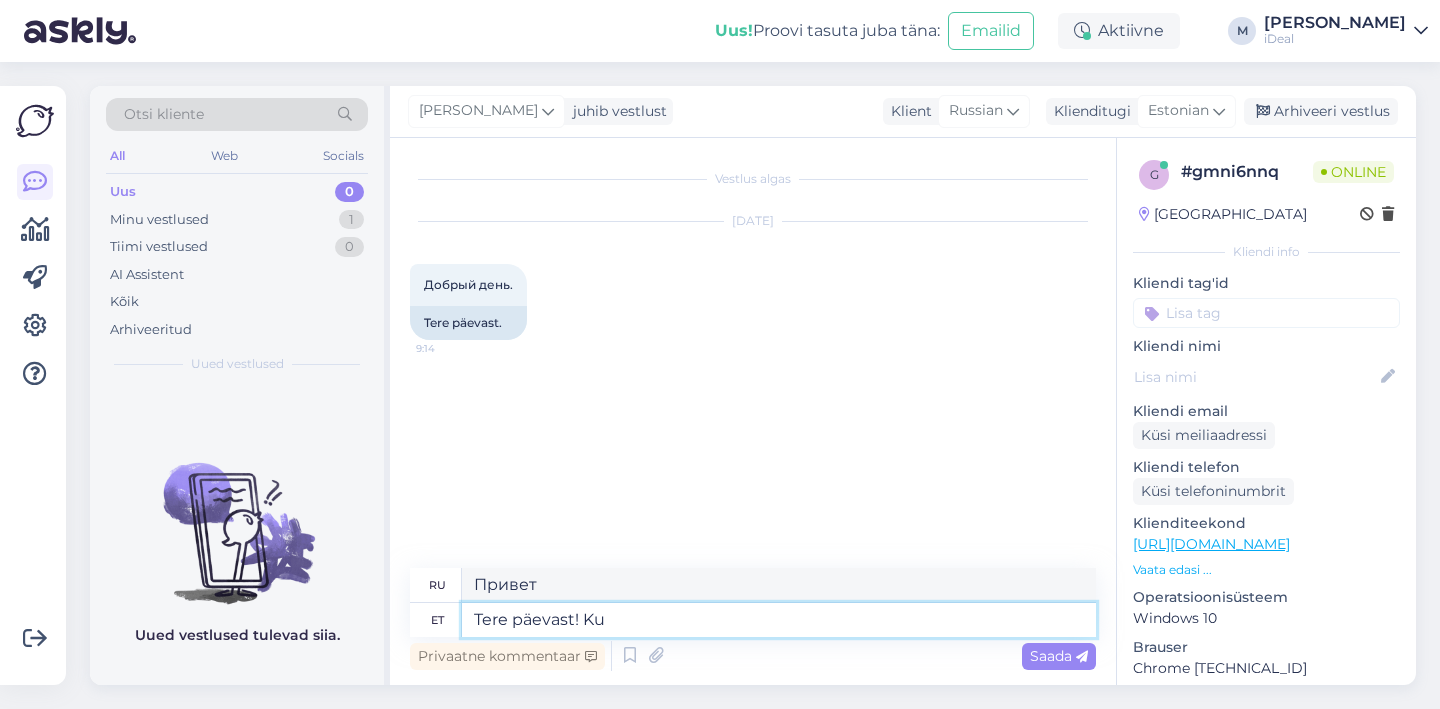 type on "Tere päevast! Kui" 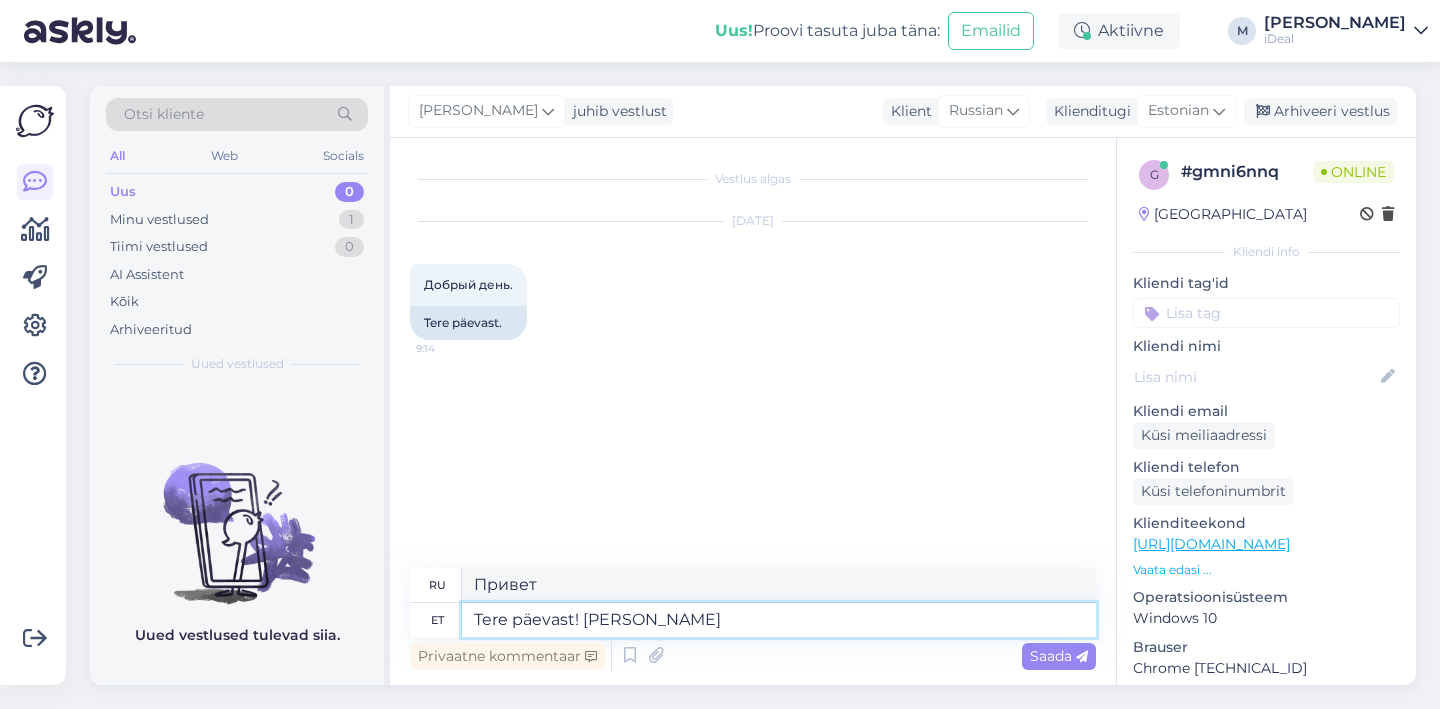 type on "Добрый день!" 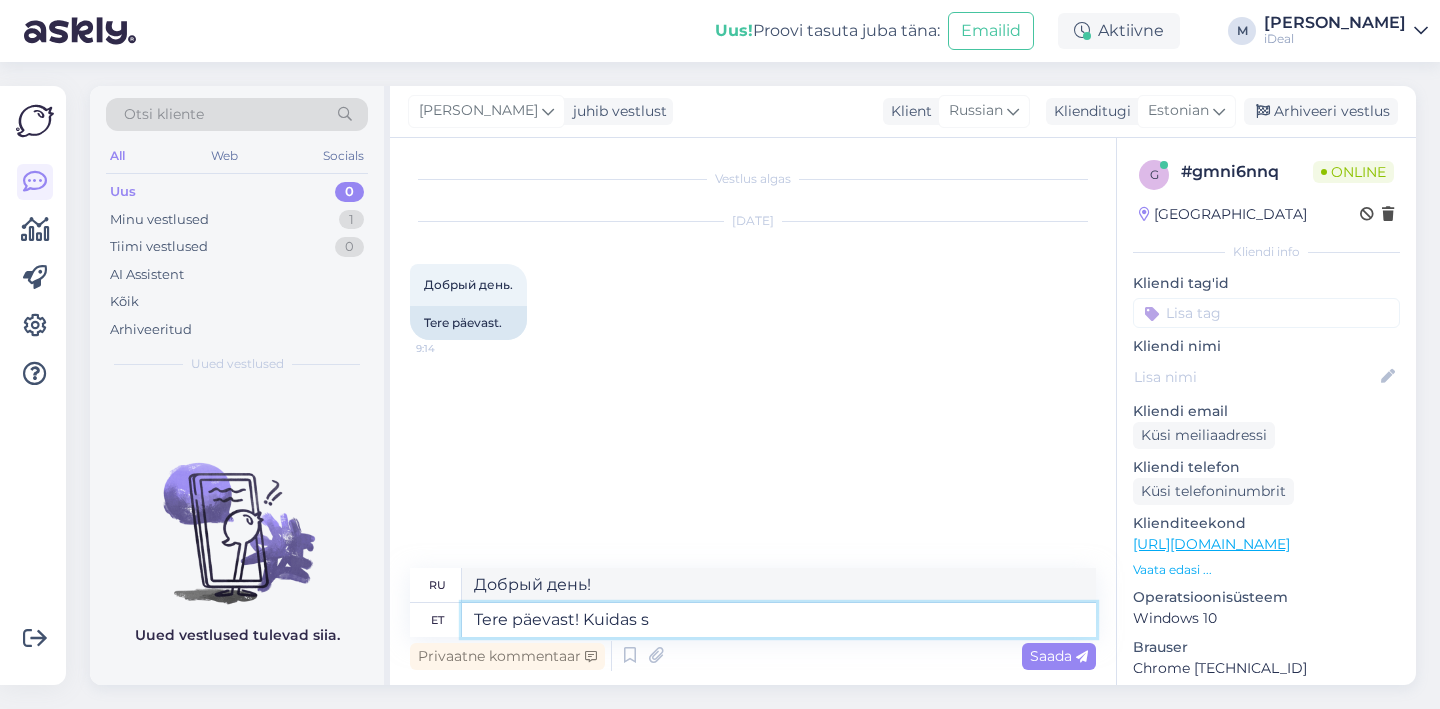 type on "Tere päevast! Kuidas sa" 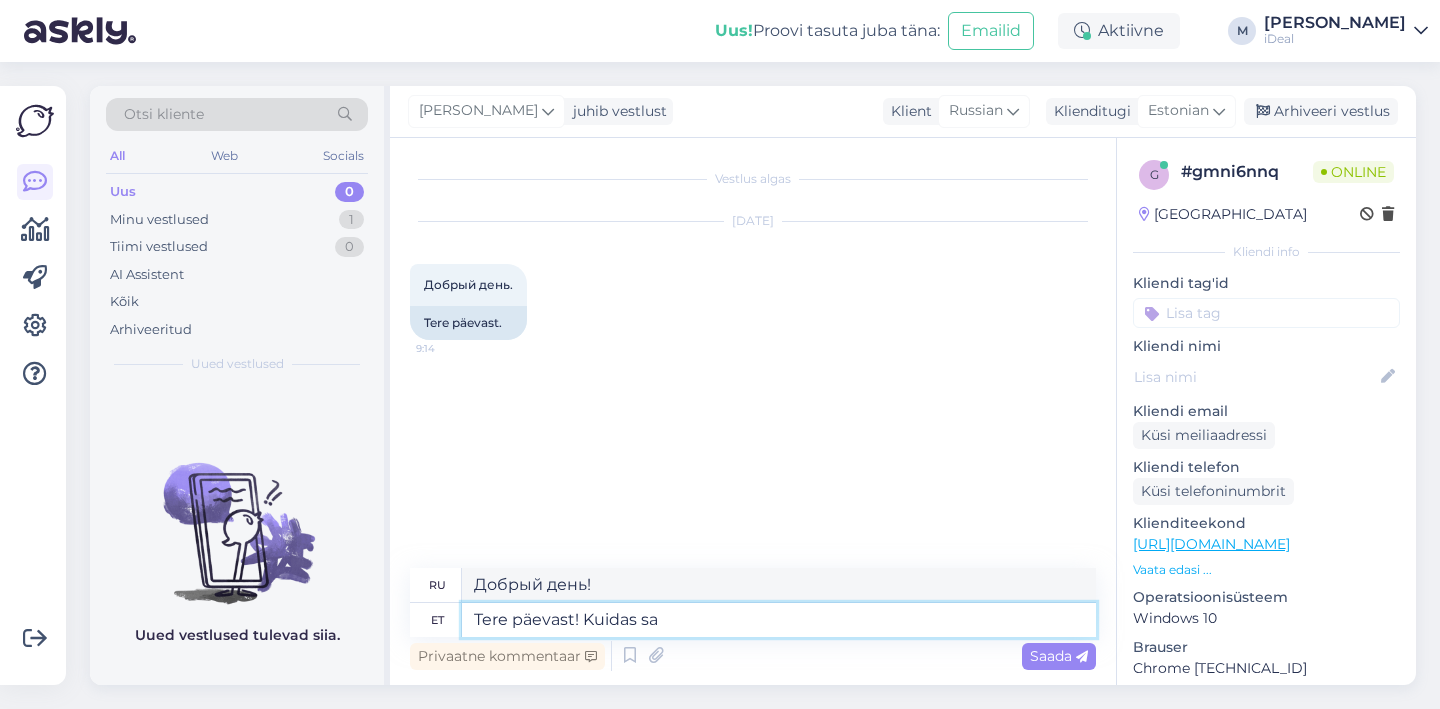 type on "Здравствуйте! Как" 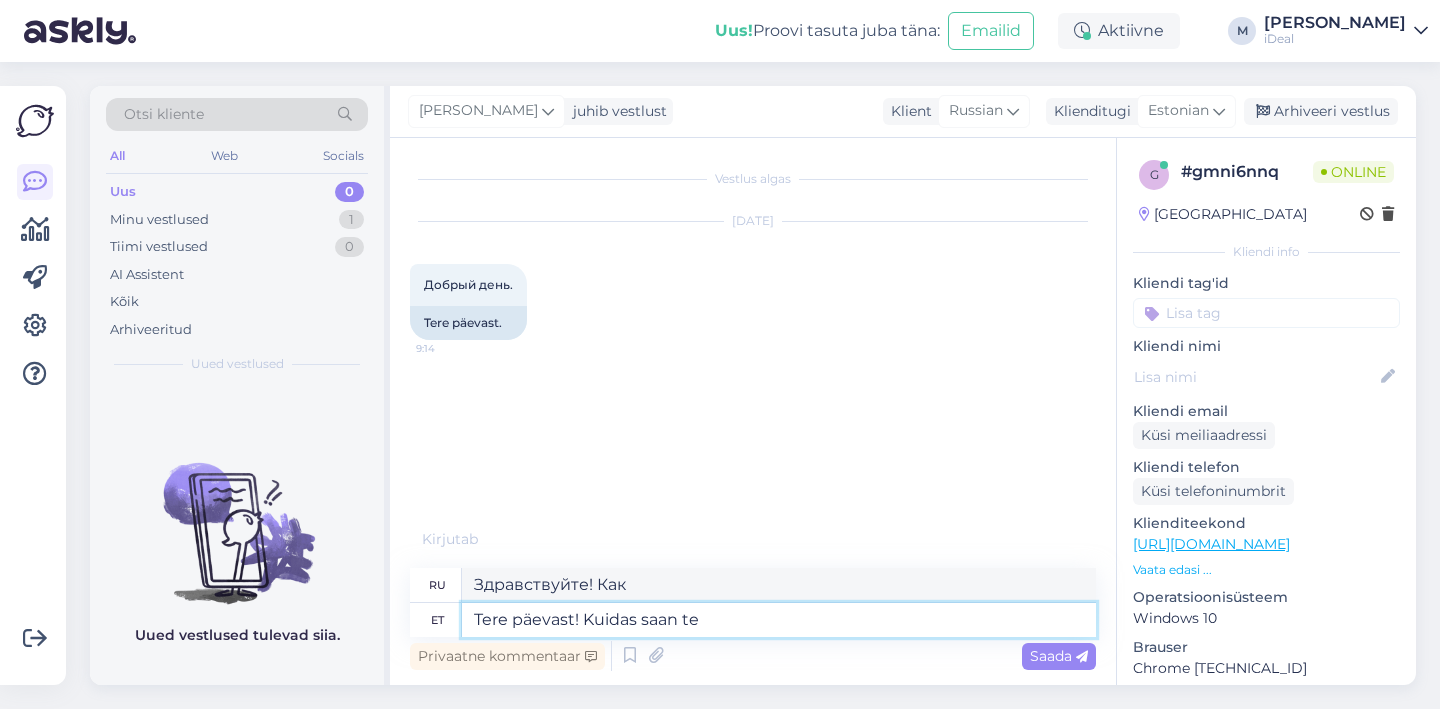 type on "Tere päevast! Kuidas saan tei" 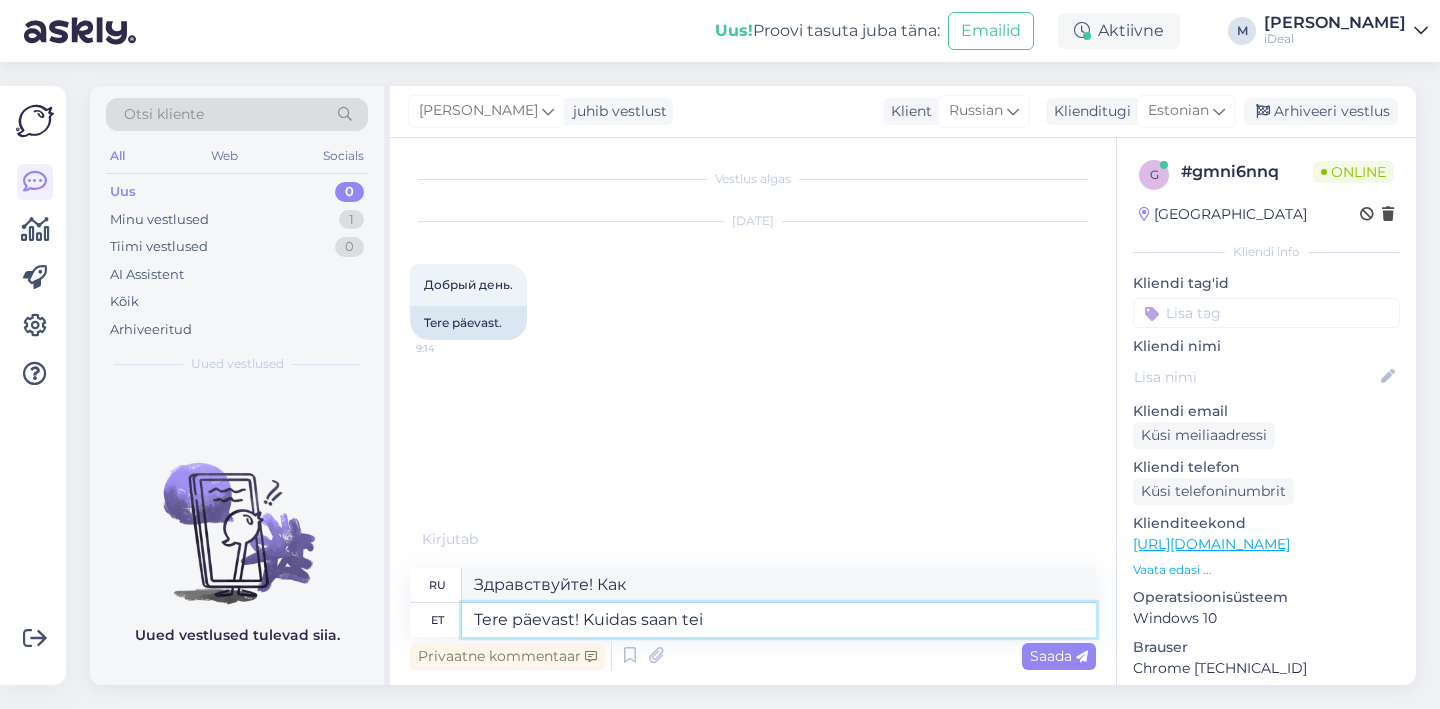 type on "Здравствуйте! Чем я могу помочь?" 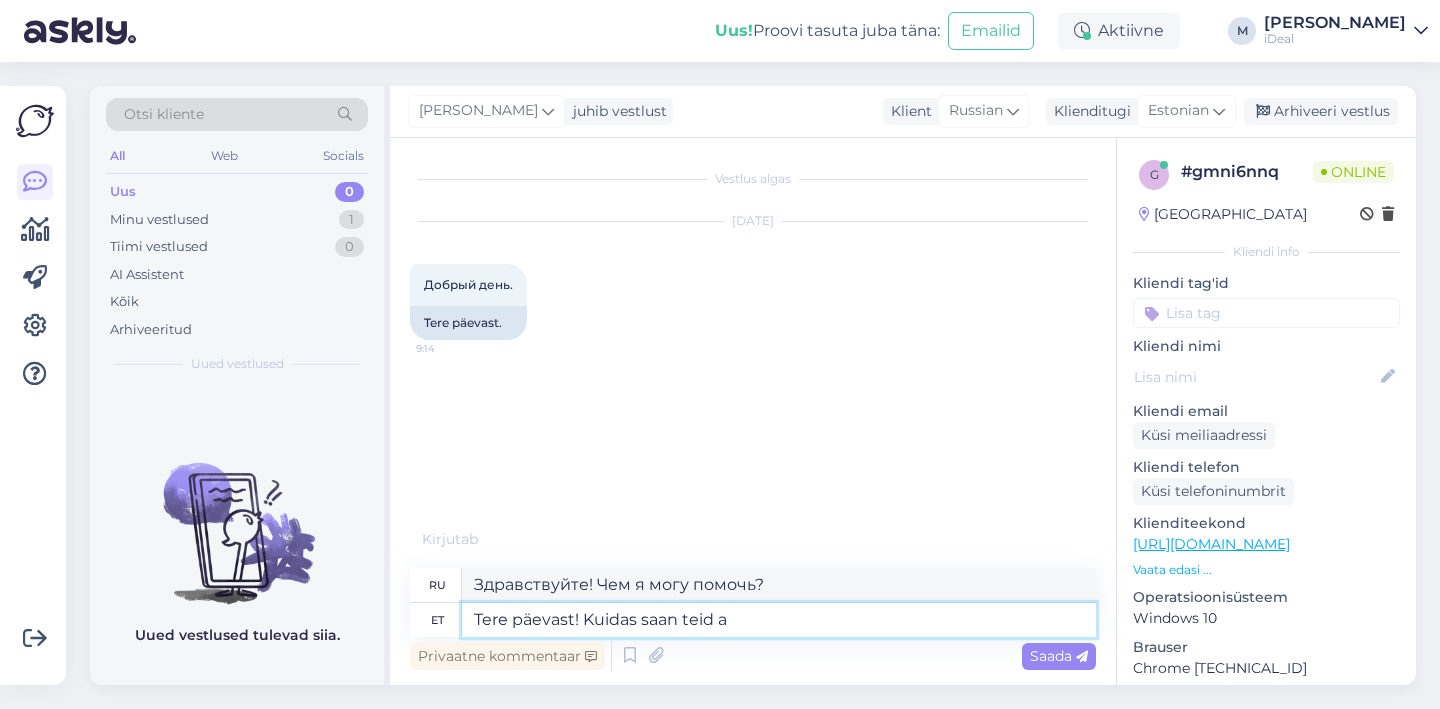 type on "Tere päevast! Kuidas saan teid ab" 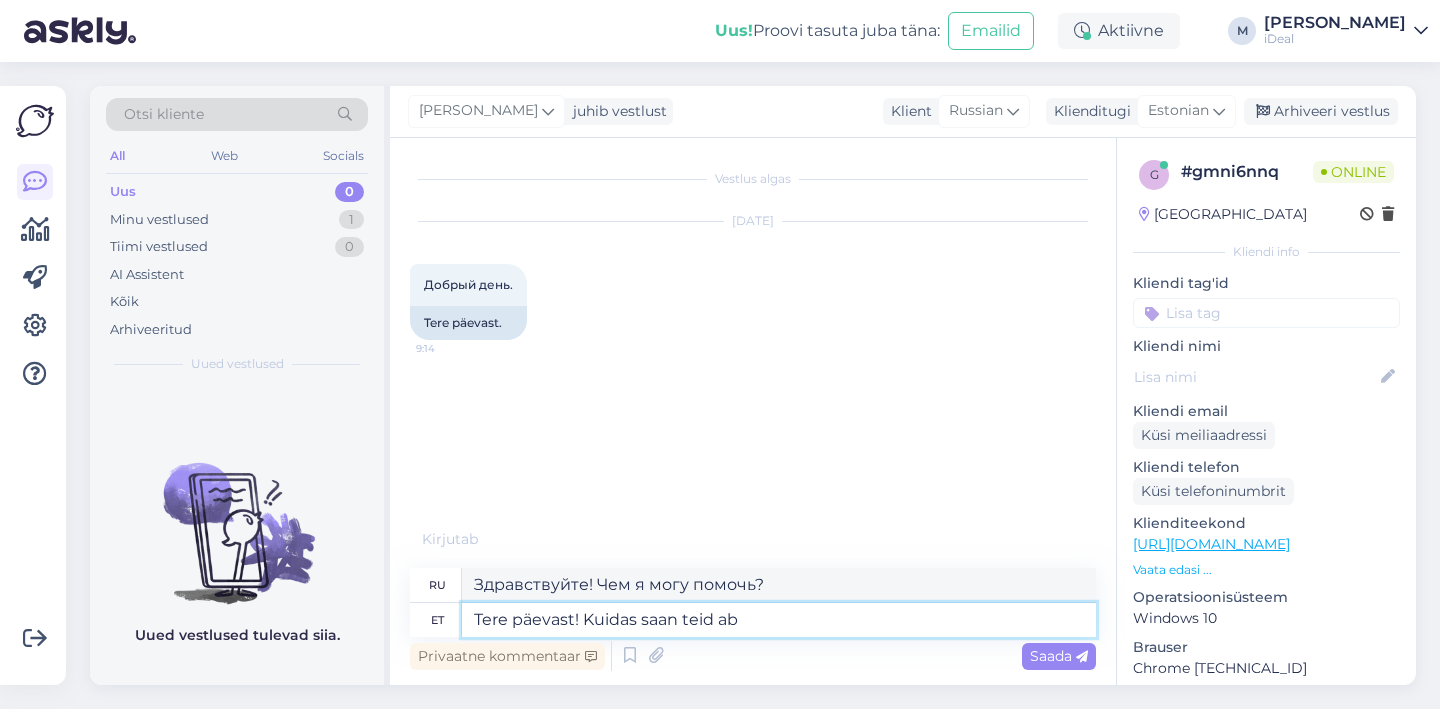 type on "Здравствуйте! Чем я могу вам помочь?" 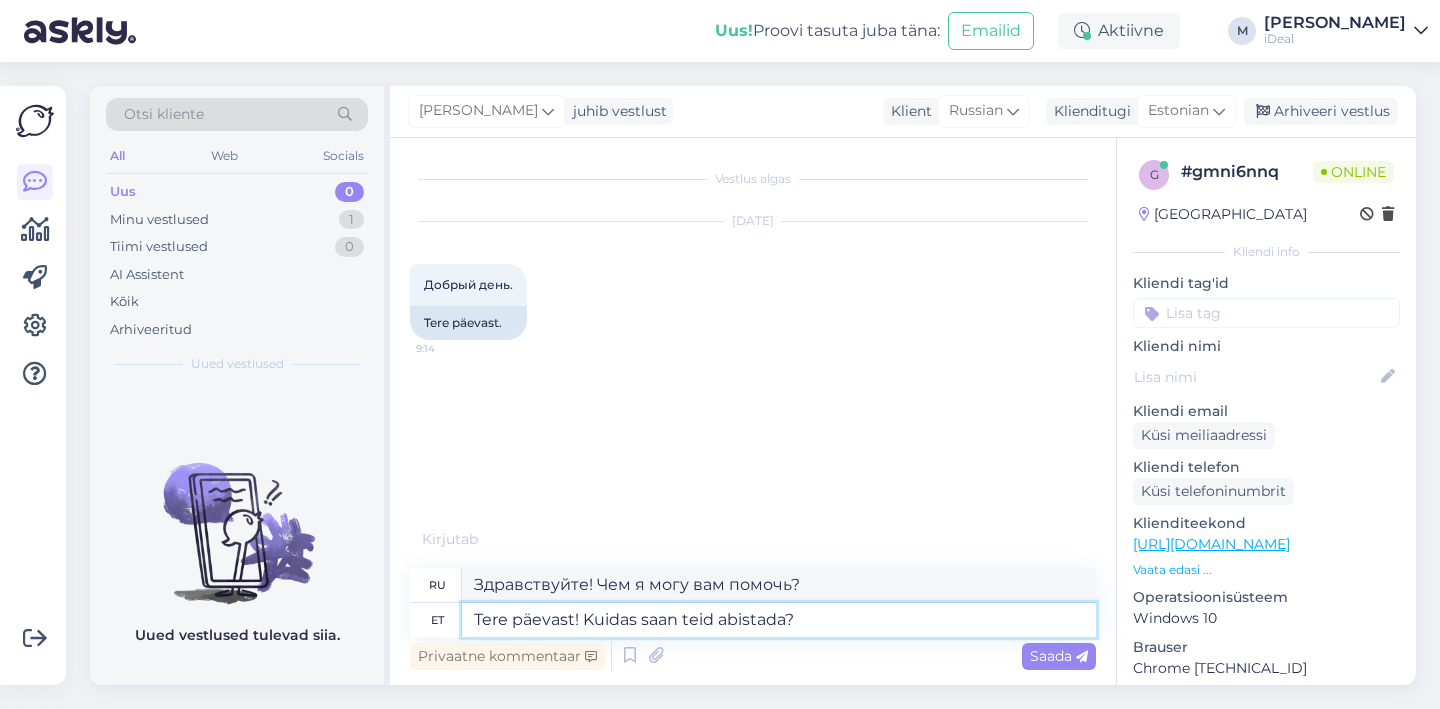 type on "Tere päevast! Kuidas saan teid abistada?" 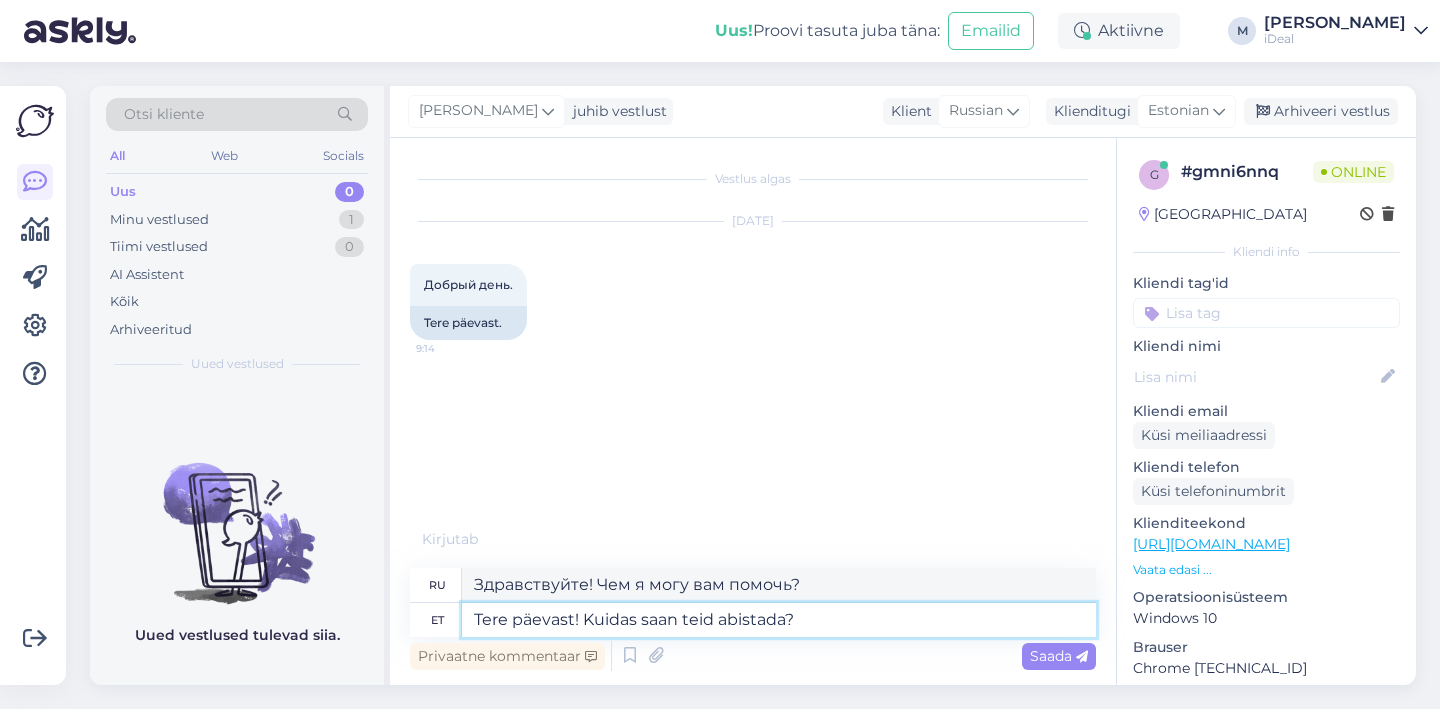 type 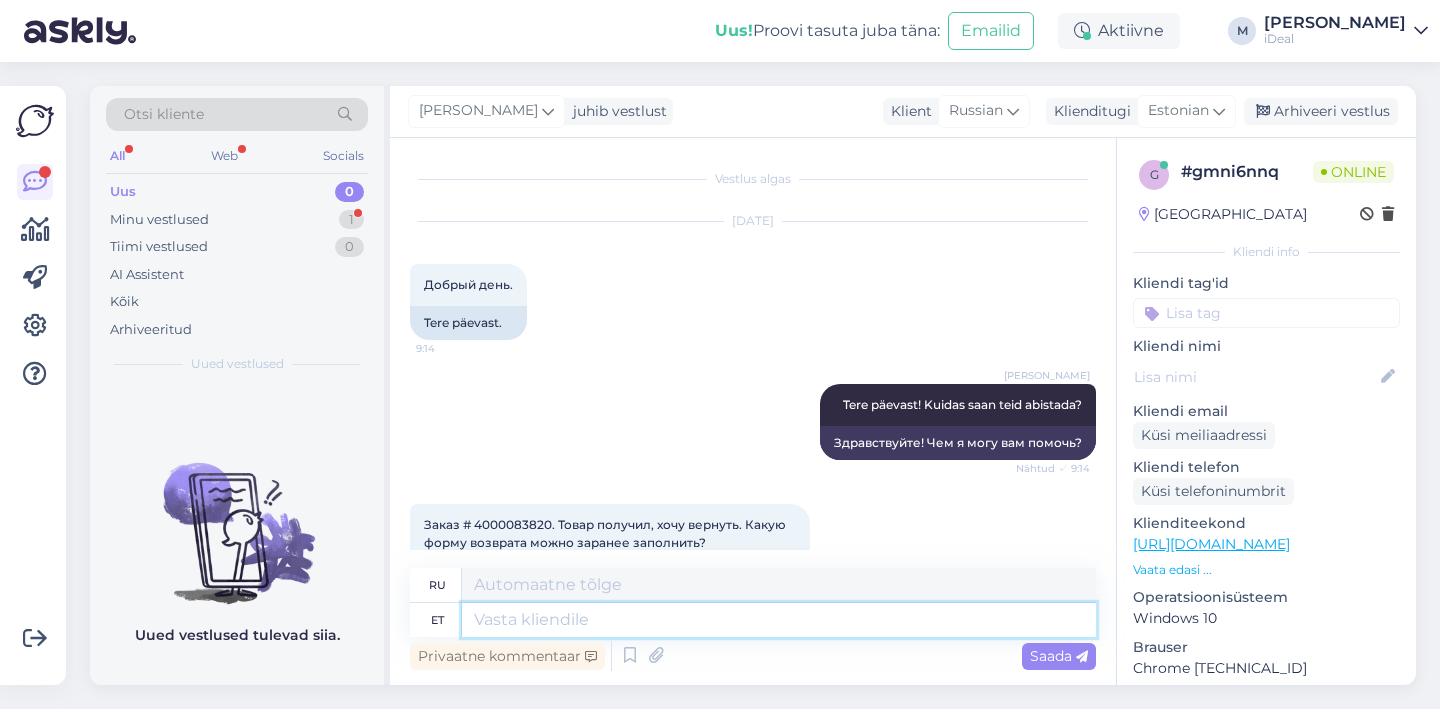 scroll, scrollTop: 88, scrollLeft: 0, axis: vertical 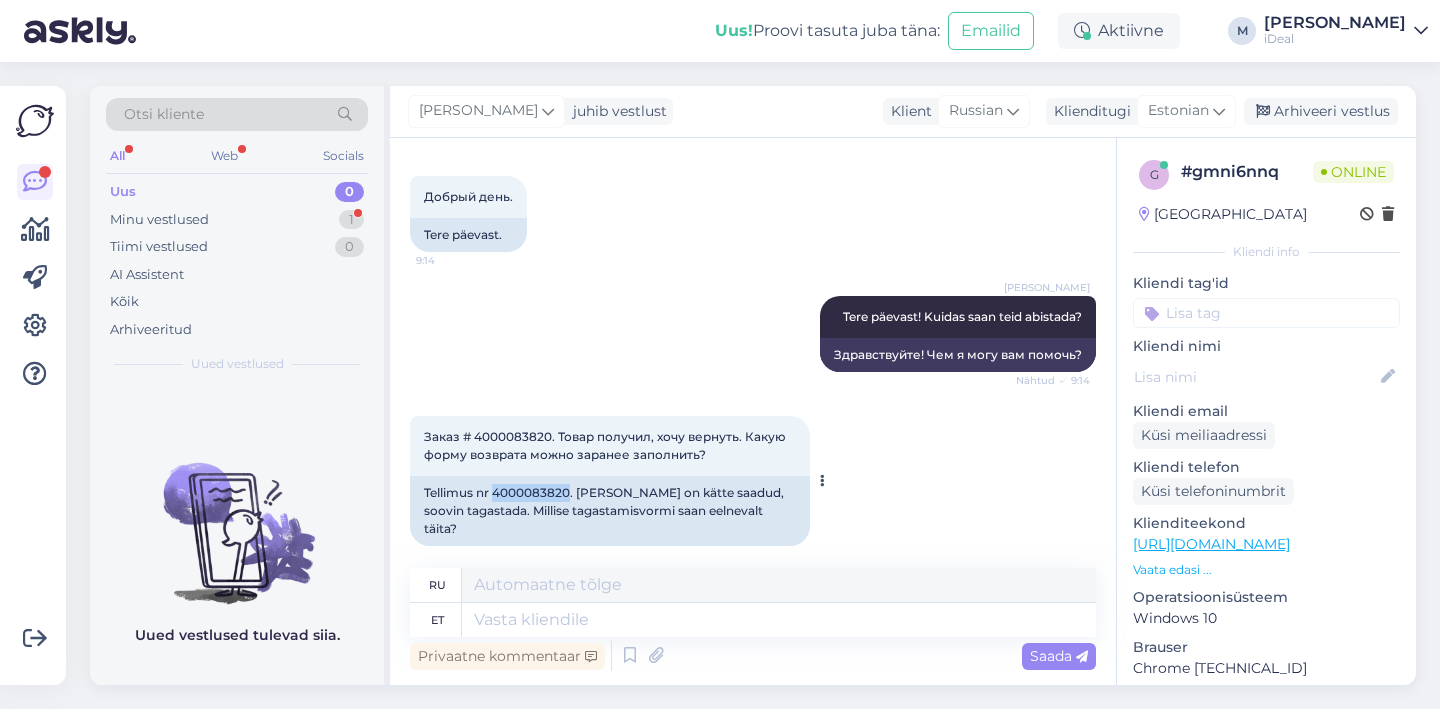 drag, startPoint x: 497, startPoint y: 490, endPoint x: 571, endPoint y: 490, distance: 74 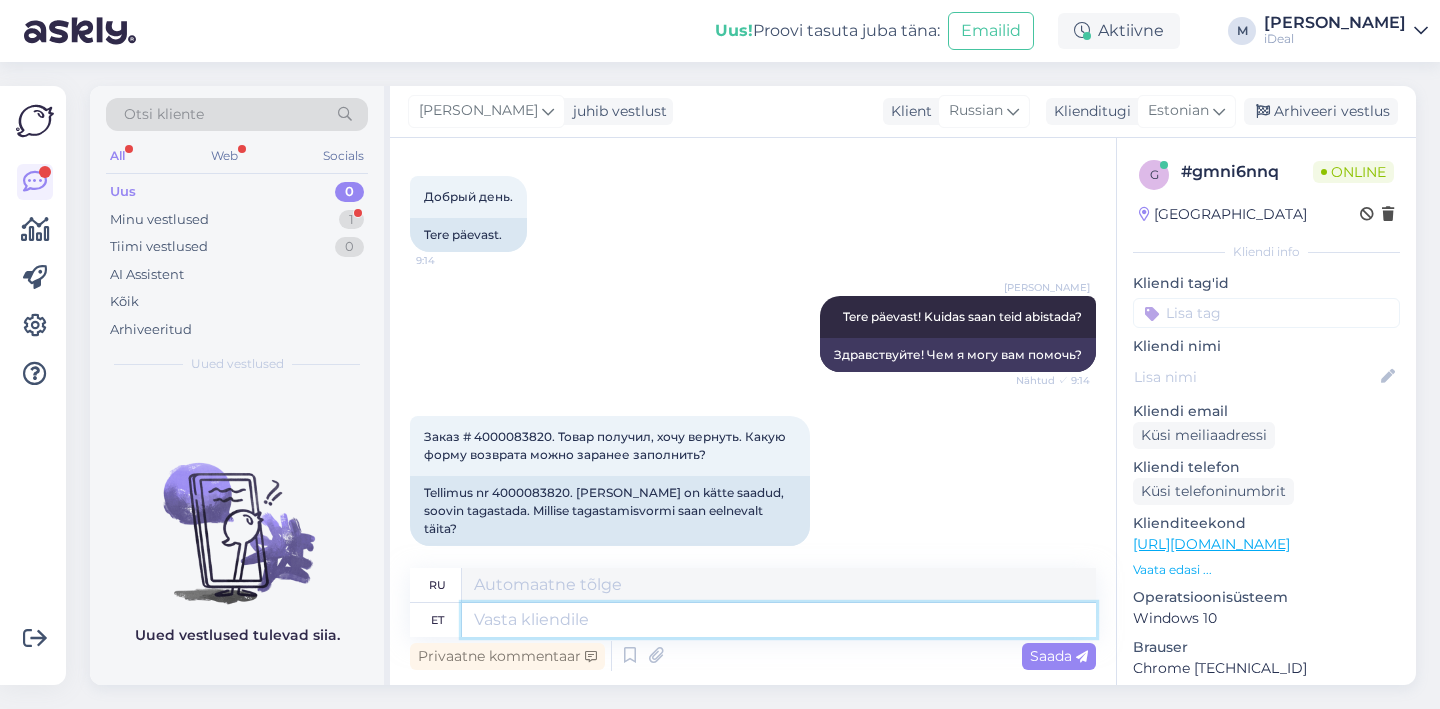 click at bounding box center [779, 620] 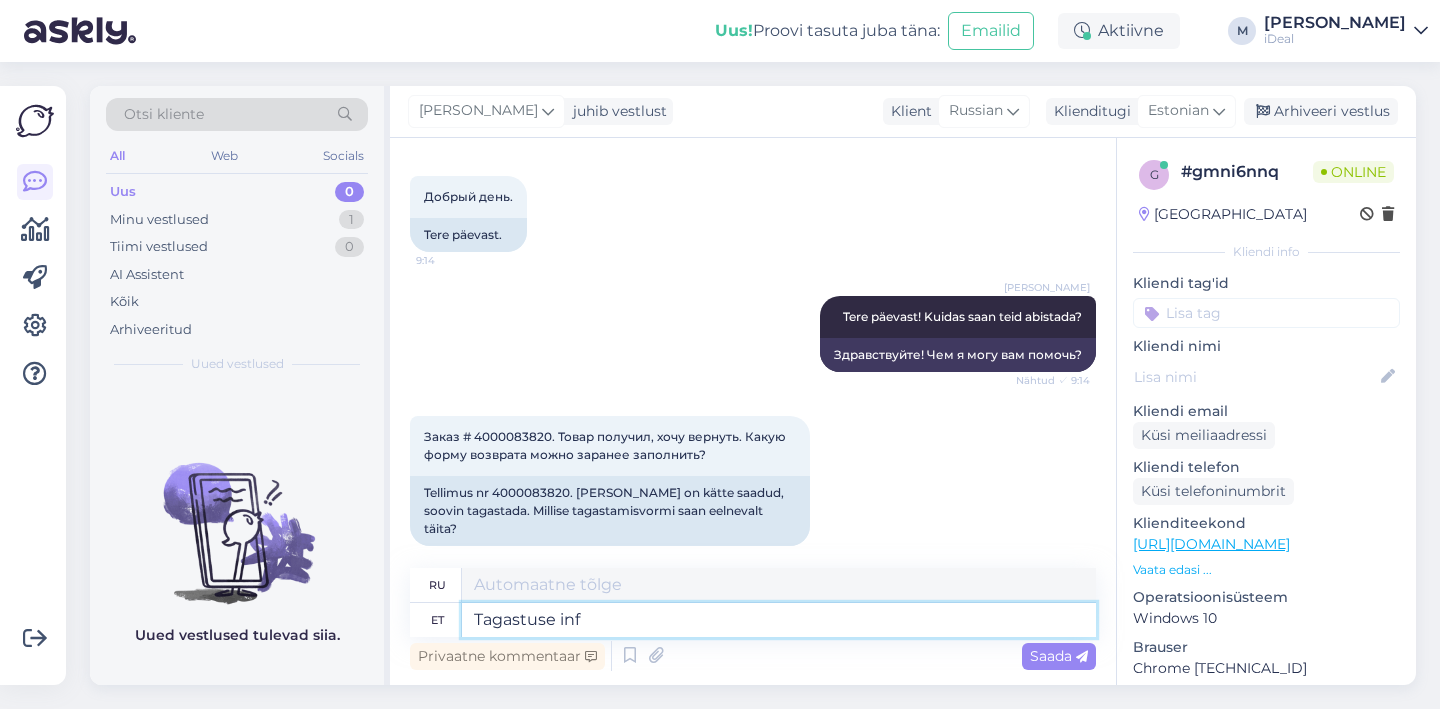 type on "Tagastuse info" 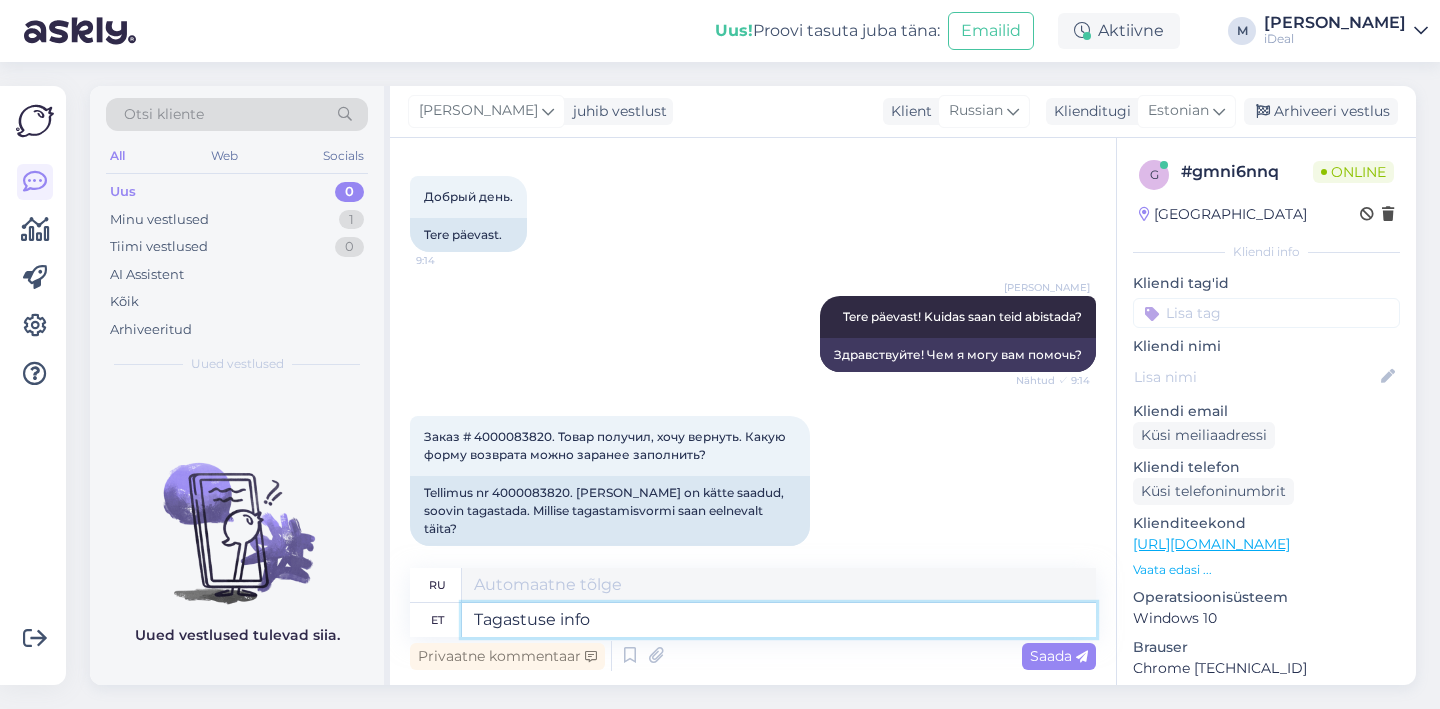 type on "Возврат" 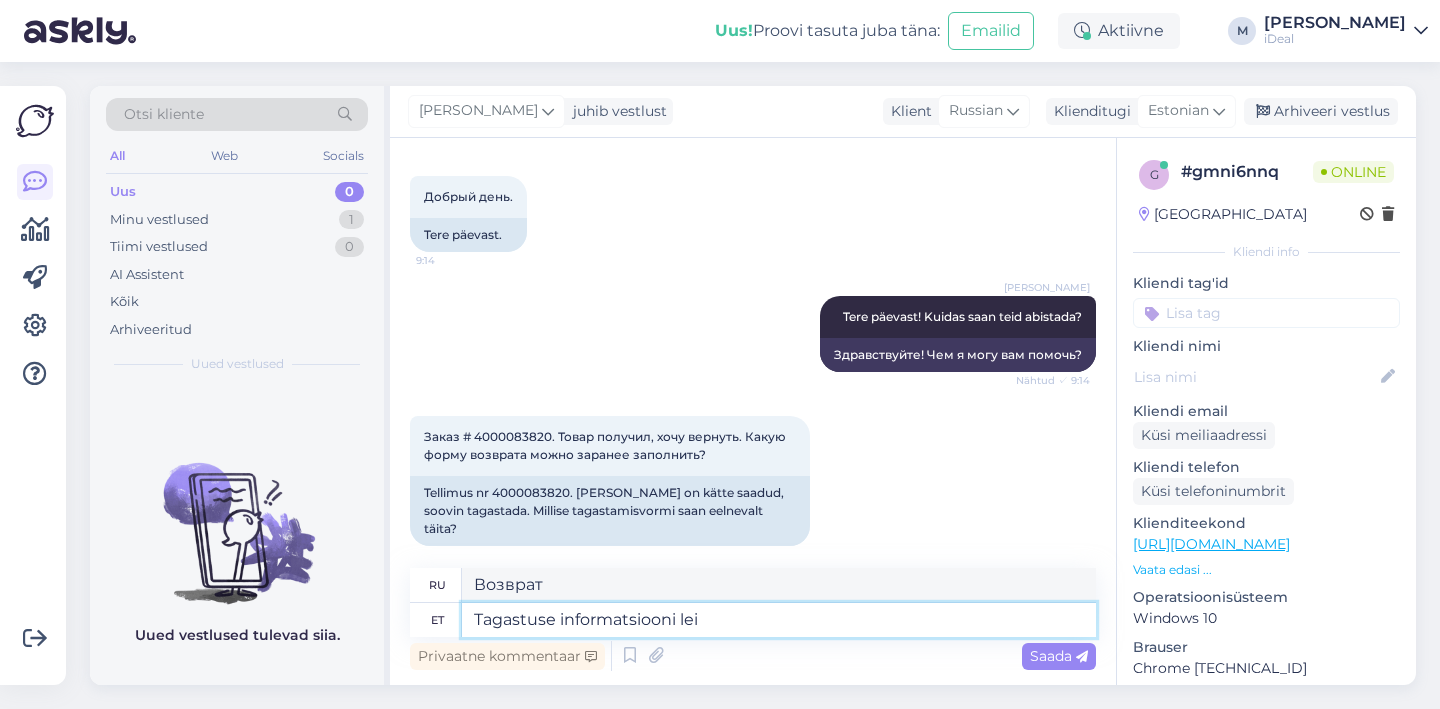 type on "Tagastuse informatsiooni leia" 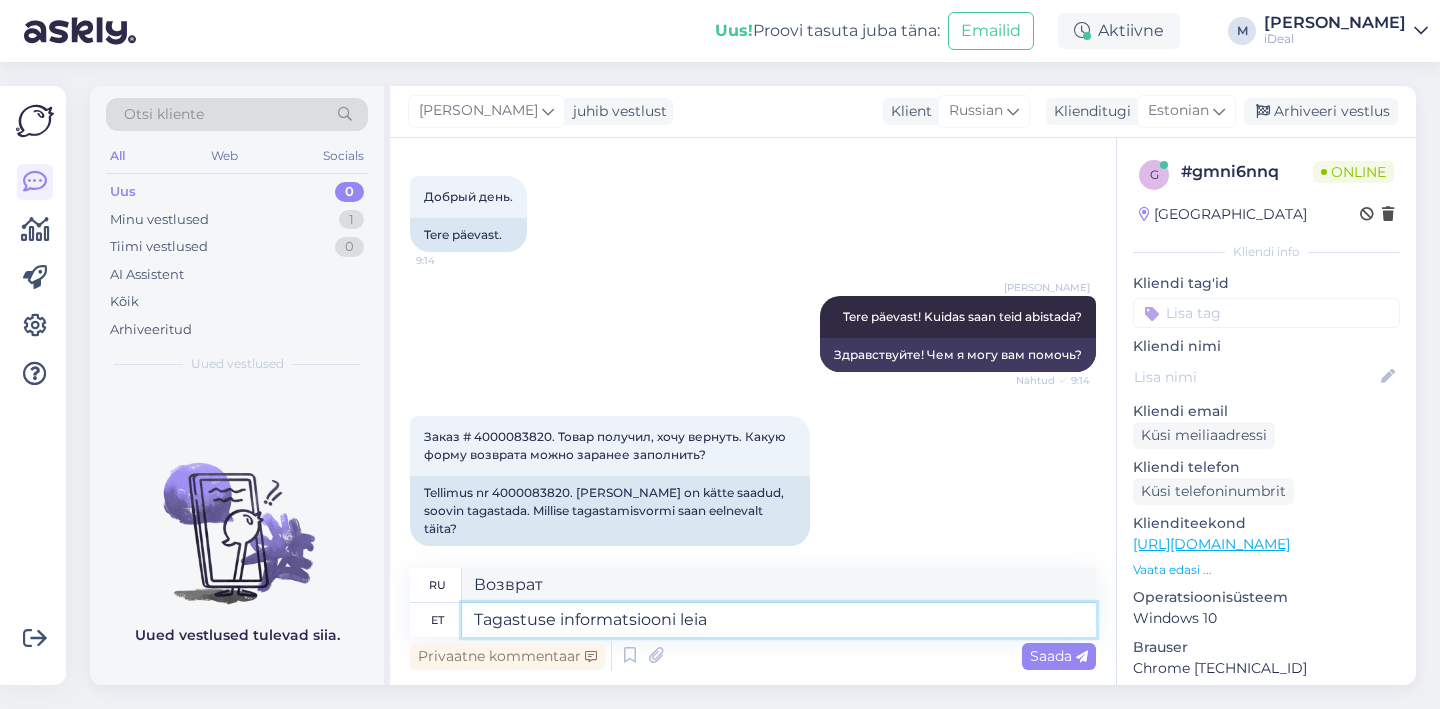 type on "Информация о возврате" 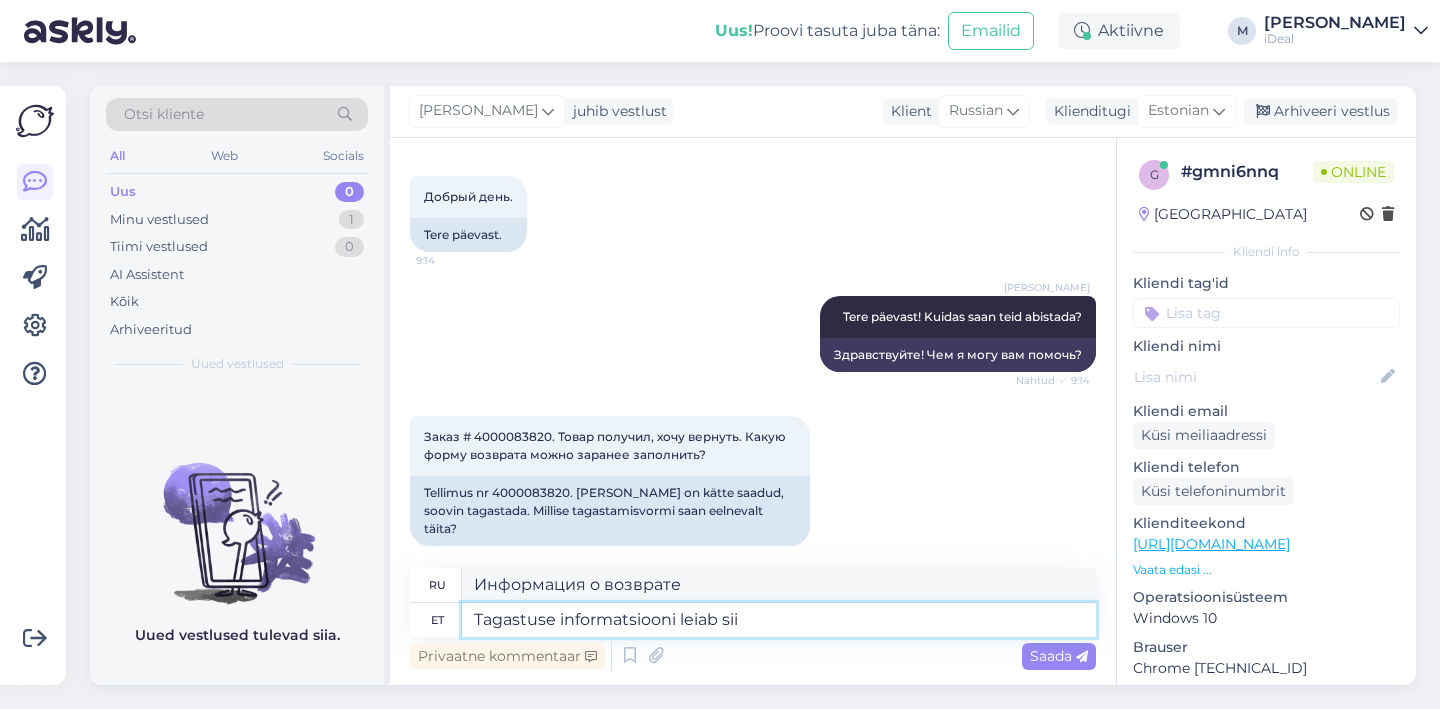 type on "Tagastuse informatsiooni leiab siit" 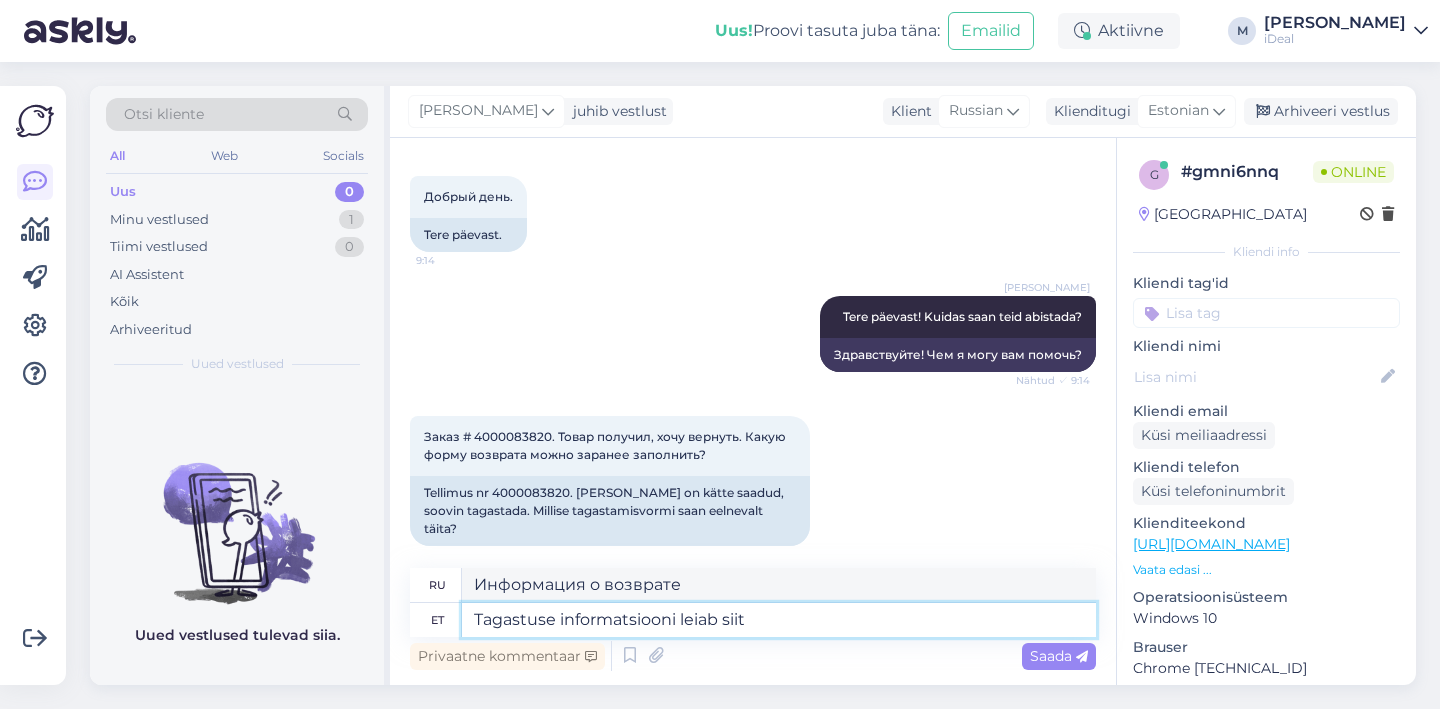 type on "Информацию о возврате можно найти здесь:" 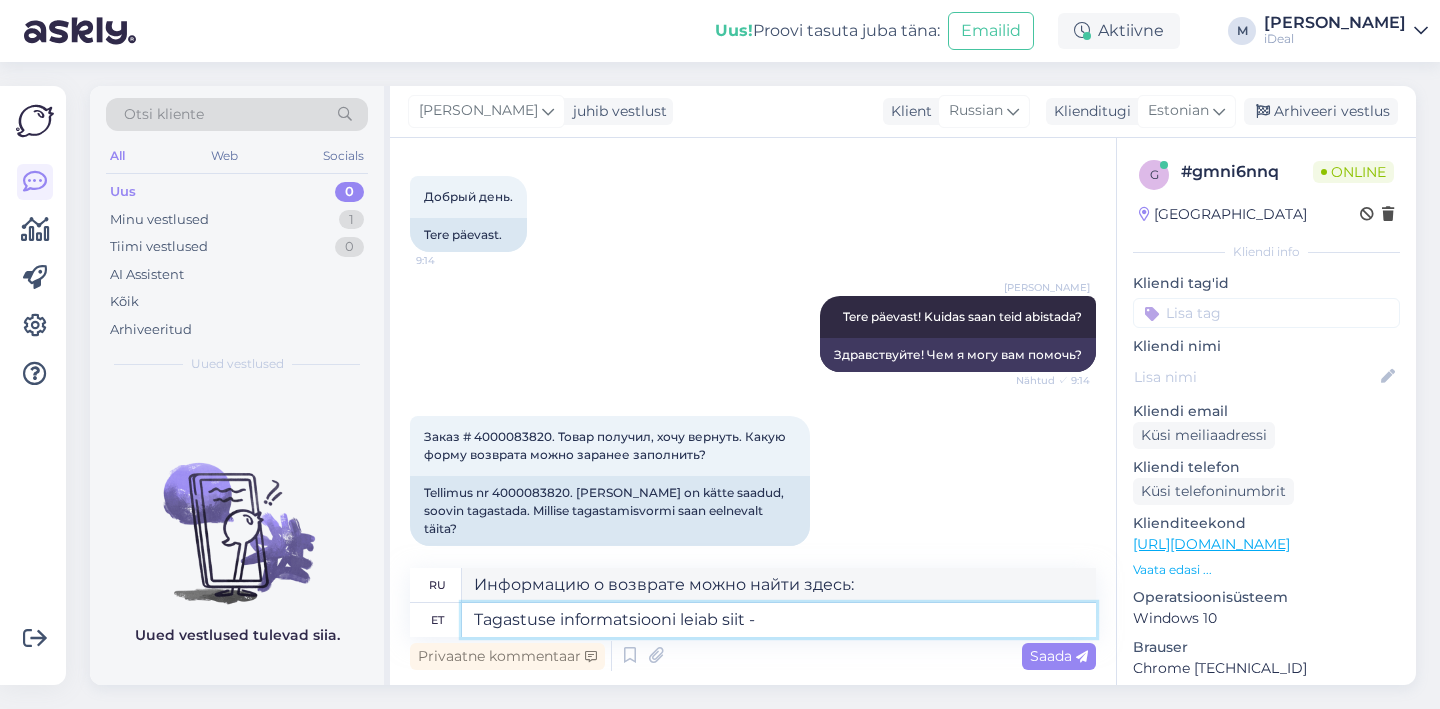 type on "Tagastuse informatsiooni leiab siit -" 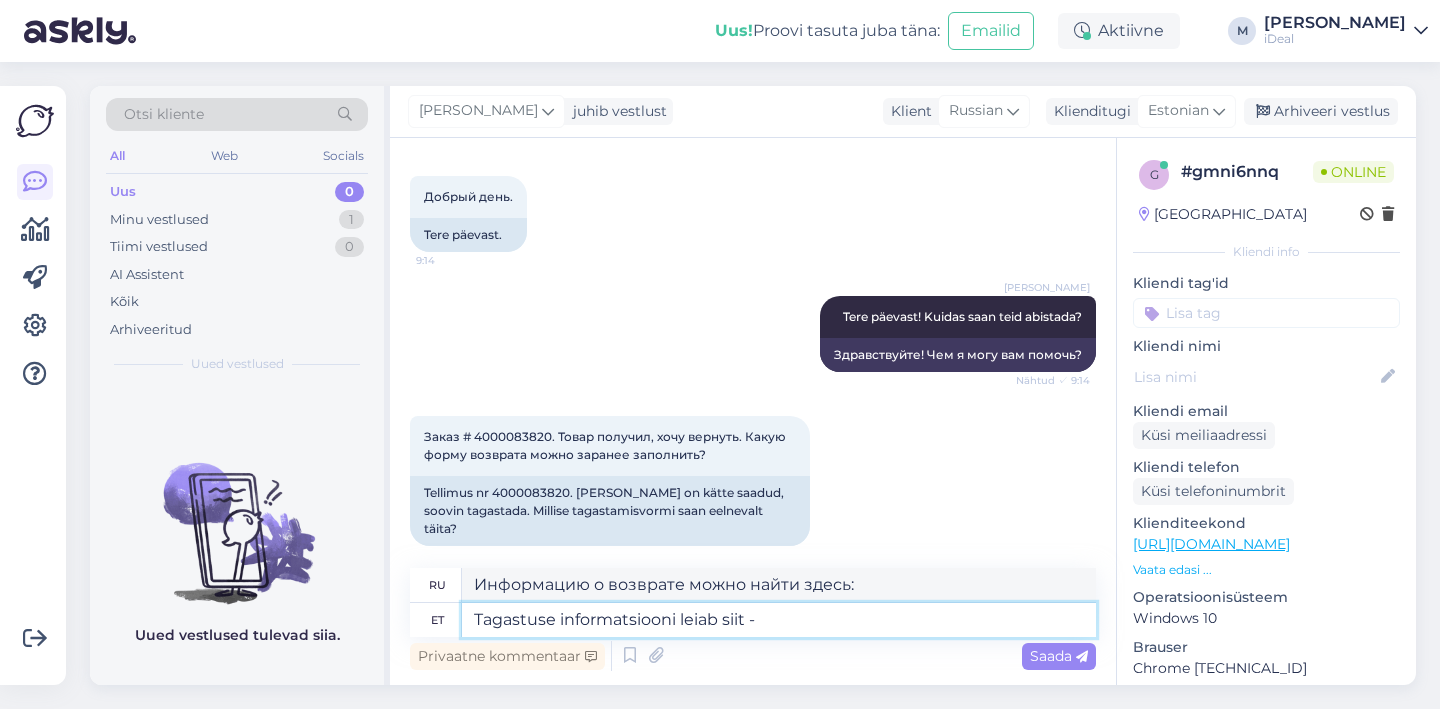 type on "Информацию о возврате можно найти здесь." 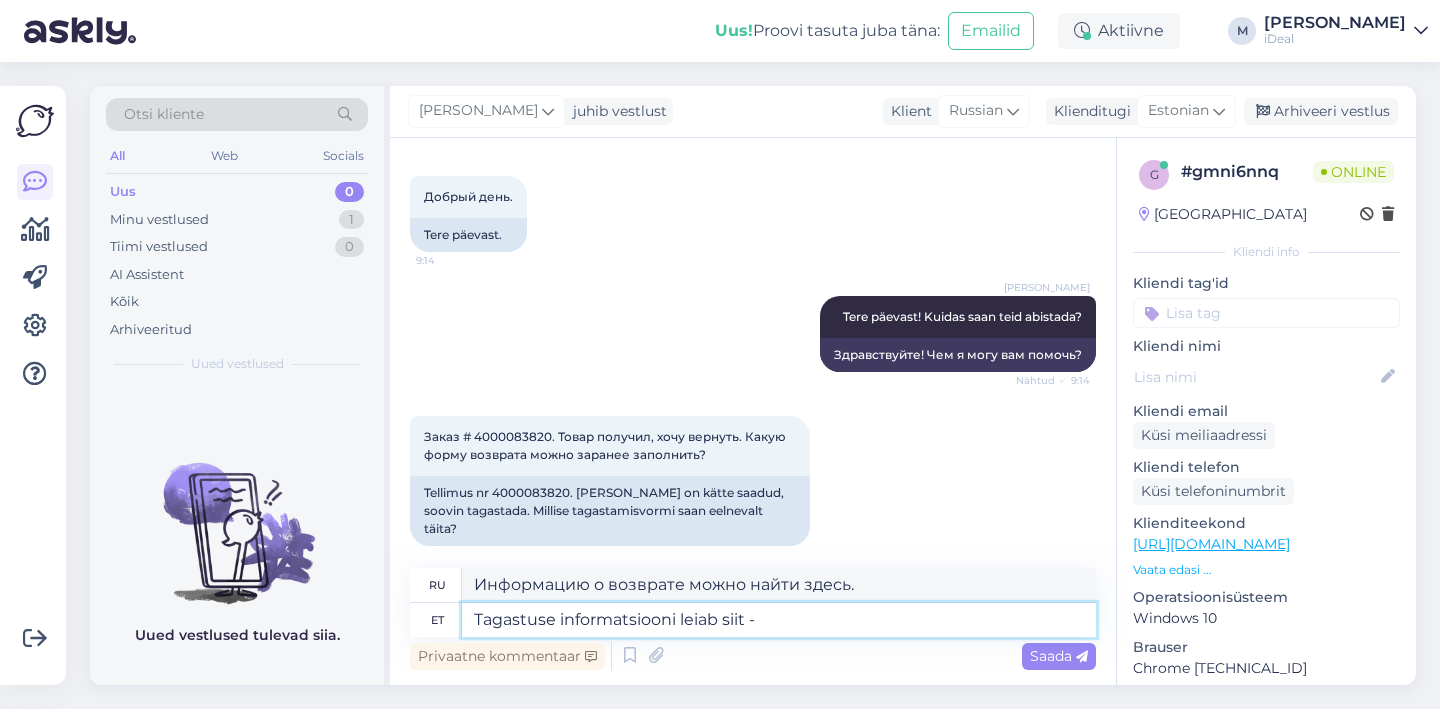 paste on "https://www.ru.ideal.ee/tagastamine" 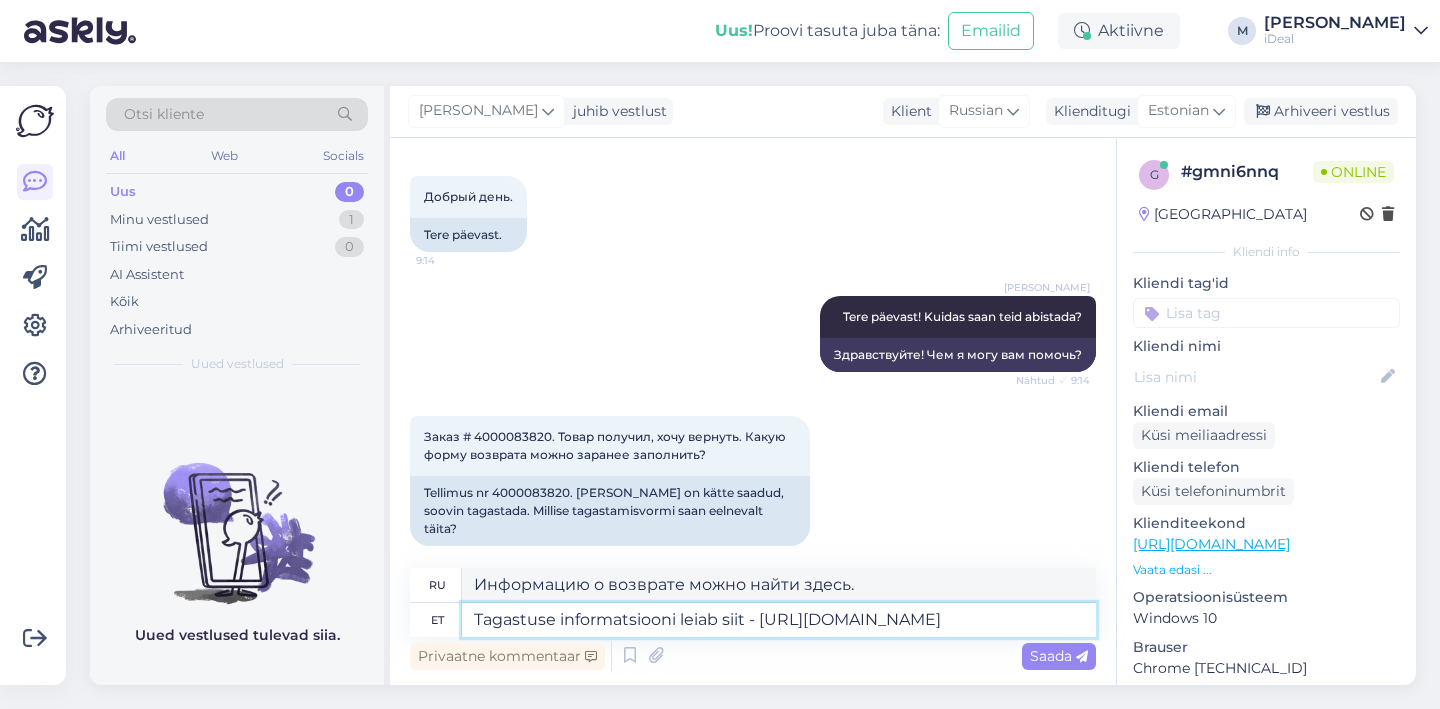 type on "Информацию о возврате можно найти здесь -" 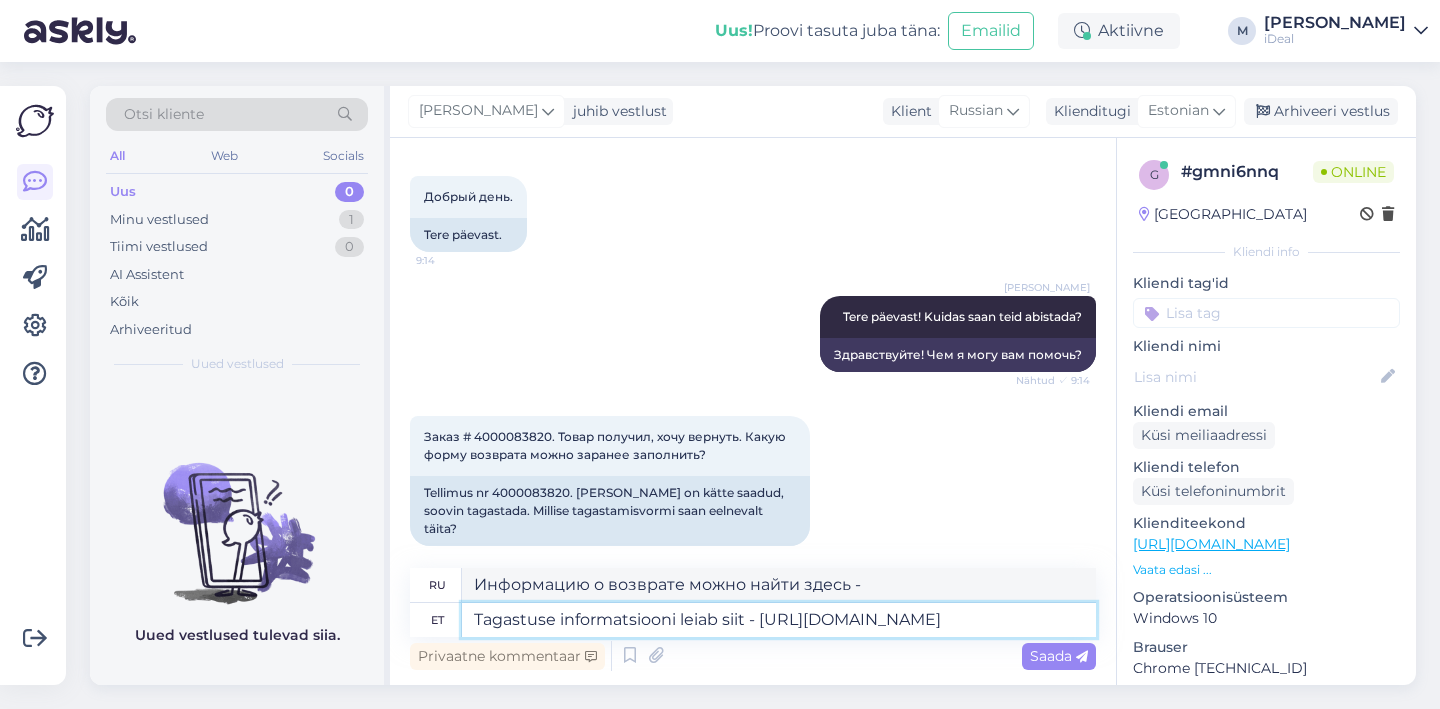 type on "Tagastuse informatsiooni leiab siit - https://www.ru.ideal.ee/tagastamine" 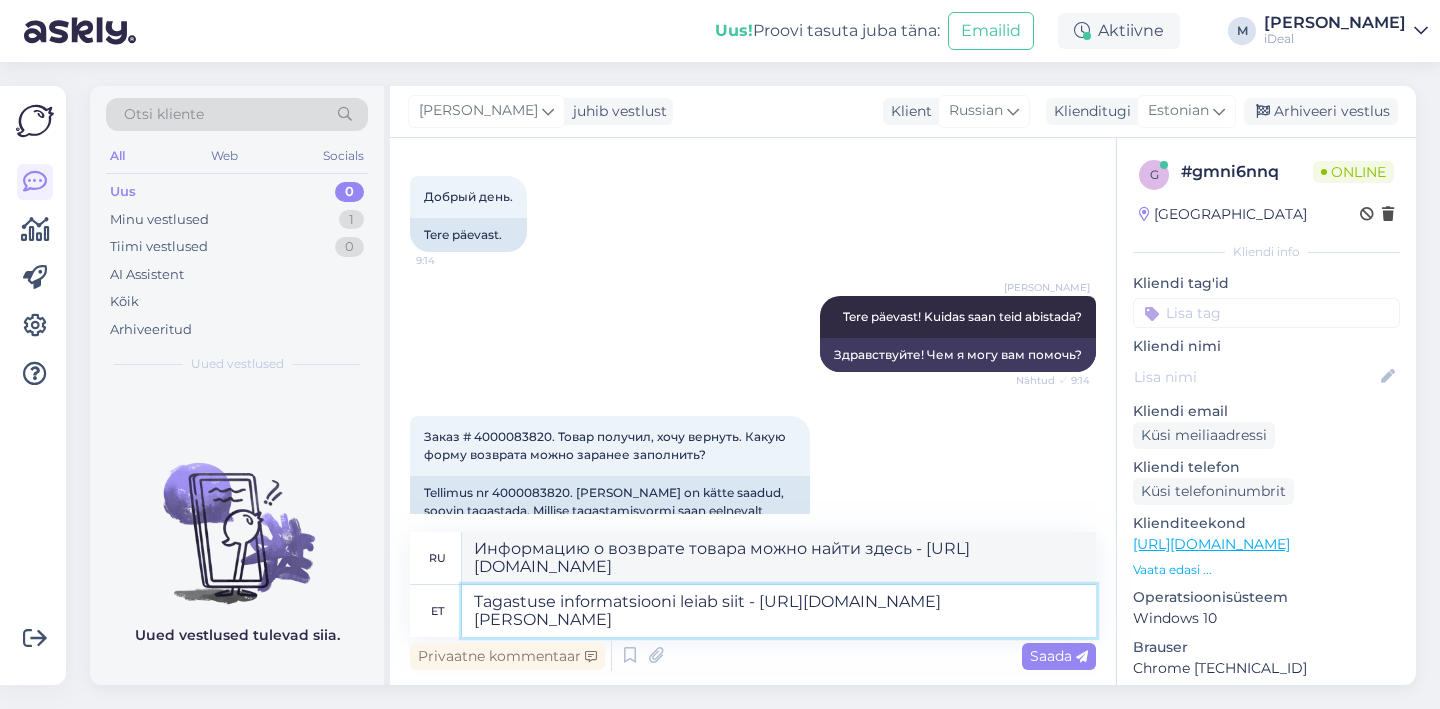 type on "Tagastuse informatsiooni leiab siit - https://www.ru.ideal.ee/tagastamine
Annate meili" 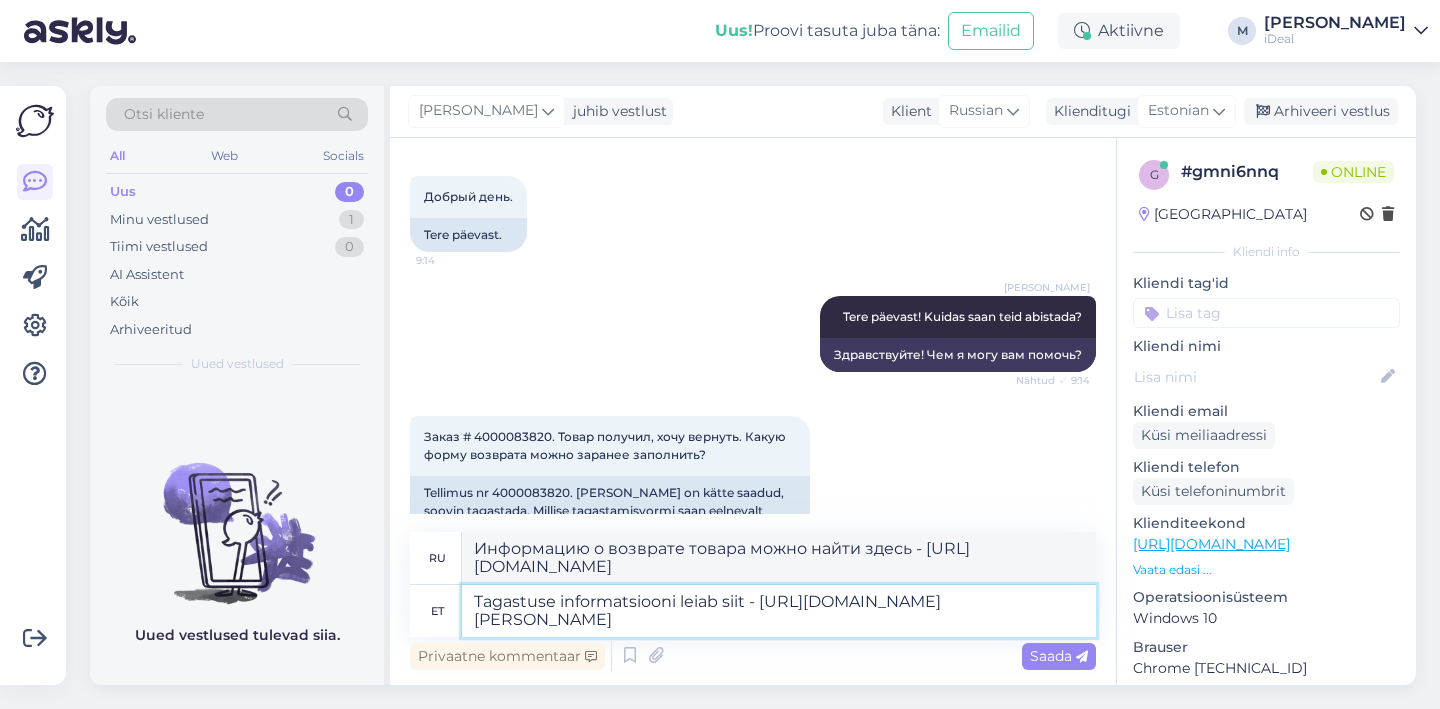type on "Информация о возврате товара находится здесь - https://www.ru.ideal.ee/tagastamine
Вы даёте" 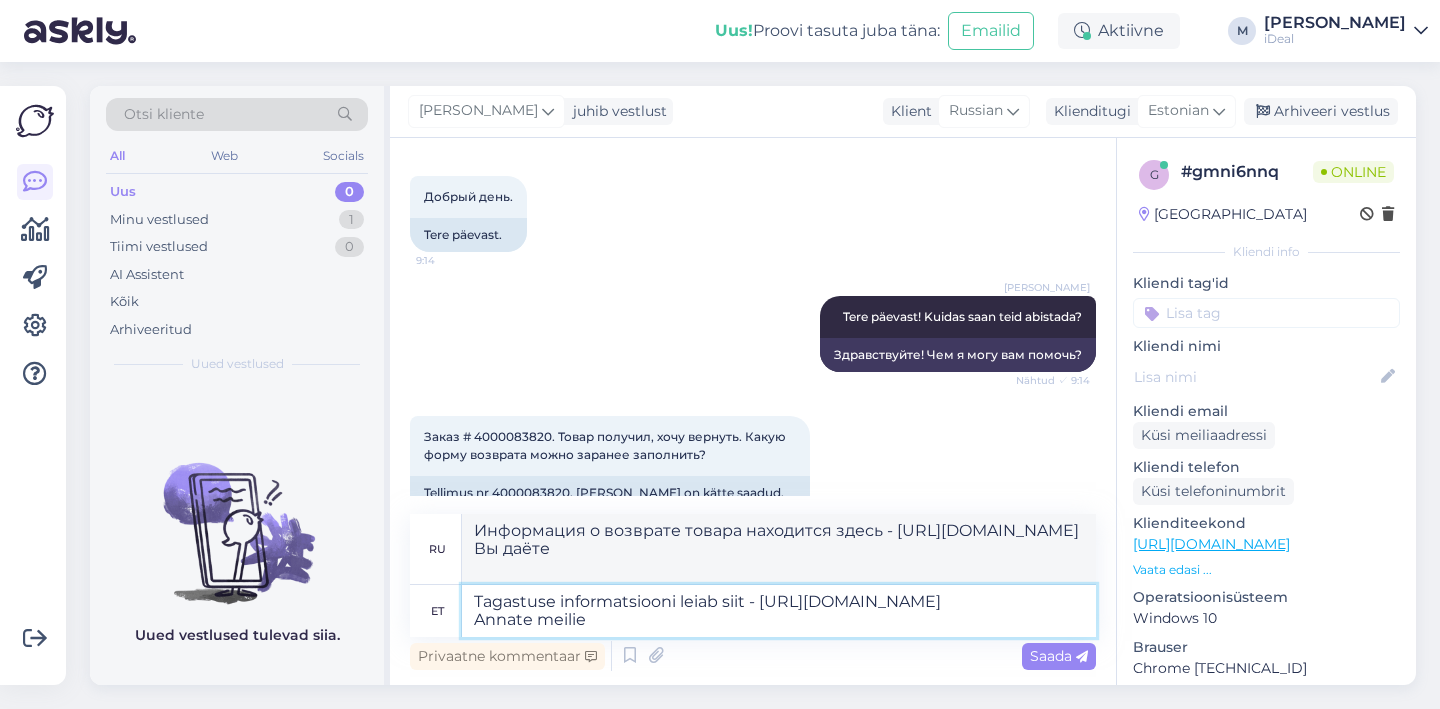 type on "Tagastuse informatsiooni leiab siit - https://www.ru.ideal.ee/tagastamine
Annate meilie" 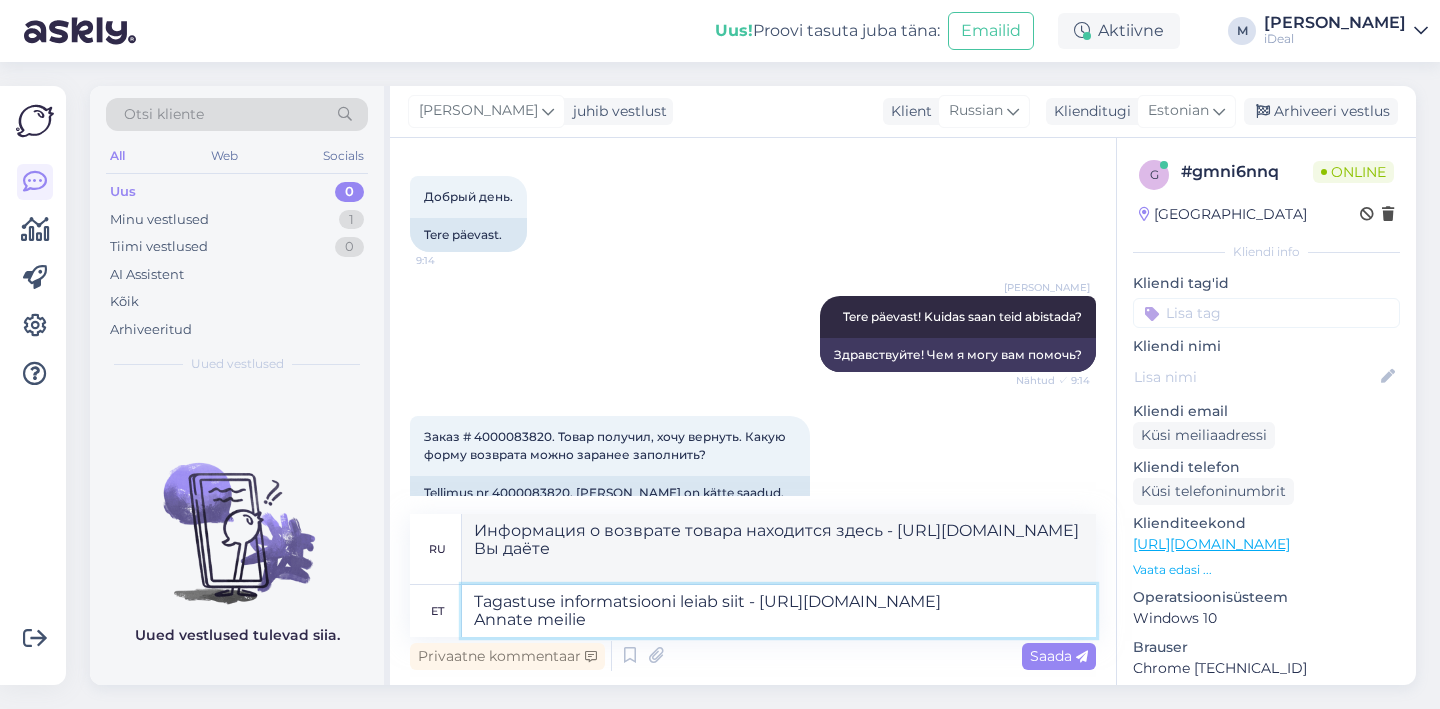 type on "Информация о возврате товара находится здесь - https://www.ru.ideal.ee/tagastamine
Сообщите нам по электронной mail." 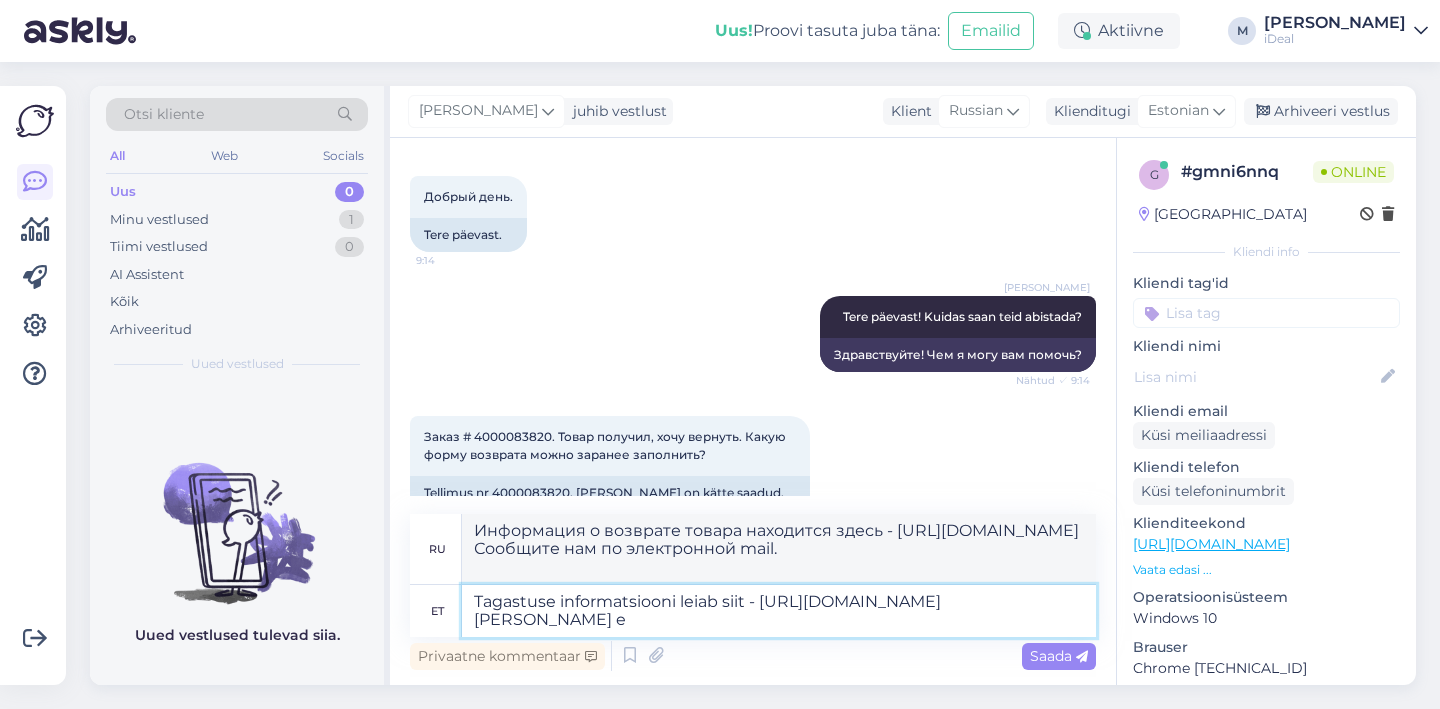 type on "Tagastuse informatsiooni leiab siit - https://www.ru.ideal.ee/tagastamine
Annate meile ei" 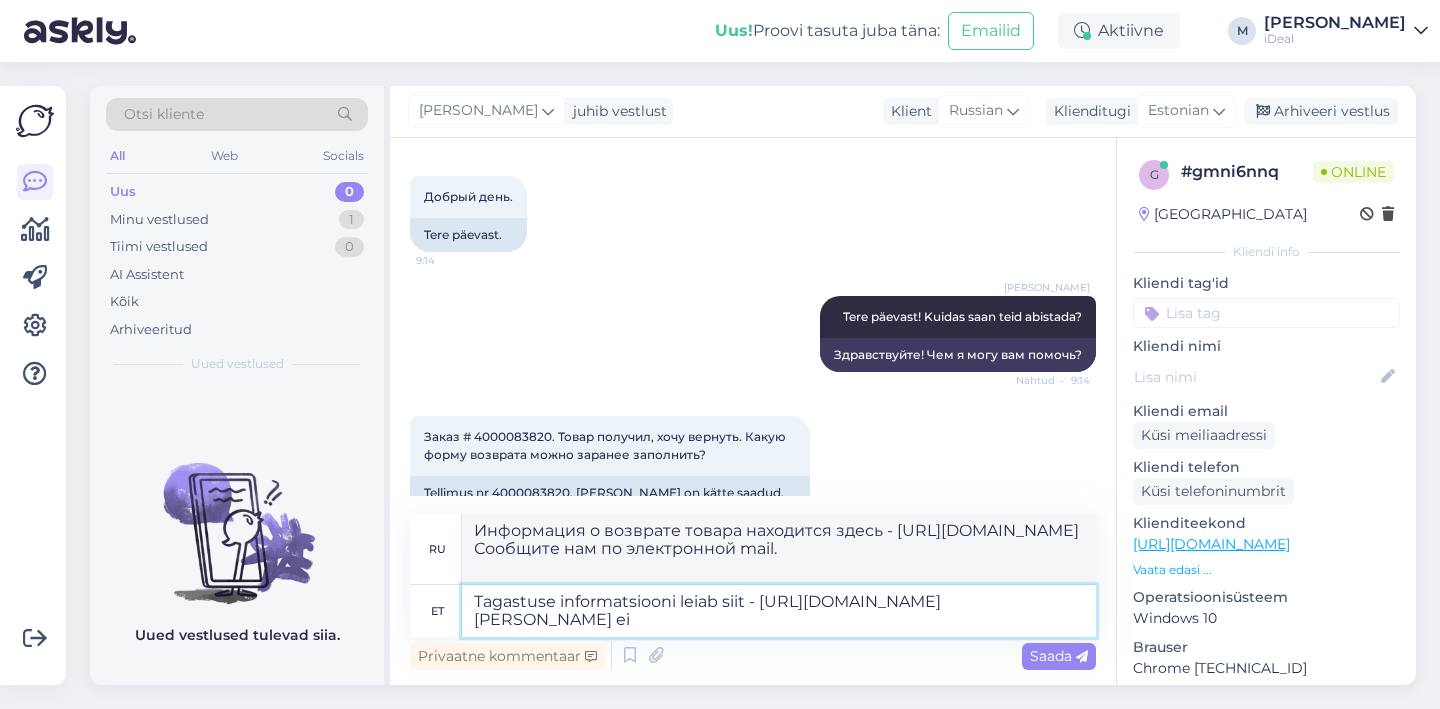 type on "Информацию о возврате товара можно найти здесь - https://www.ru.ideal.ee/tagastamine
Сообщите нам" 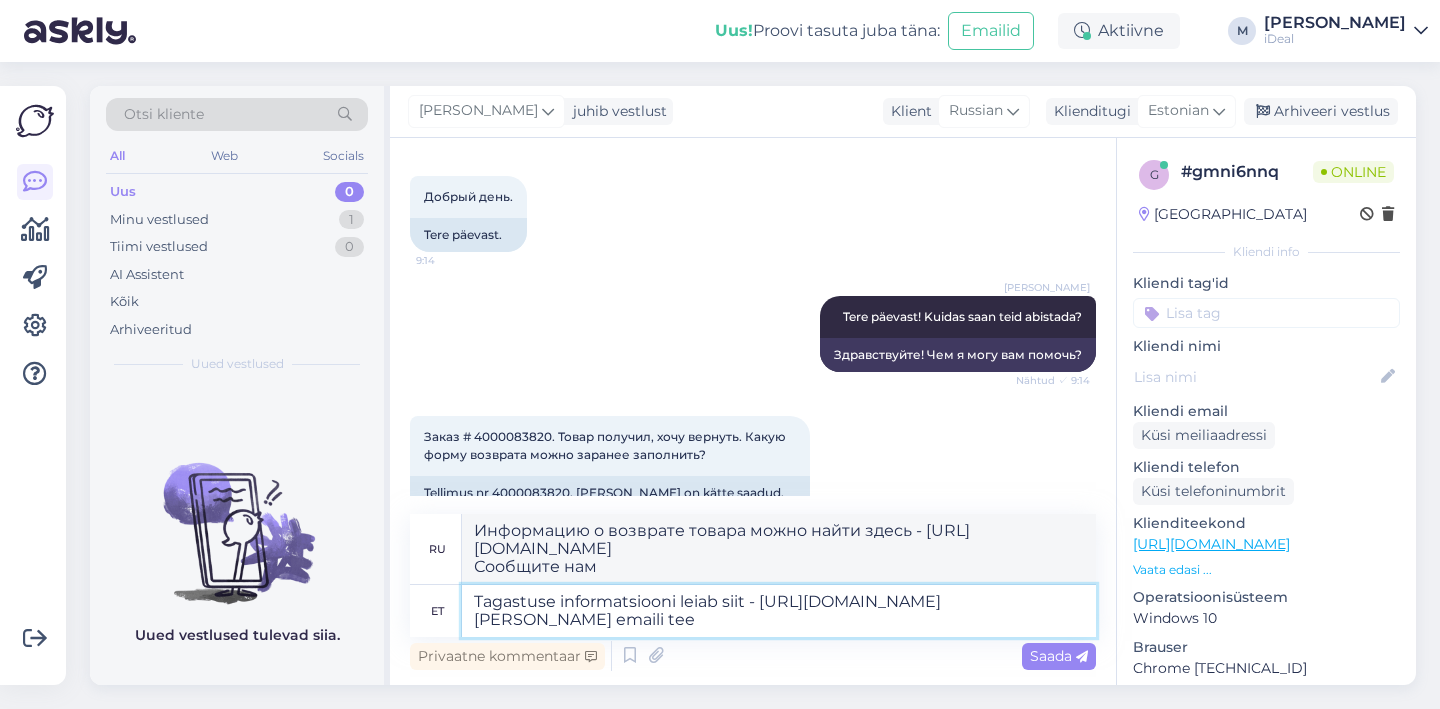 type on "Tagastuse informatsiooni leiab siit - https://www.ru.ideal.ee/tagastamine
Annate meile emaili teel" 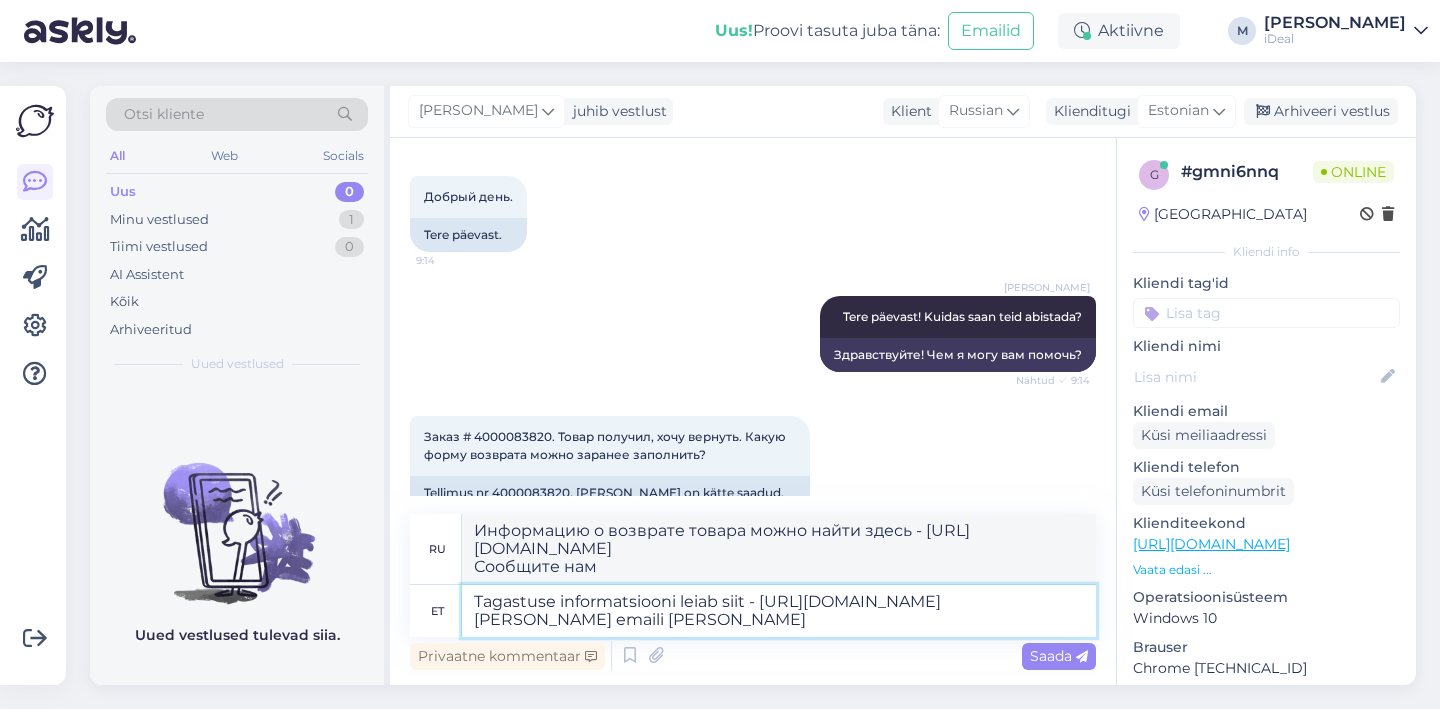 type on "Информация о возврате товара находится здесь - https://www.ru.ideal.ee/tagastamine
Укажите ваш адрес электронной почты." 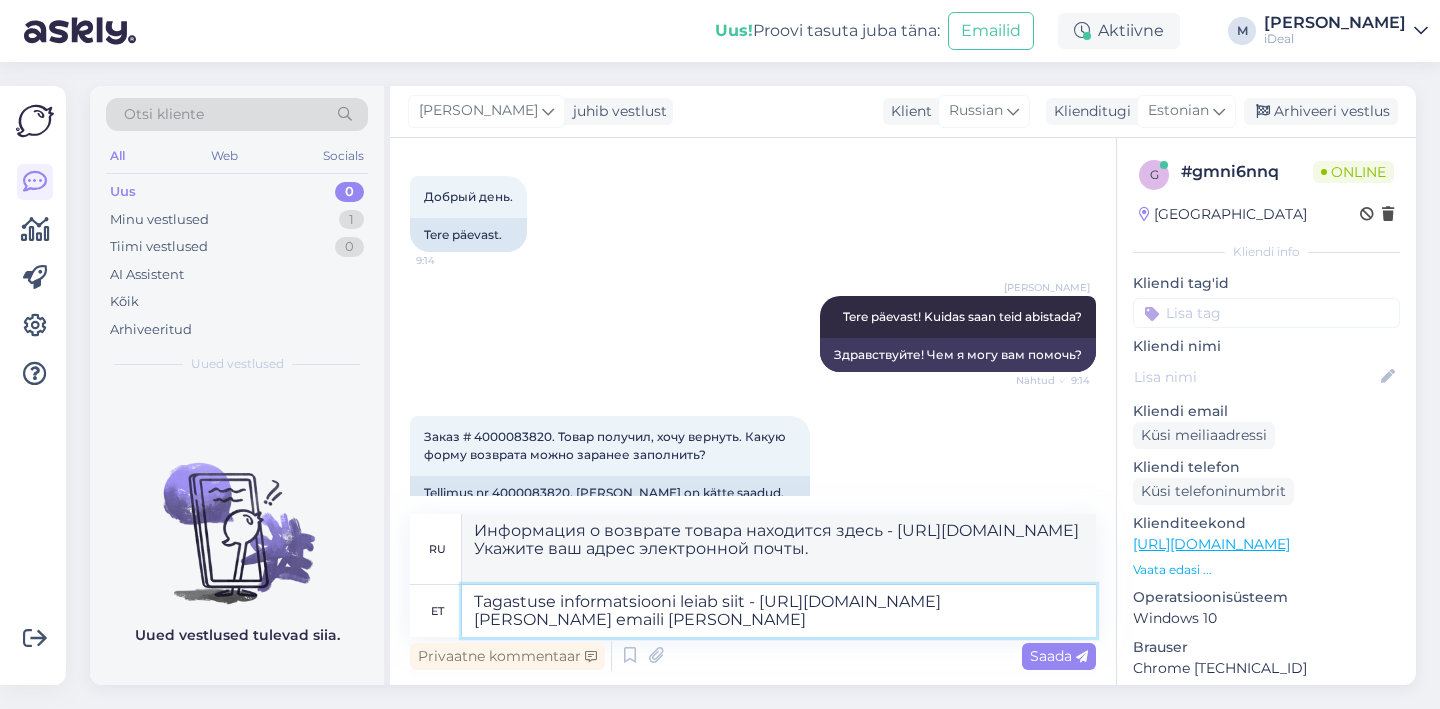 type on "Tagastuse informatsiooni leiab siit - https://www.ru.ideal.ee/tagastamine
Annate meile emaili teel teada" 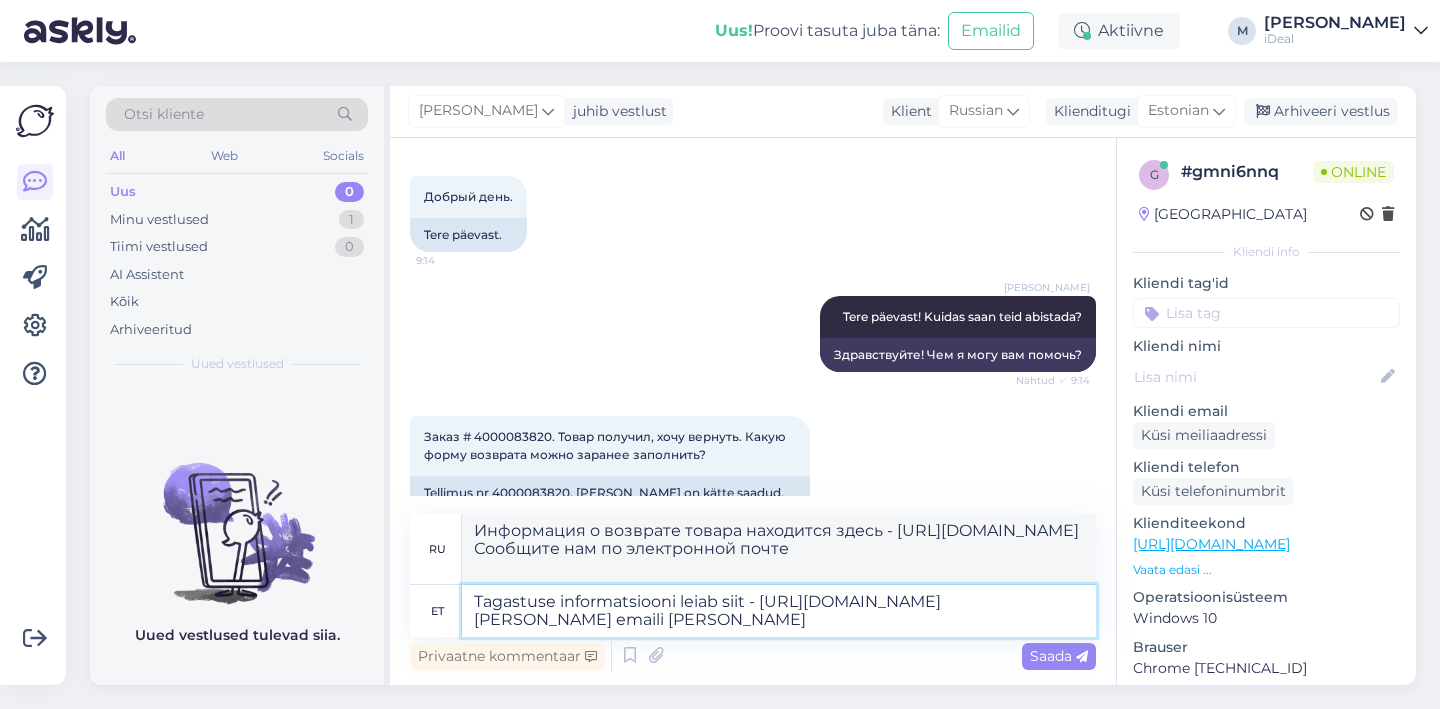 type on "Tagastuse informatsiooni leiab siit - https://www.ru.ideal.ee/tagastamine
Annate meile emaili teel teada" 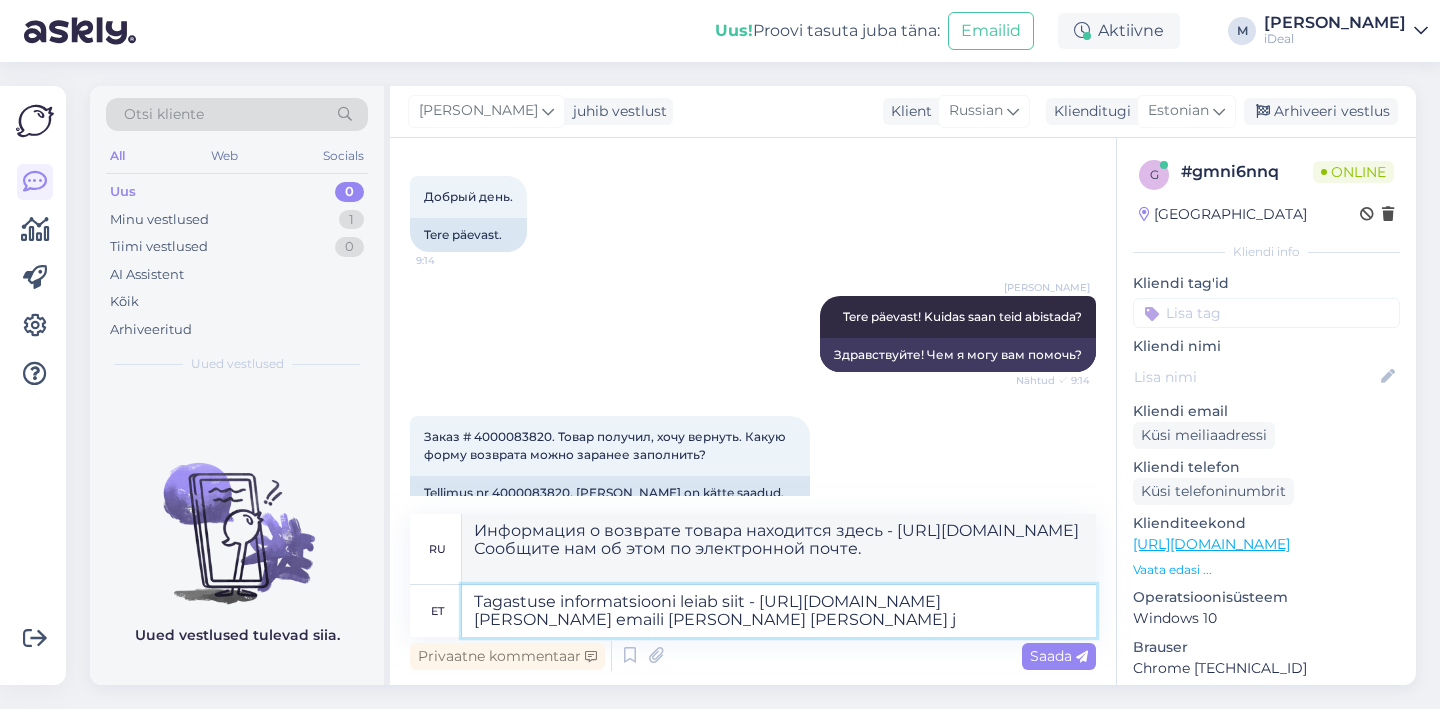 type on "Tagastuse informatsiooni leiab siit - https://www.ru.ideal.ee/tagastamine
Annate meile emaili teel teada miks ja" 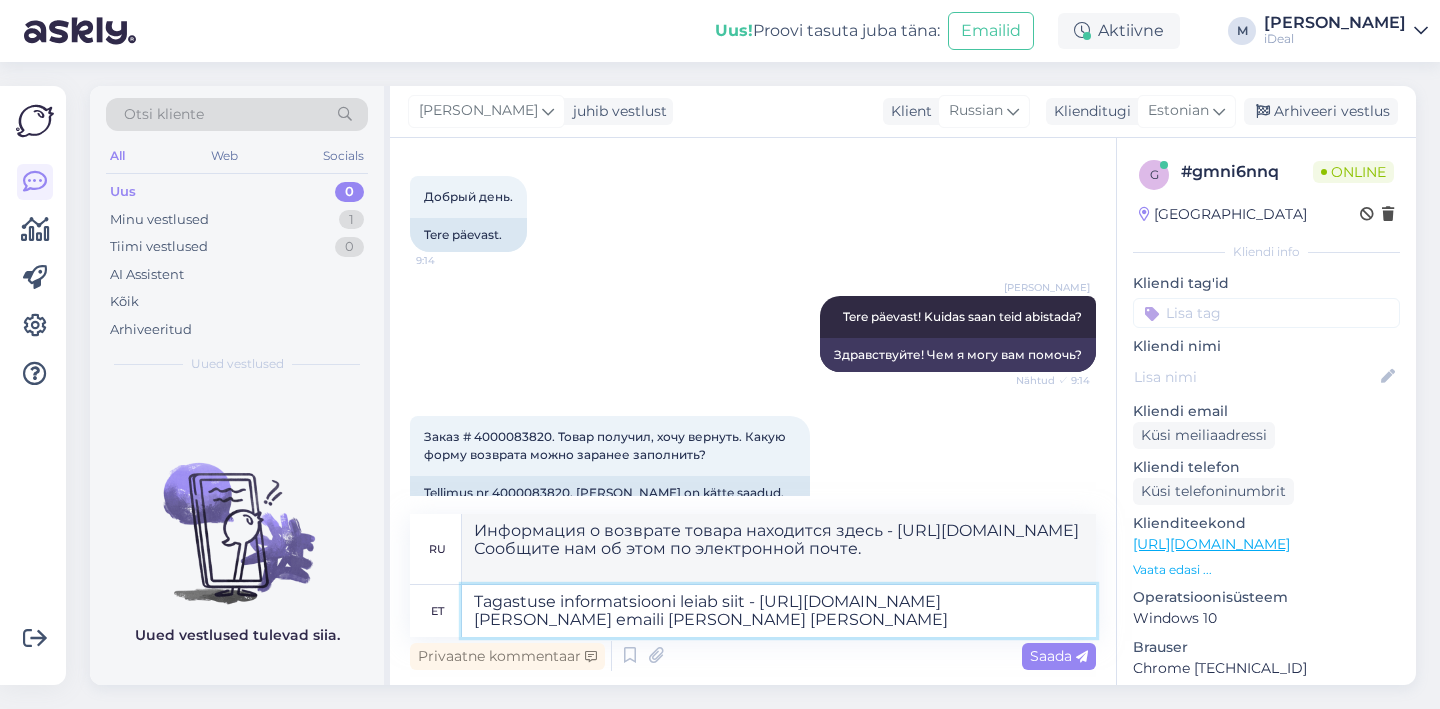 type on "Информация о возврате товара находится здесь - https://www.ru.ideal.ee/tagastamine
Сообщите нам по электронной почте причину." 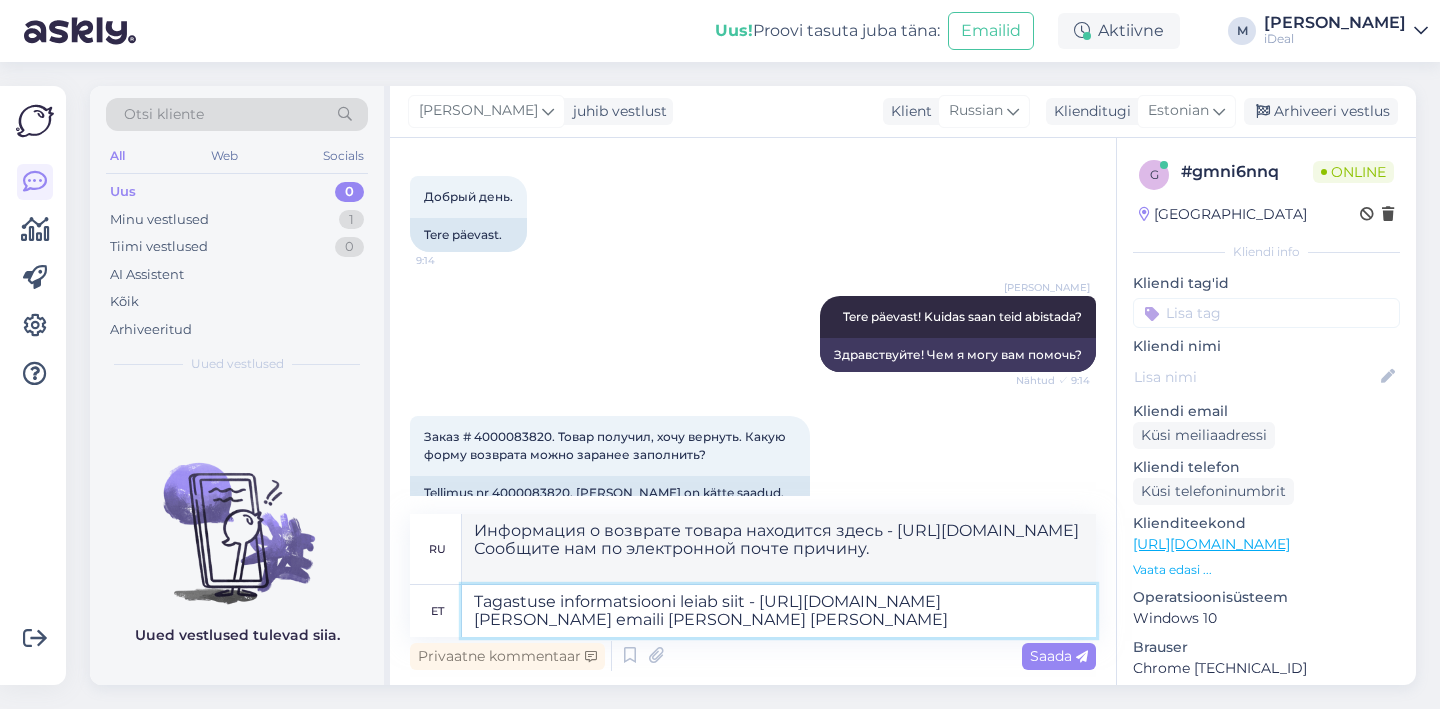 type on "Tagastuse informatsiooni leiab siit - https://www.ru.ideal.ee/tagastamine
Annate meile emaili teel teada miks ja m" 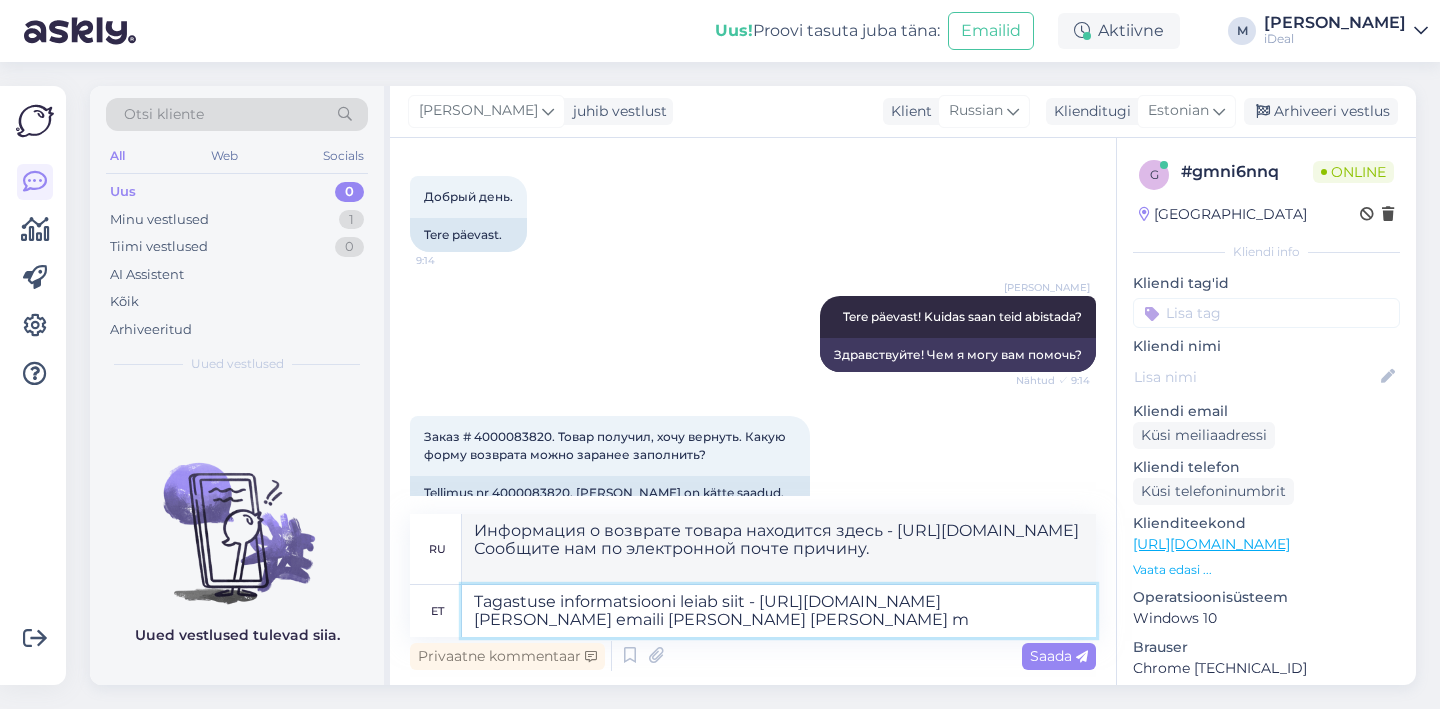type on "Информация о возврате товара находится здесь - https://www.ru.ideal.ee/tagastamine
Сообщите нам по электронной почте причину и" 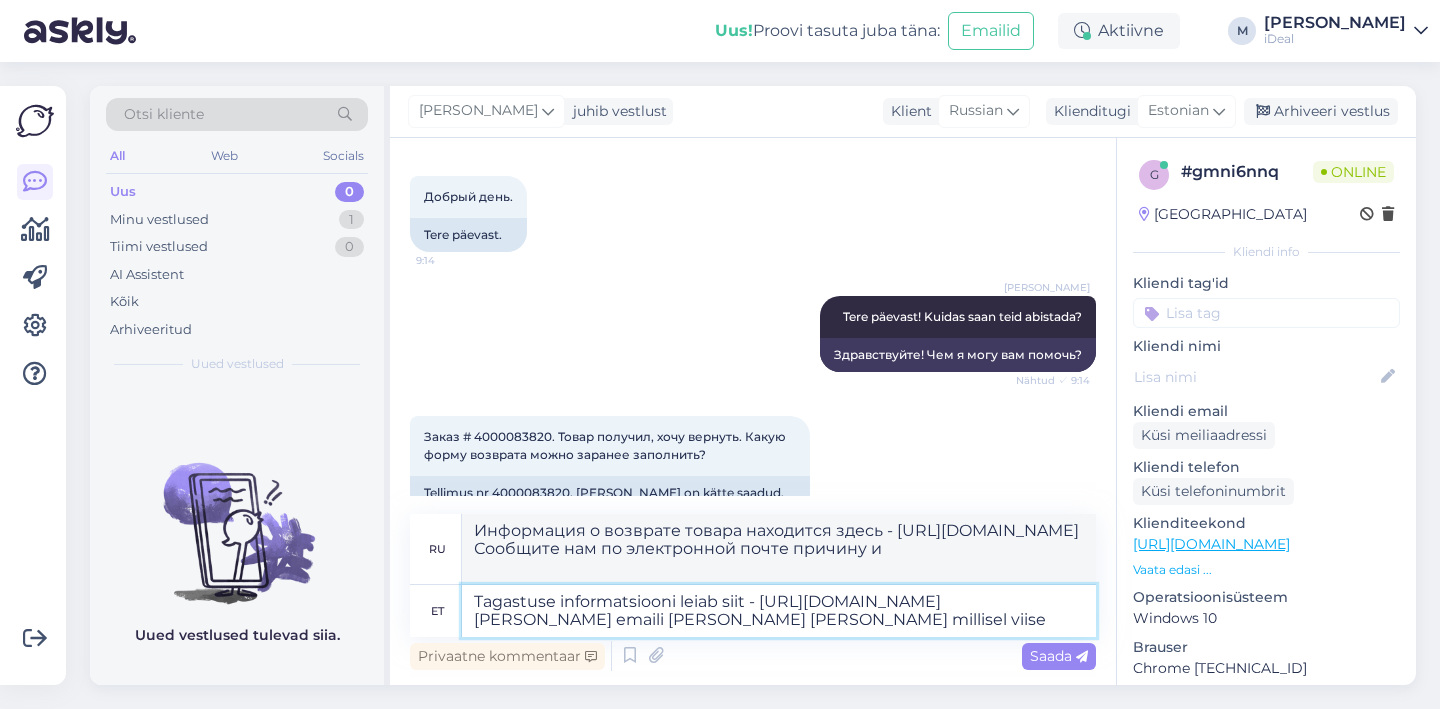 type on "Tagastuse informatsiooni leiab siit - https://www.ru.ideal.ee/tagastamine
Annate meile emaili teel teada miks ja millisel viisei" 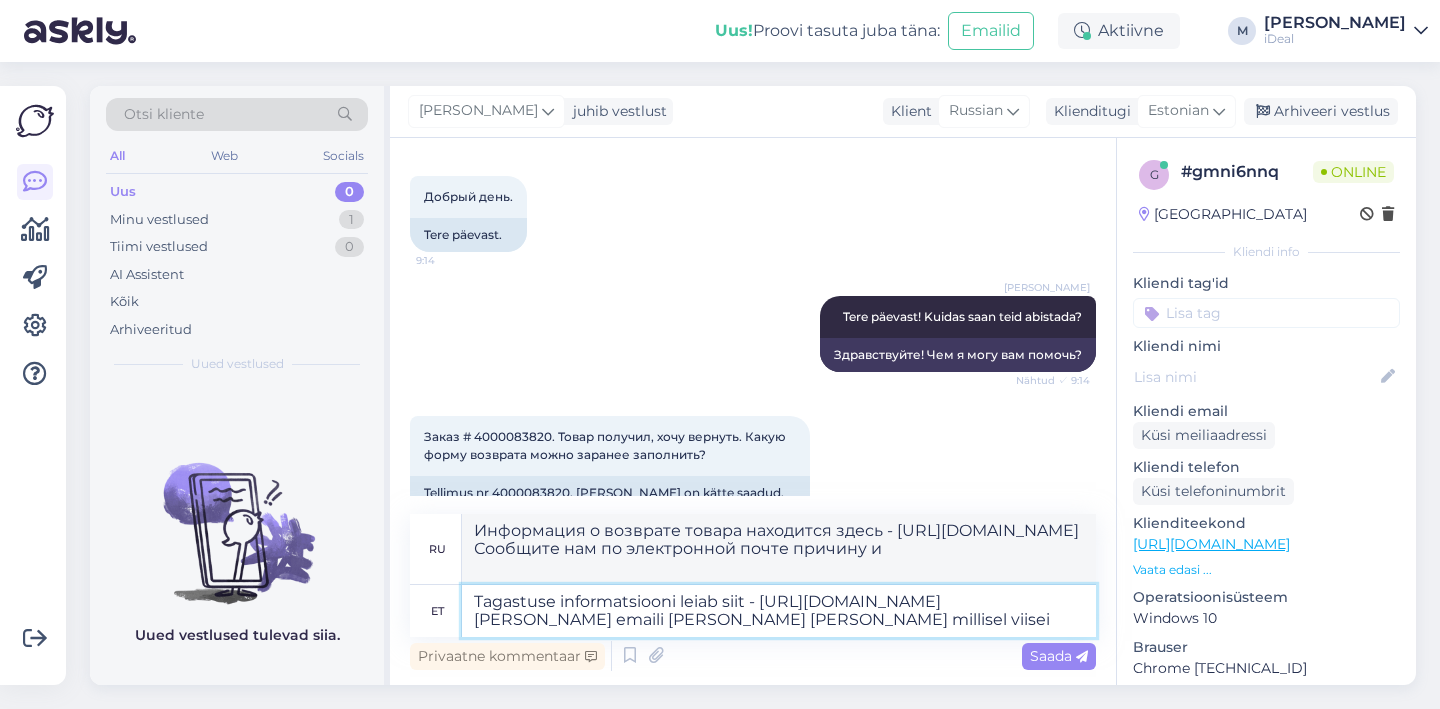 type on "Информация о возврате товара находится здесь - https://www.ru.ideal.ee/tagastamine
Сообщите нам по электронной почте причину и способ возврата." 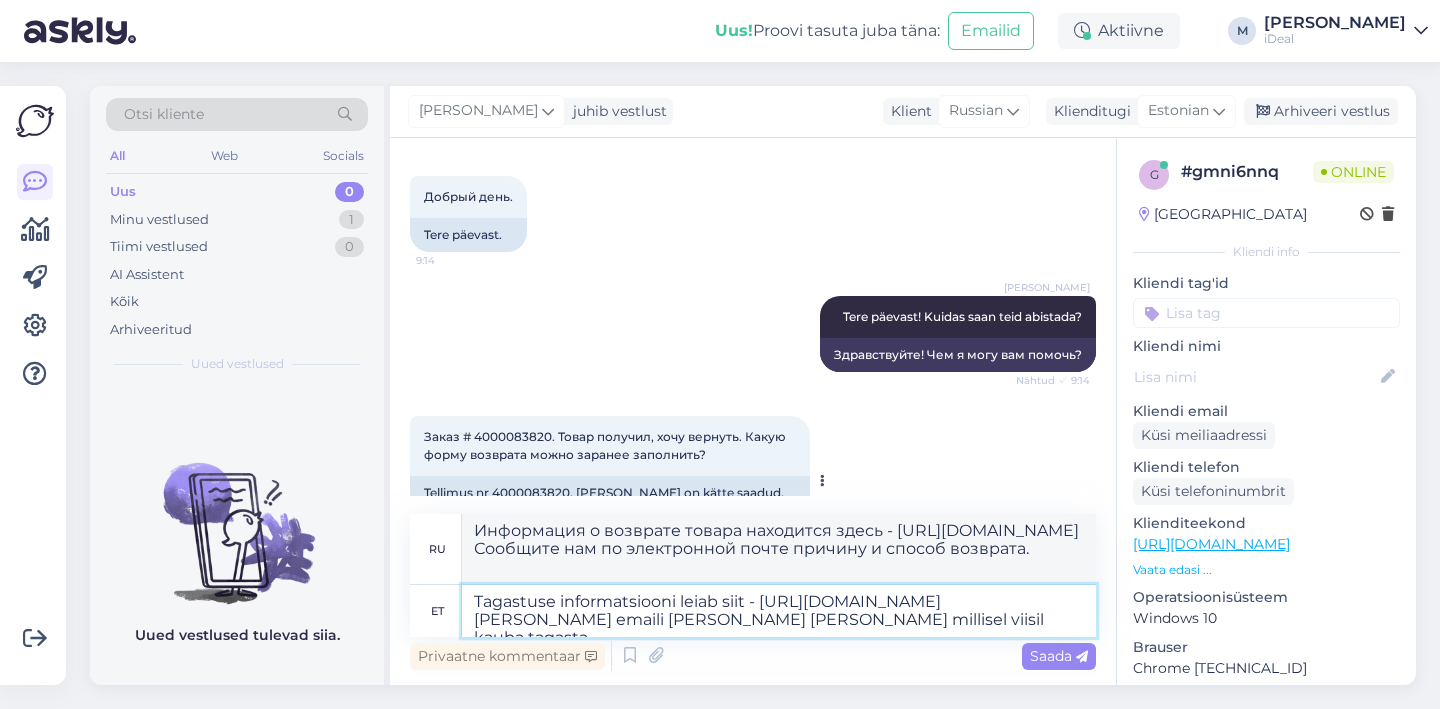 type on "Tagastuse informatsiooni leiab siit - https://www.ru.ideal.ee/tagastamine
Annate meile emaili teel teada miks ja millisel viisil kauba tagastat" 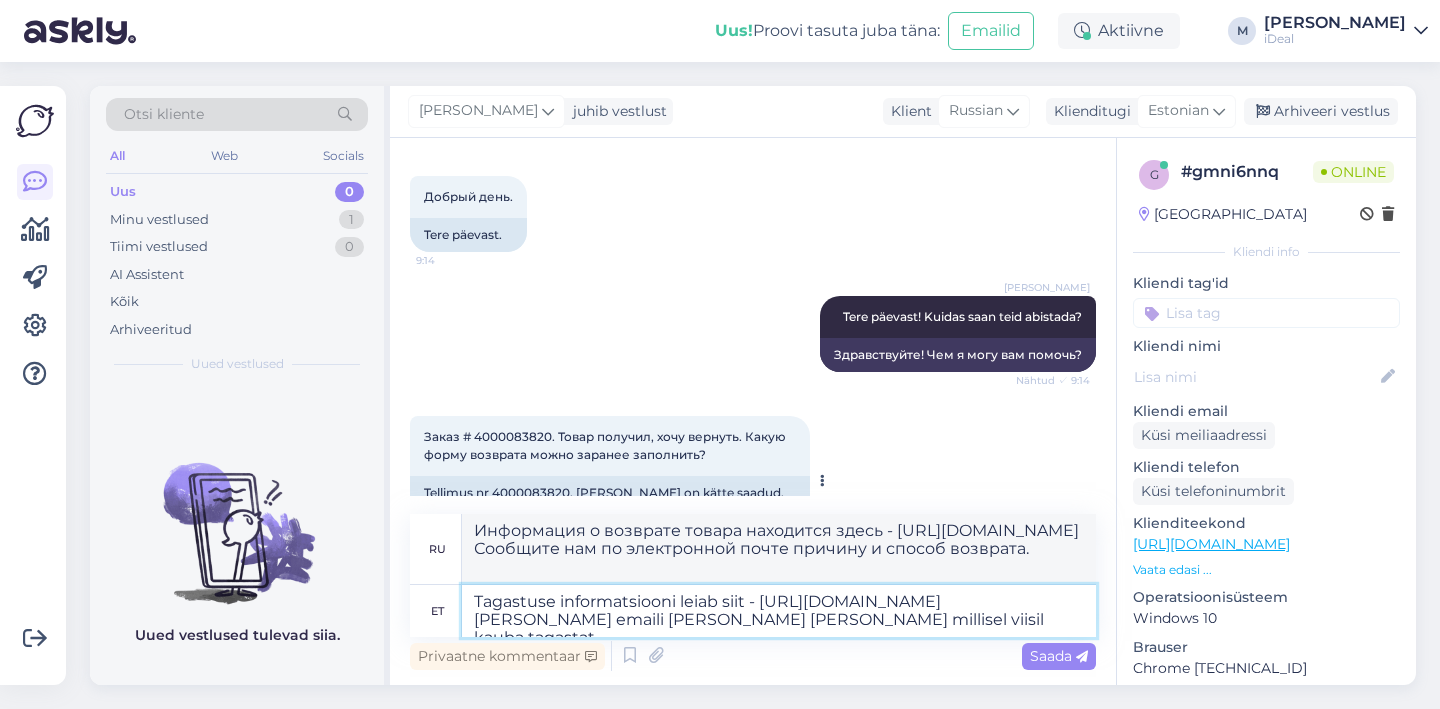 type on "Информация о возврате товара находится здесь - https://www.ru.ideal.ee/tagastamine
Сообщите нам по электронной почте причину и способ возврата товара." 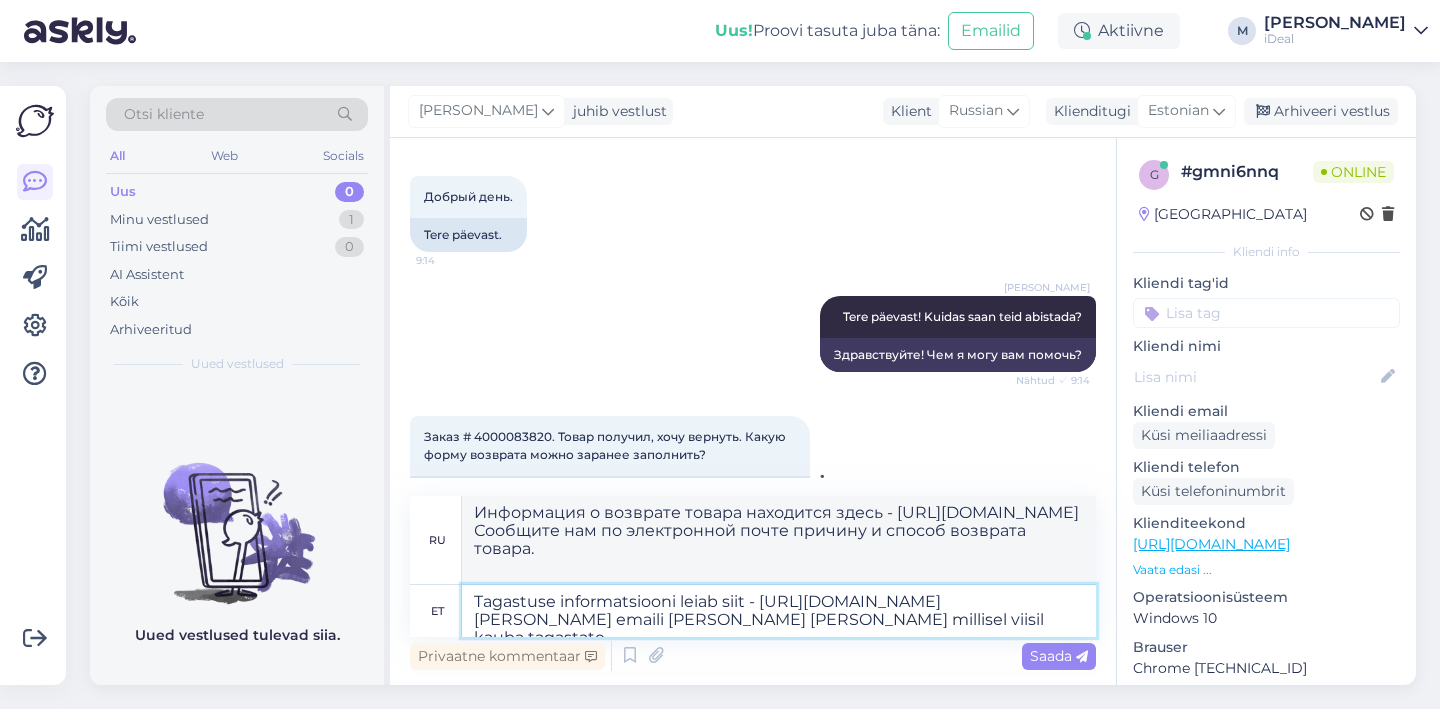 type on "Tagastuse informatsiooni leiab siit - https://www.ru.ideal.ee/tagastamine
Annate meile emaili teel teada miks ja millisel viisil kauba tagastate." 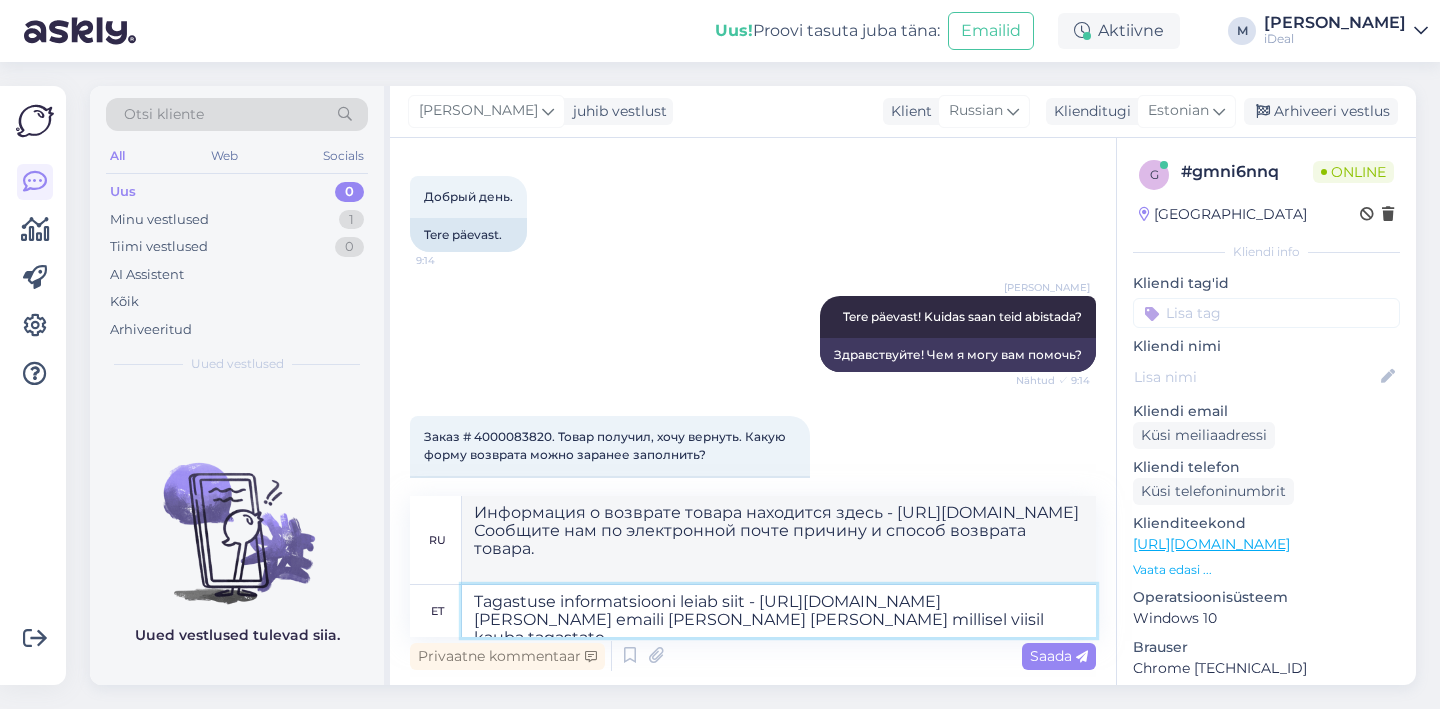 type on "Информацию о возврате товара можно найти здесь - https://www.ru.ideal.ee/tagastamine
Сообщите нам по электронной почте причину и способ возврата товара." 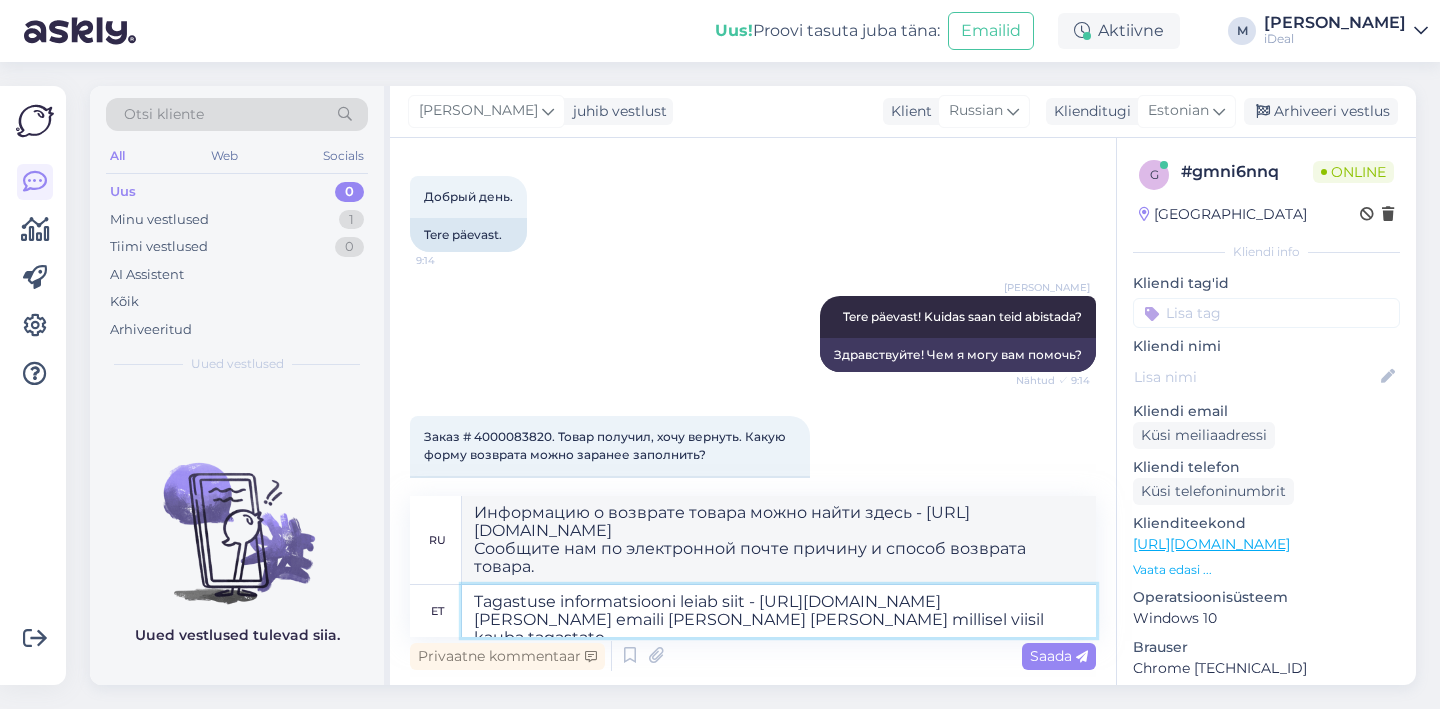 type on "Tagastuse informatsiooni leiab siit - https://www.ru.ideal.ee/tagastamine
Annate meile emaili teel teada miks ja millisel viisil kauba tagastate." 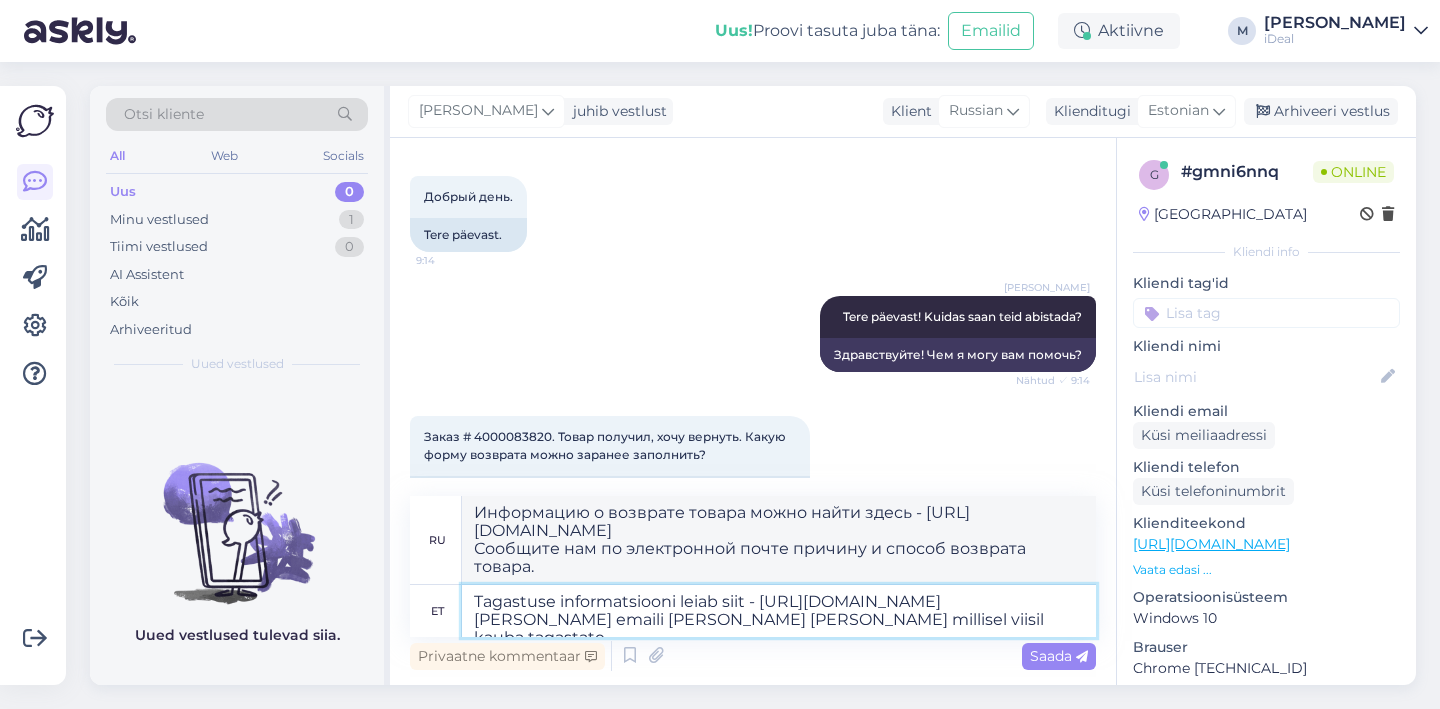 type 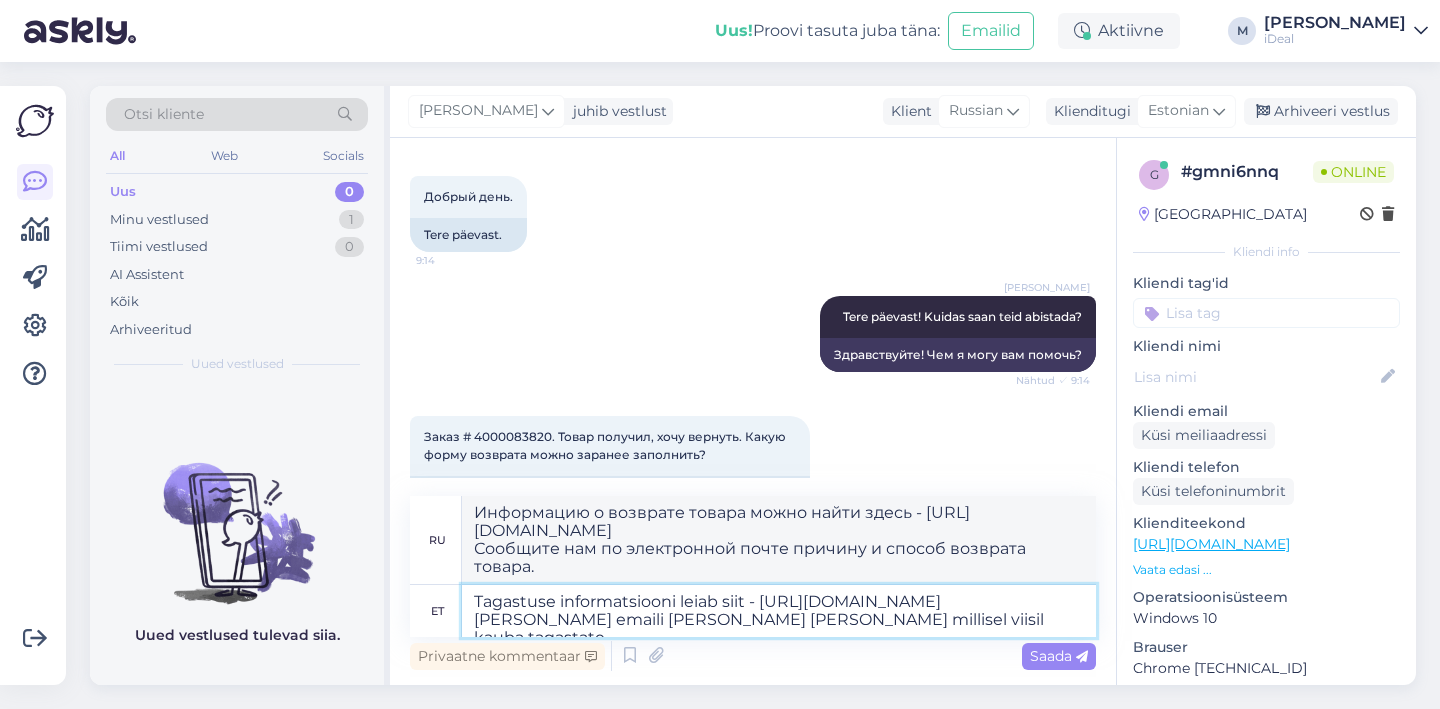 type 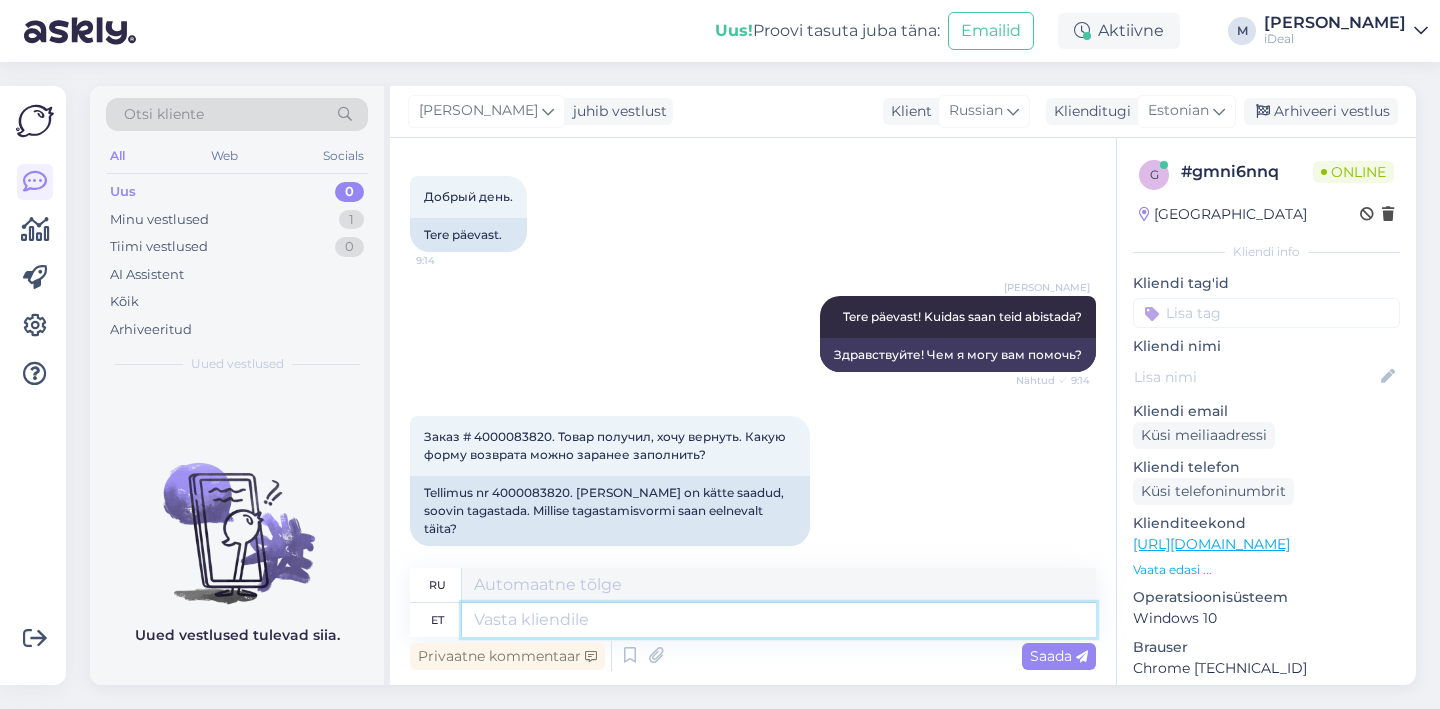 scroll, scrollTop: 316, scrollLeft: 0, axis: vertical 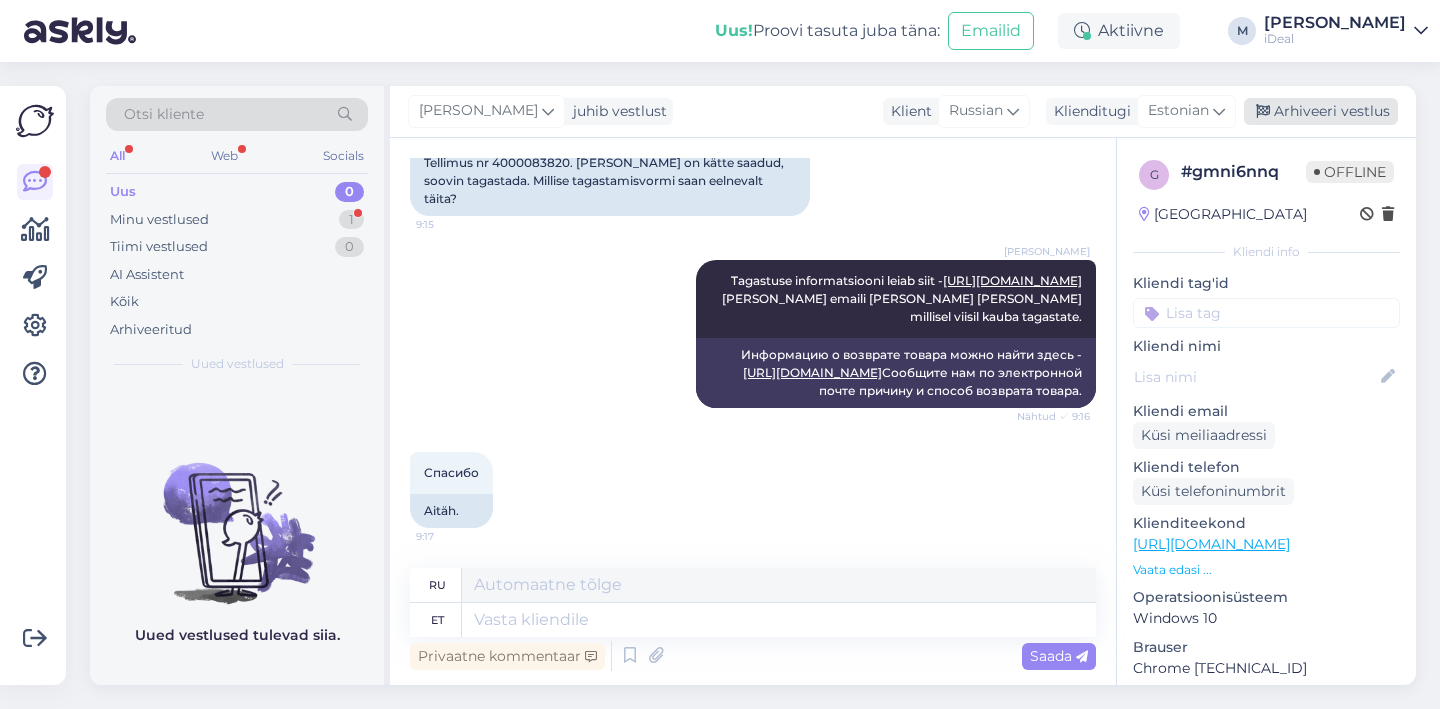 click on "Arhiveeri vestlus" at bounding box center [1321, 111] 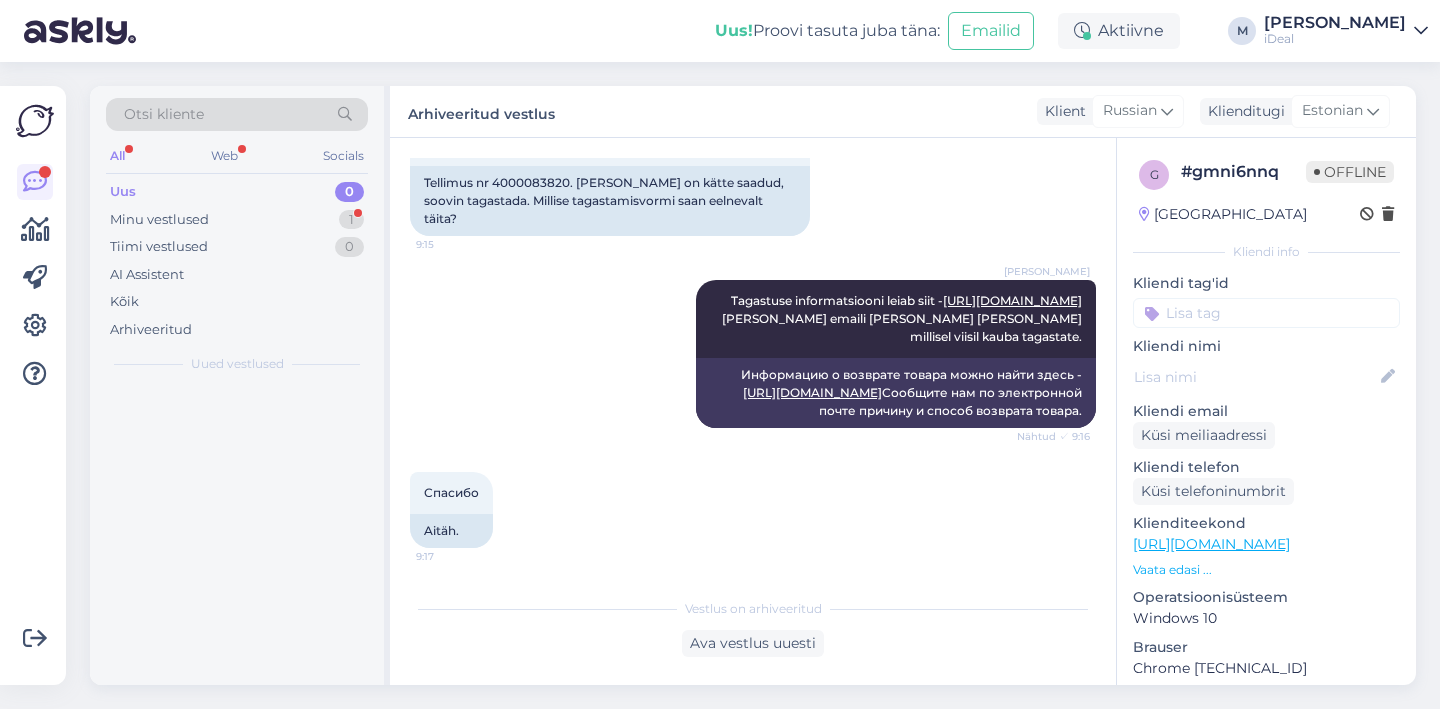 scroll, scrollTop: 416, scrollLeft: 0, axis: vertical 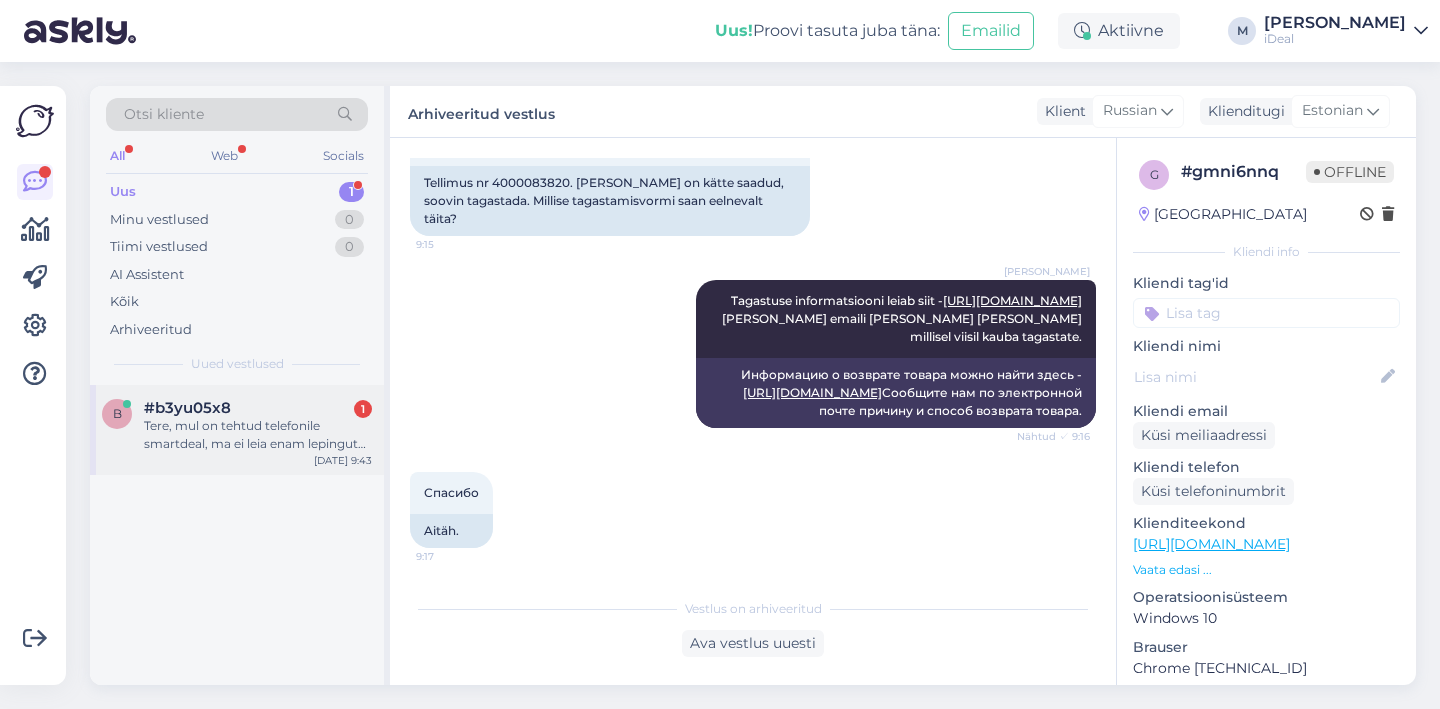 click on "Tere, mul on tehtud telefonile smartdeal, ma ei leia enam lepingut meilist. Inbanki leping on olemas, augustis peaks nüüd 2a täis saama ja peaksin uue vastu vahetama ja tahaksin kindlat infot, mis kuupäevaks jne." at bounding box center (258, 435) 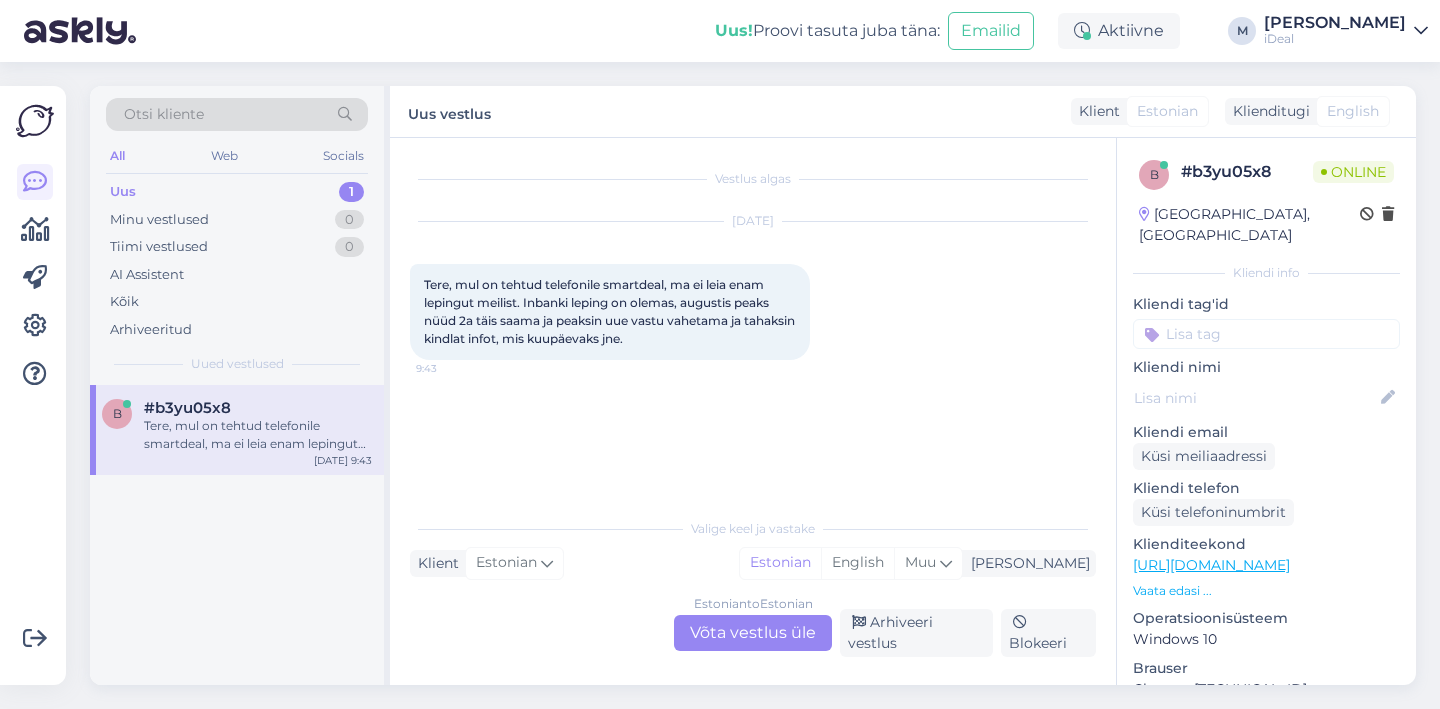 click on "Vestlus algas Jul 14 2025 Tere, mul on tehtud telefonile smartdeal, ma ei leia enam lepingut meilist. Inbanki leping on olemas, augustis peaks nüüd 2a täis saama ja peaksin uue vastu vahetama ja tahaksin kindlat infot, mis kuupäevaks jne. 9:43  Valige keel ja vastake Klient Estonian Mina Estonian English Muu Estonian  to  Estonian Võta vestlus üle Arhiveeri vestlus Blokeeri" at bounding box center (753, 411) 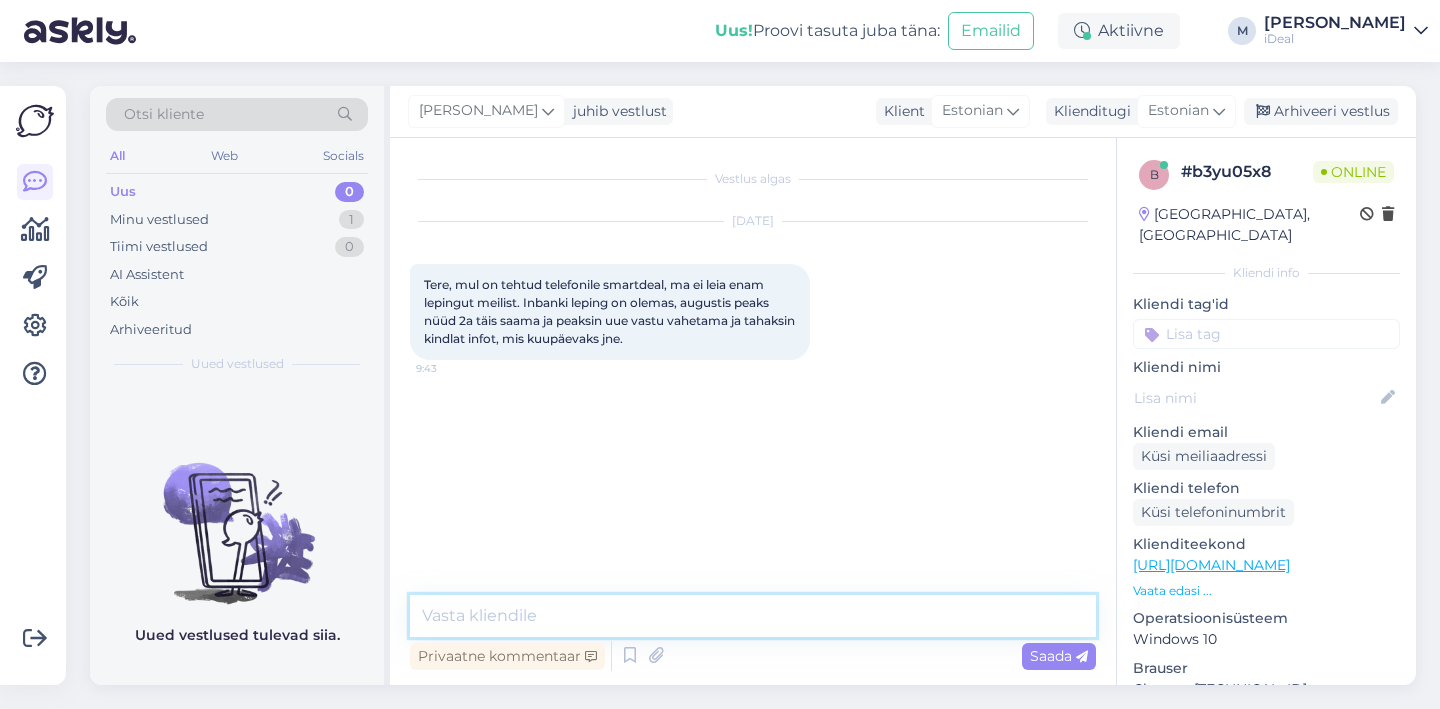 click at bounding box center (753, 616) 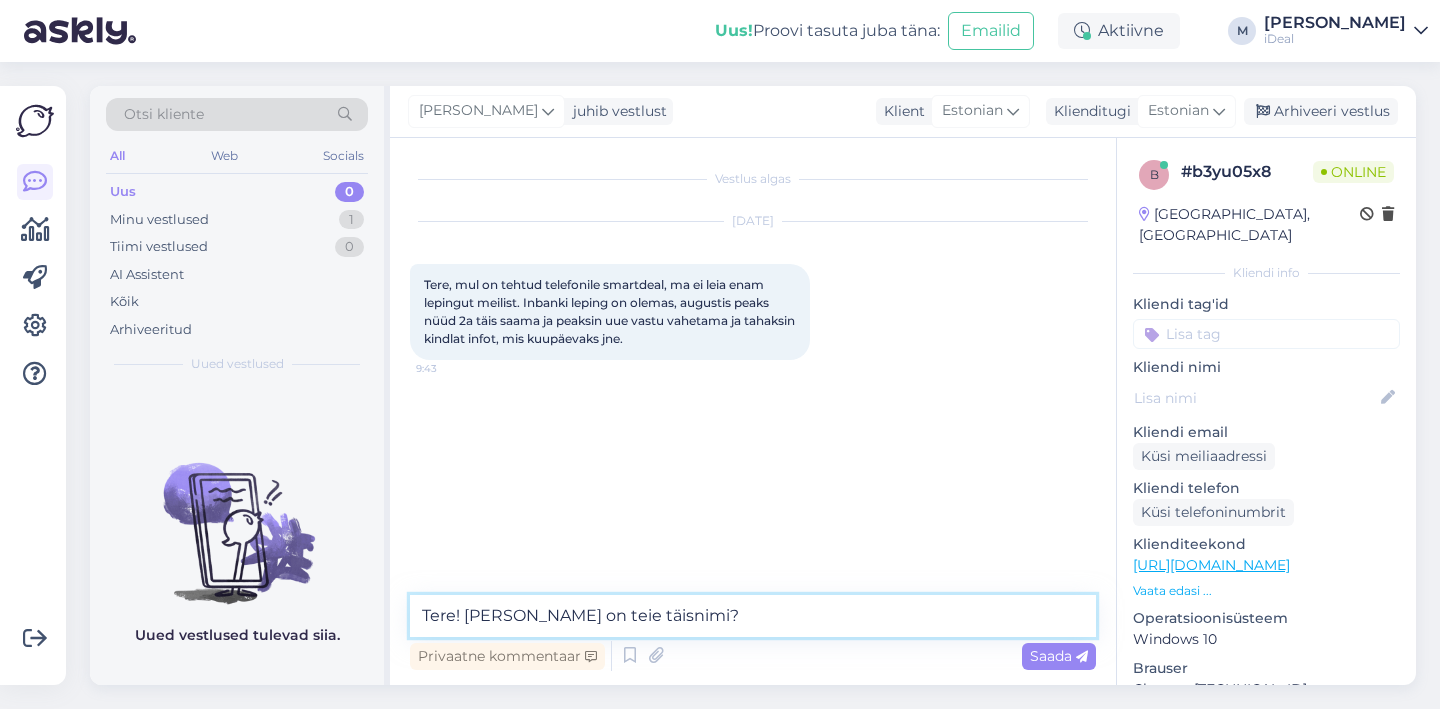 type on "Tere! Kuidas on teie täisnimi?" 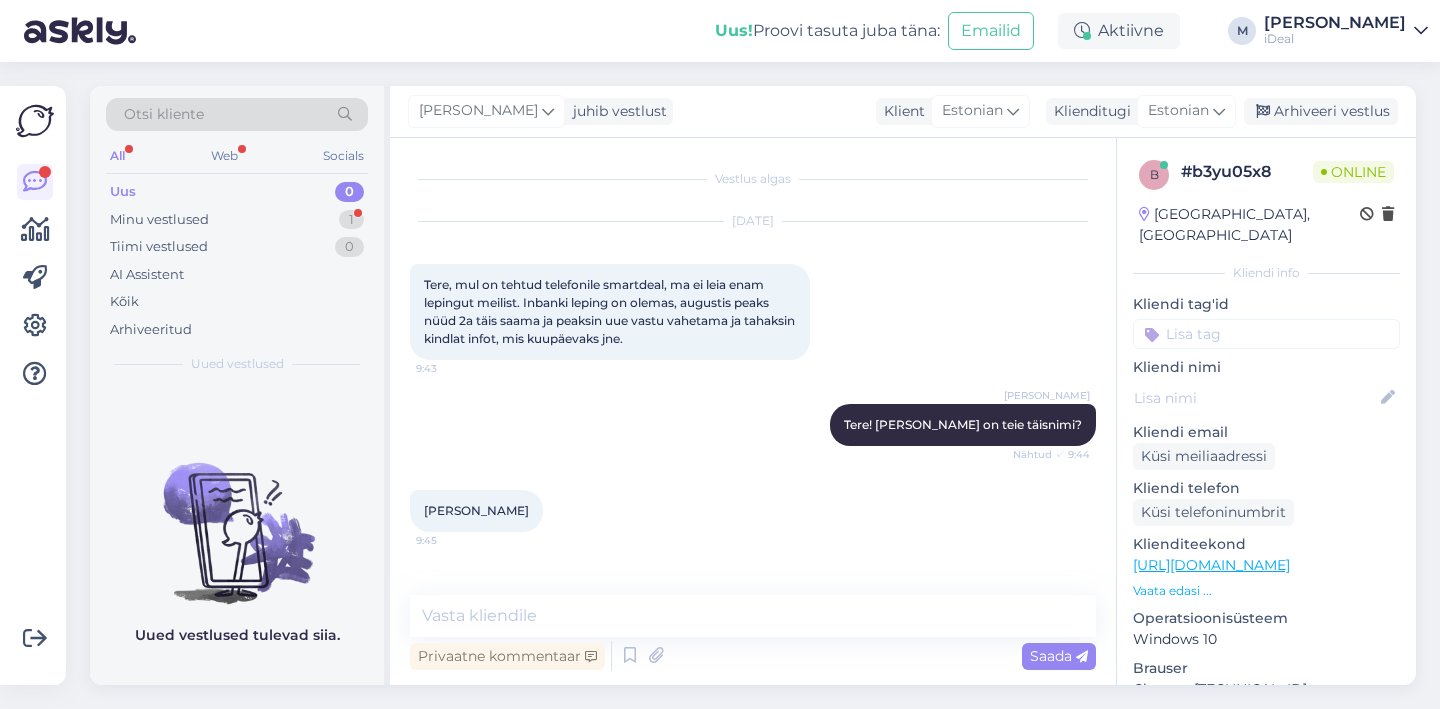 drag, startPoint x: 420, startPoint y: 507, endPoint x: 529, endPoint y: 512, distance: 109.11462 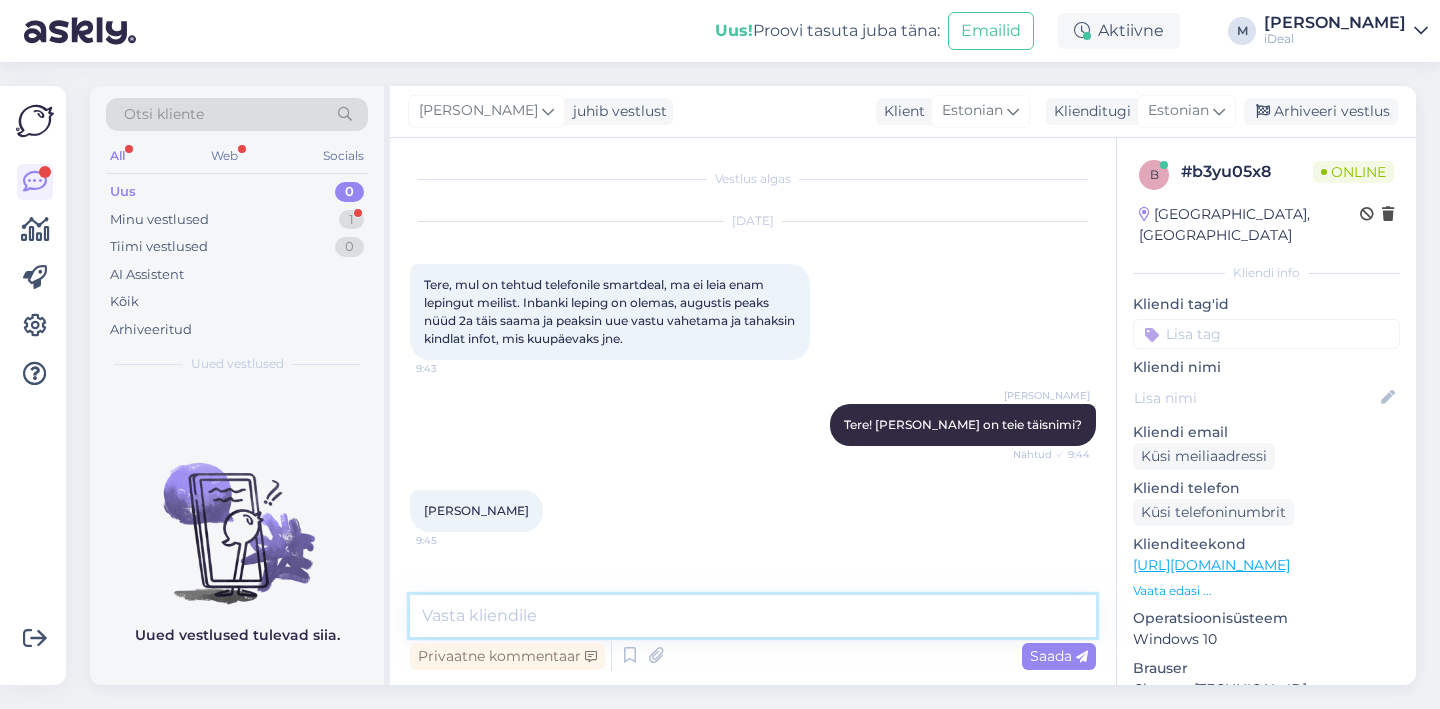 click at bounding box center (753, 616) 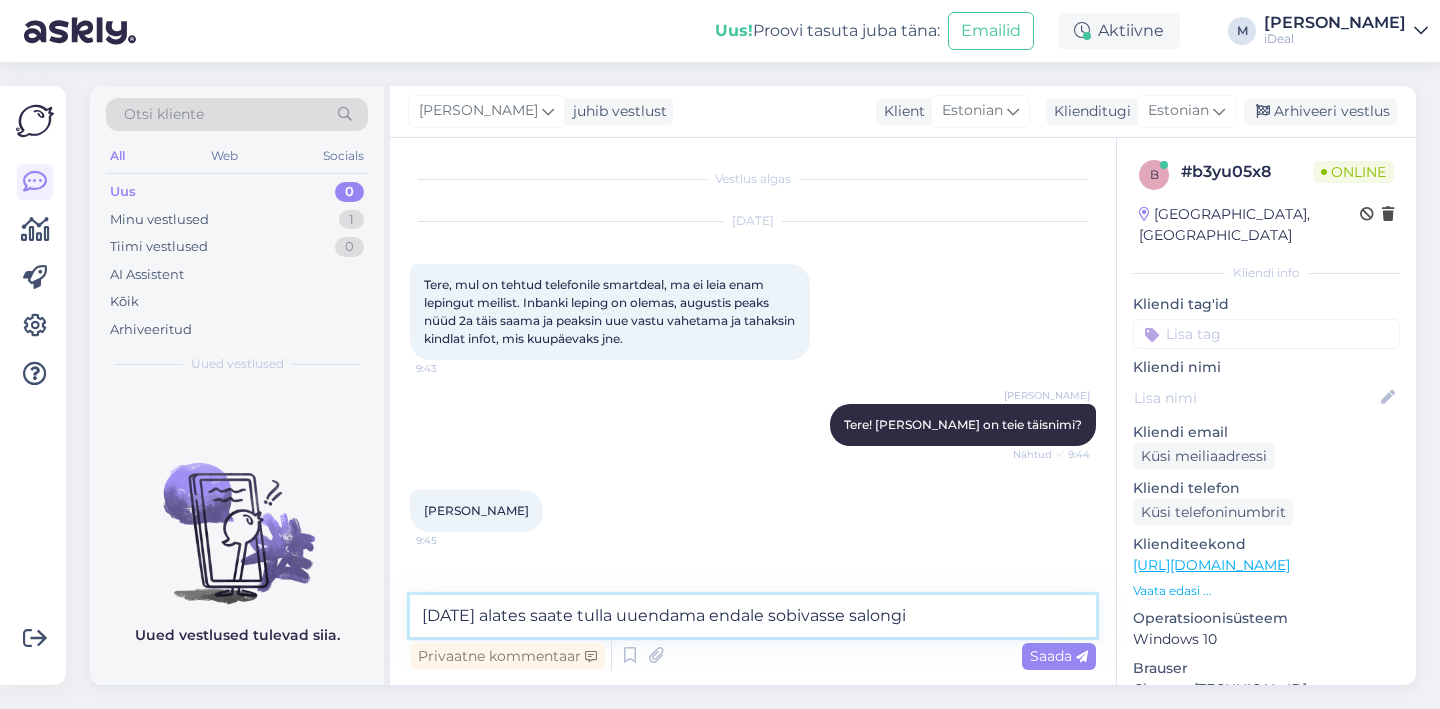 type on "01.08.2025 alates saate tulla uuendama endale sobivasse salongi." 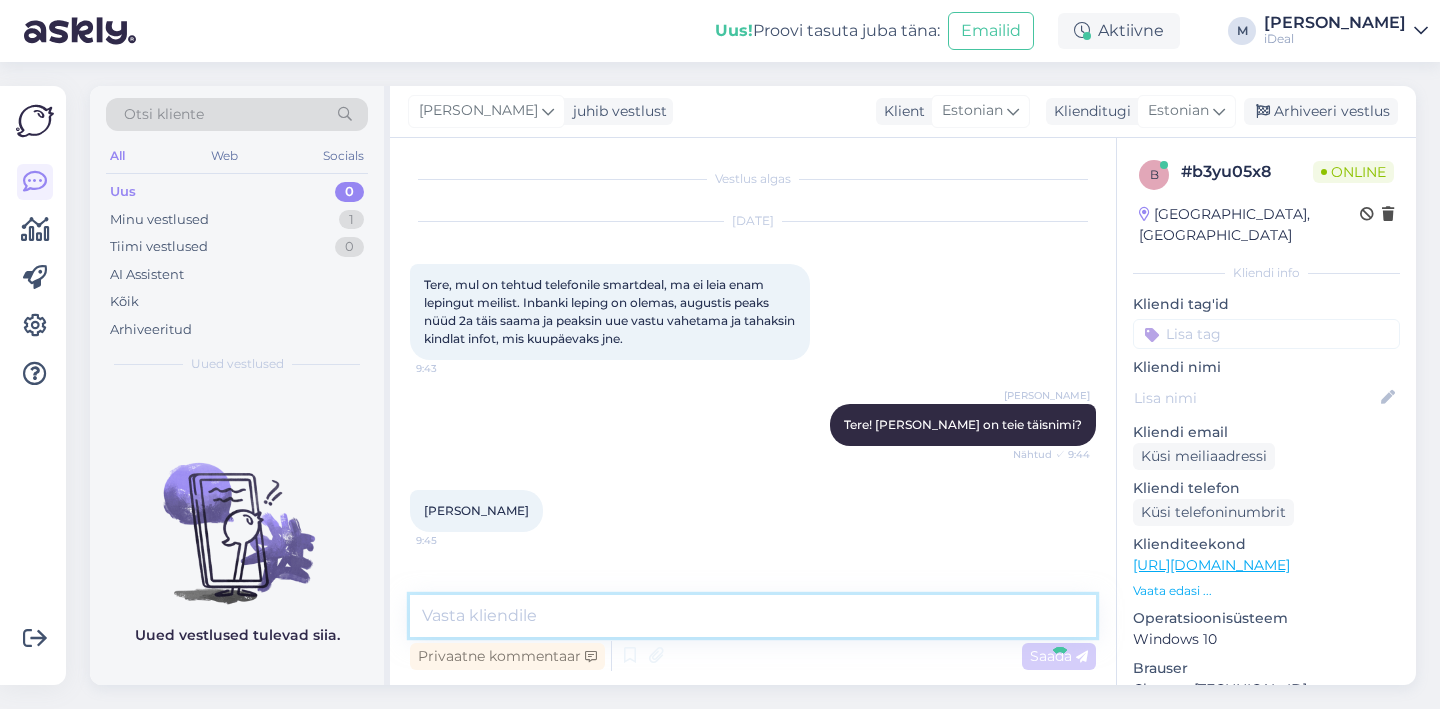 scroll, scrollTop: 81, scrollLeft: 0, axis: vertical 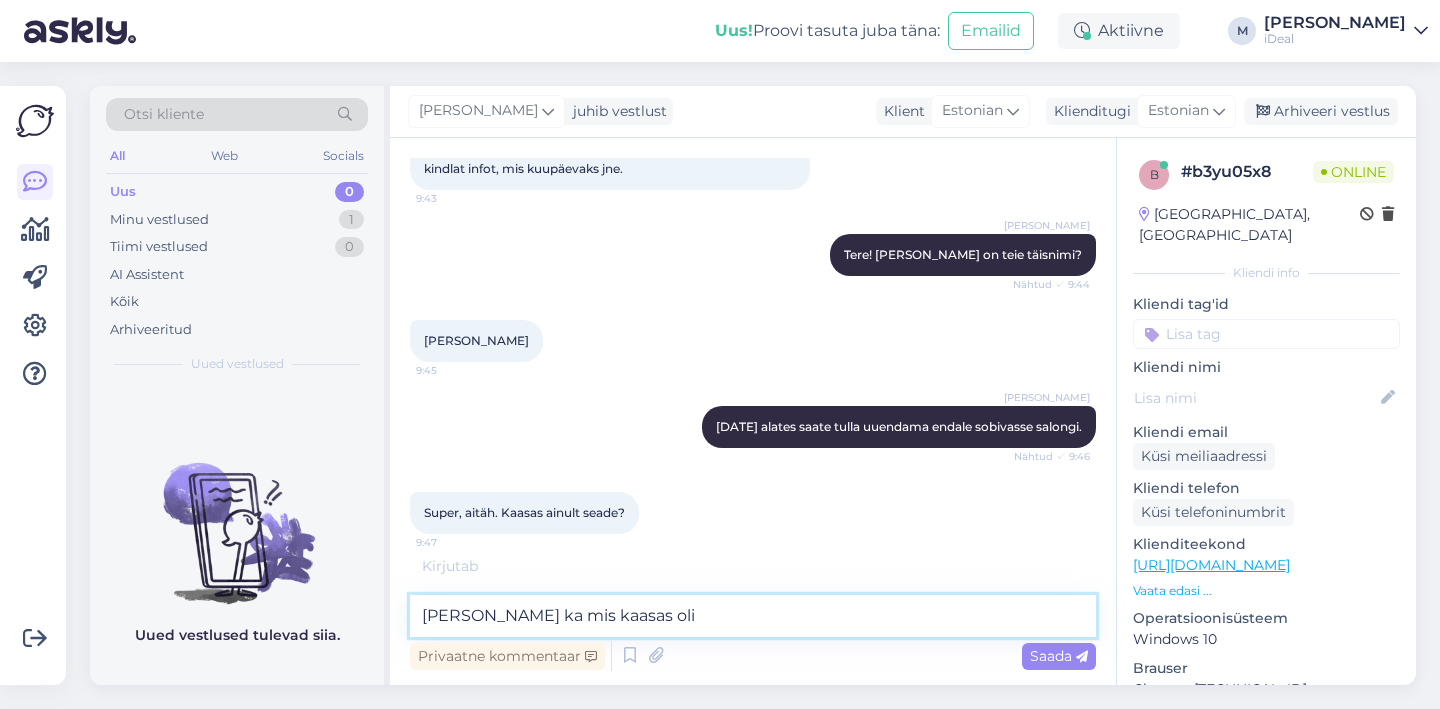 type on "Kaabel ka mis kaasas oli." 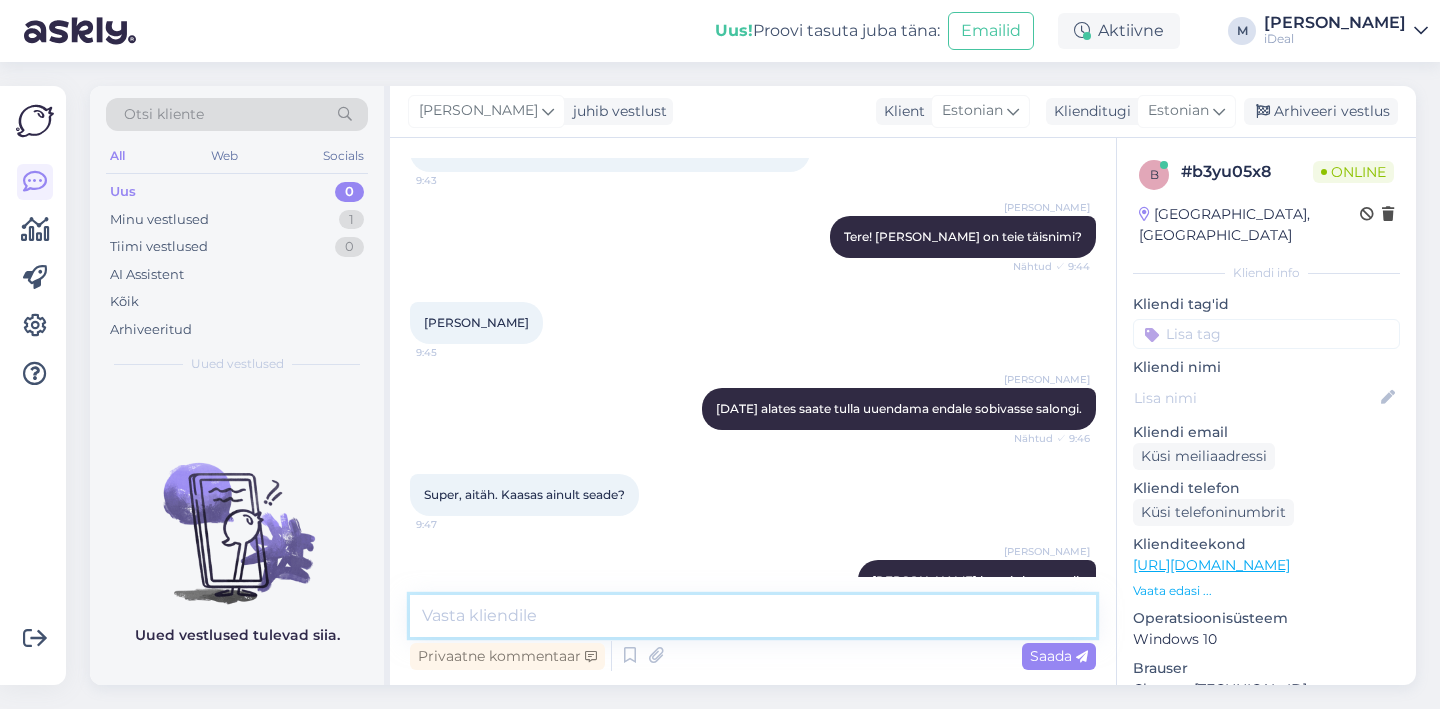 scroll, scrollTop: 253, scrollLeft: 0, axis: vertical 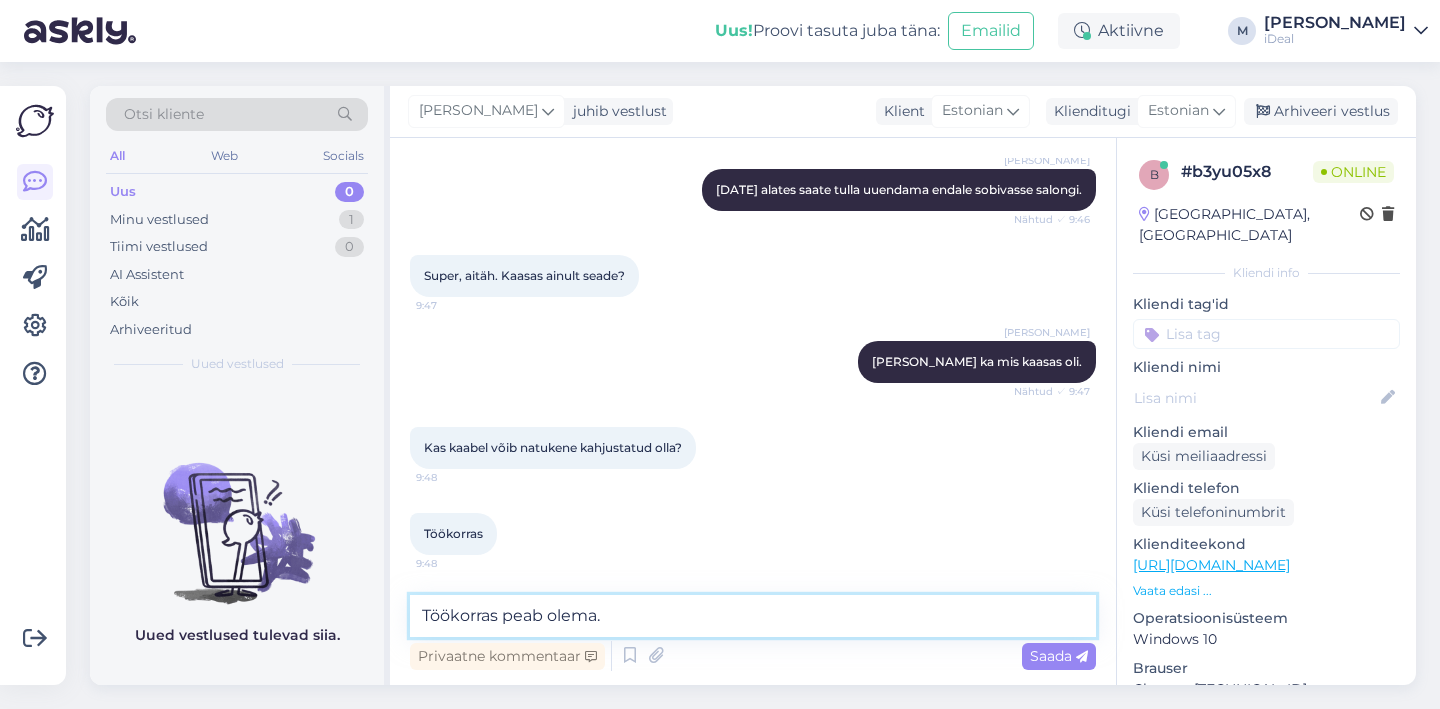 type on "Töökorras peab olema." 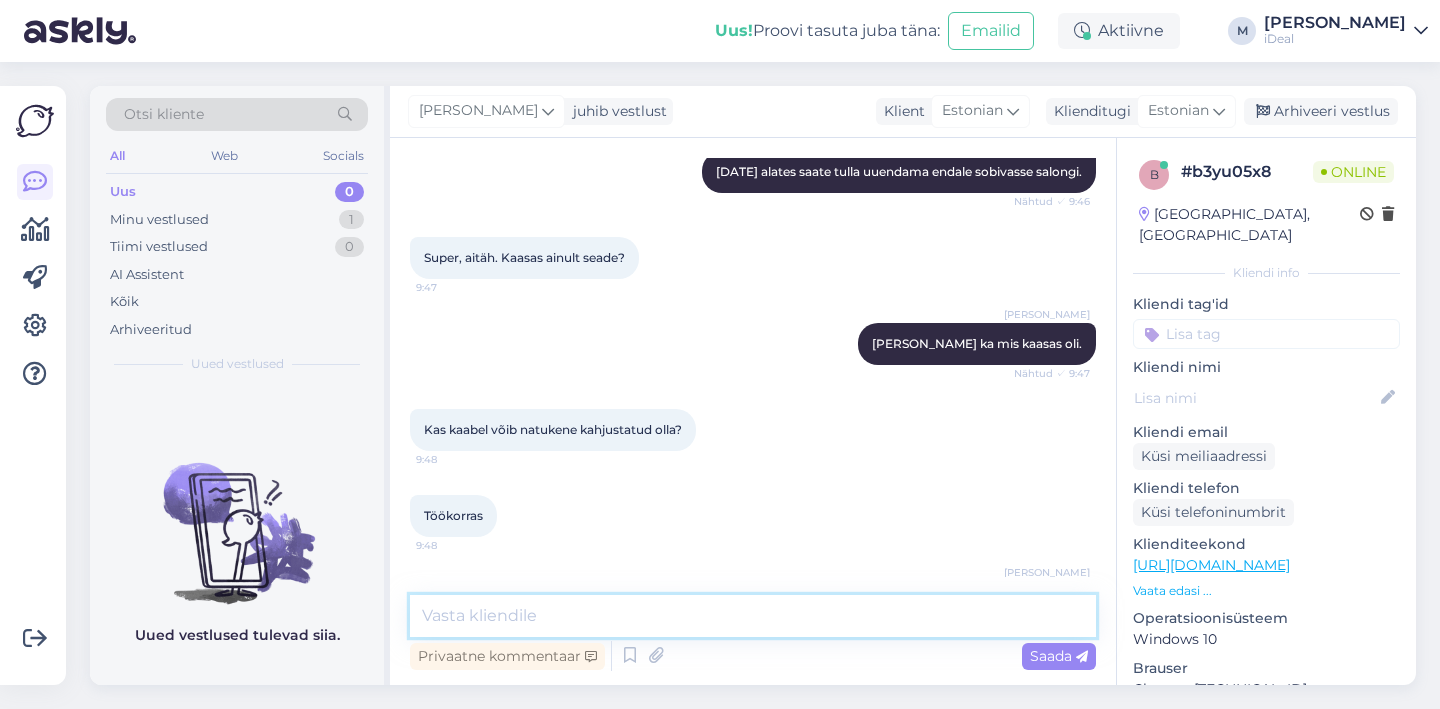 scroll, scrollTop: 511, scrollLeft: 0, axis: vertical 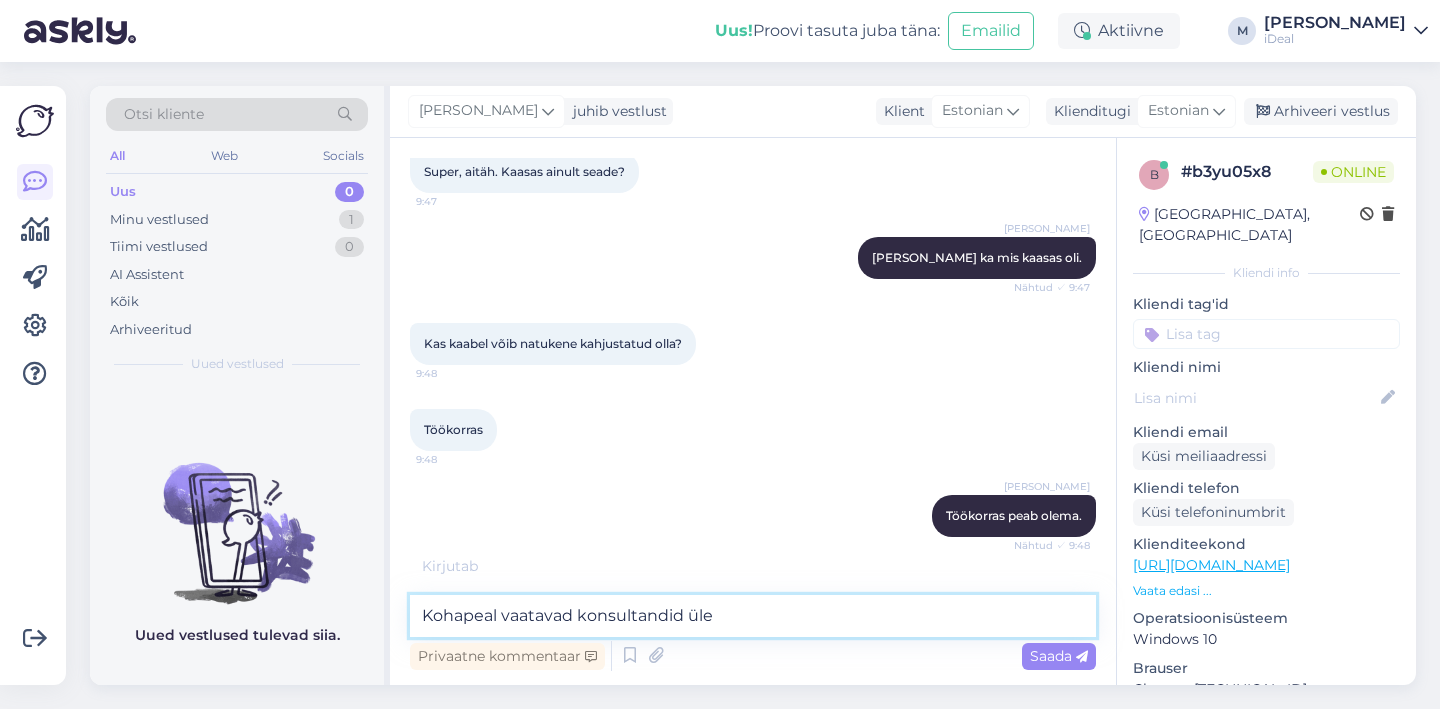 type on "Kohapeal vaatavad konsultandid üle." 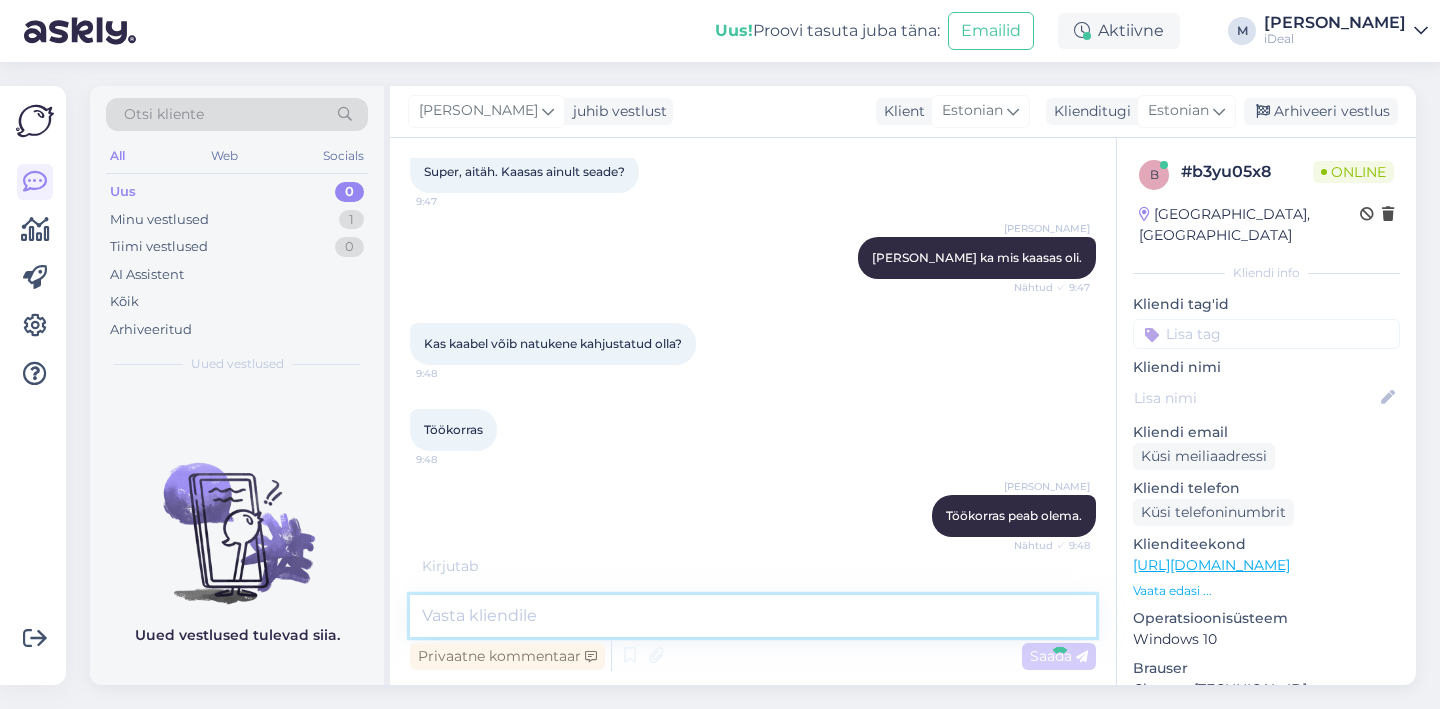 scroll, scrollTop: 597, scrollLeft: 0, axis: vertical 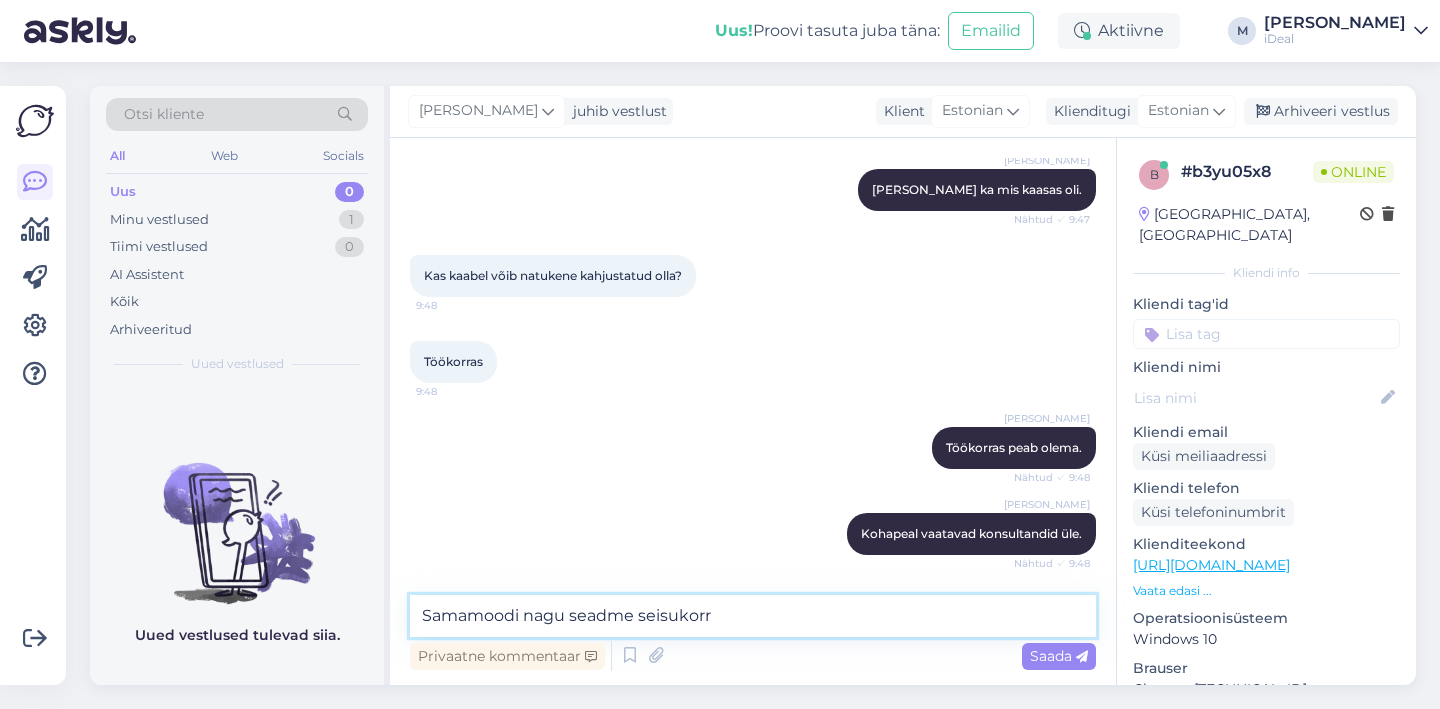 type on "Samamoodi nagu seadme seisukorra" 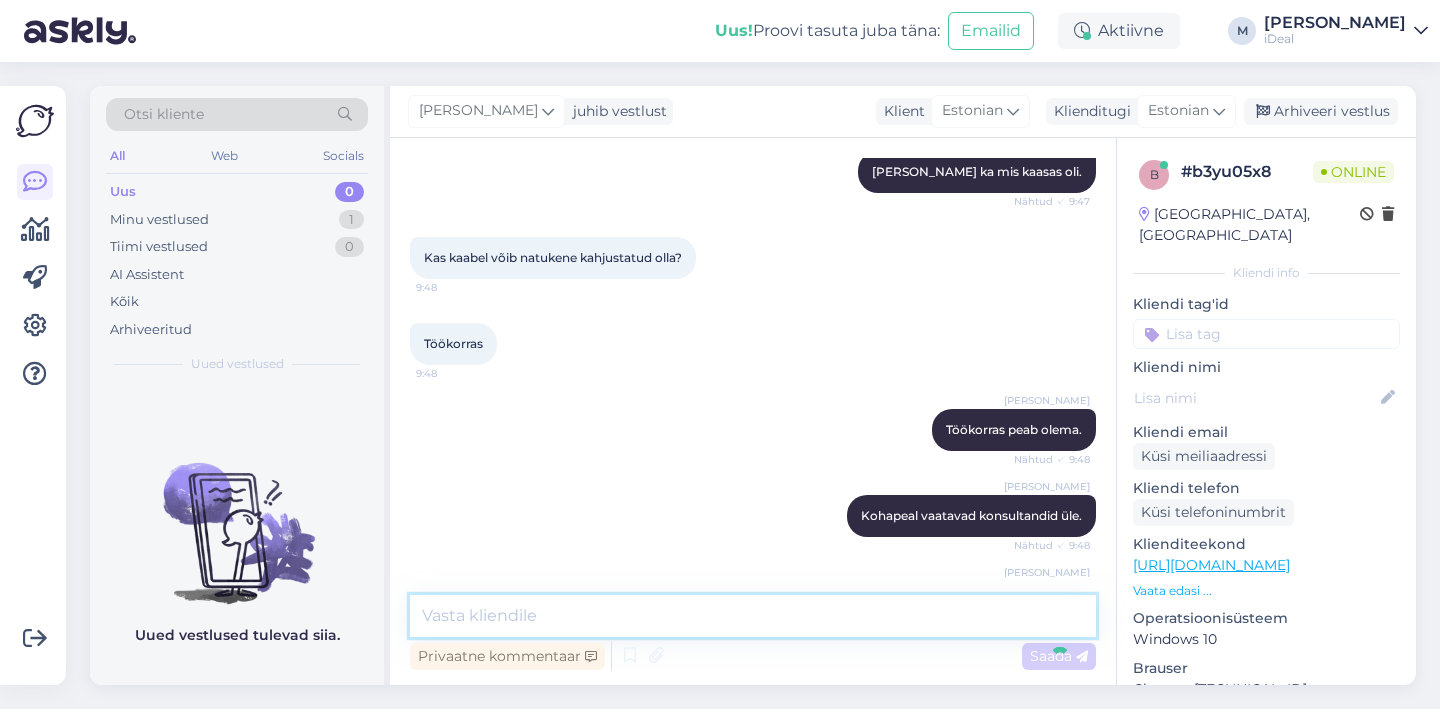 scroll, scrollTop: 683, scrollLeft: 0, axis: vertical 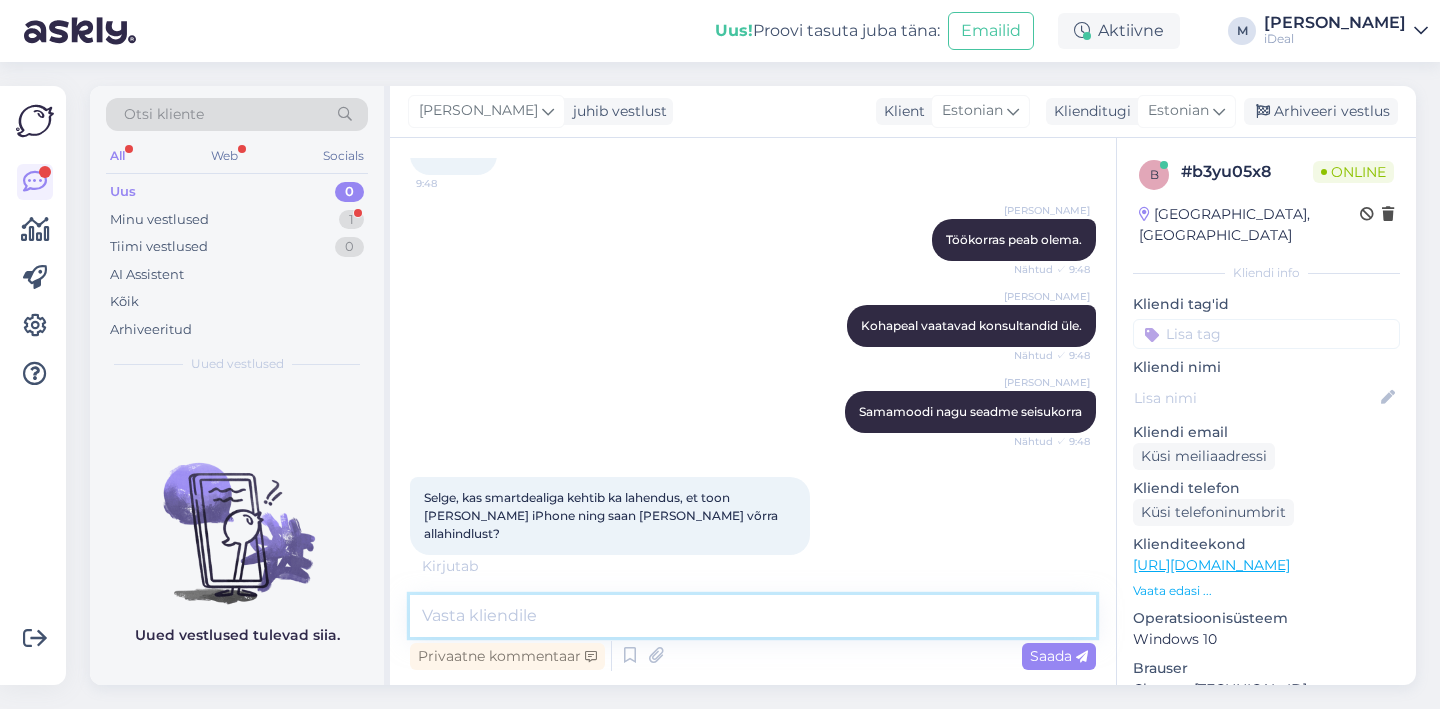 click at bounding box center [753, 616] 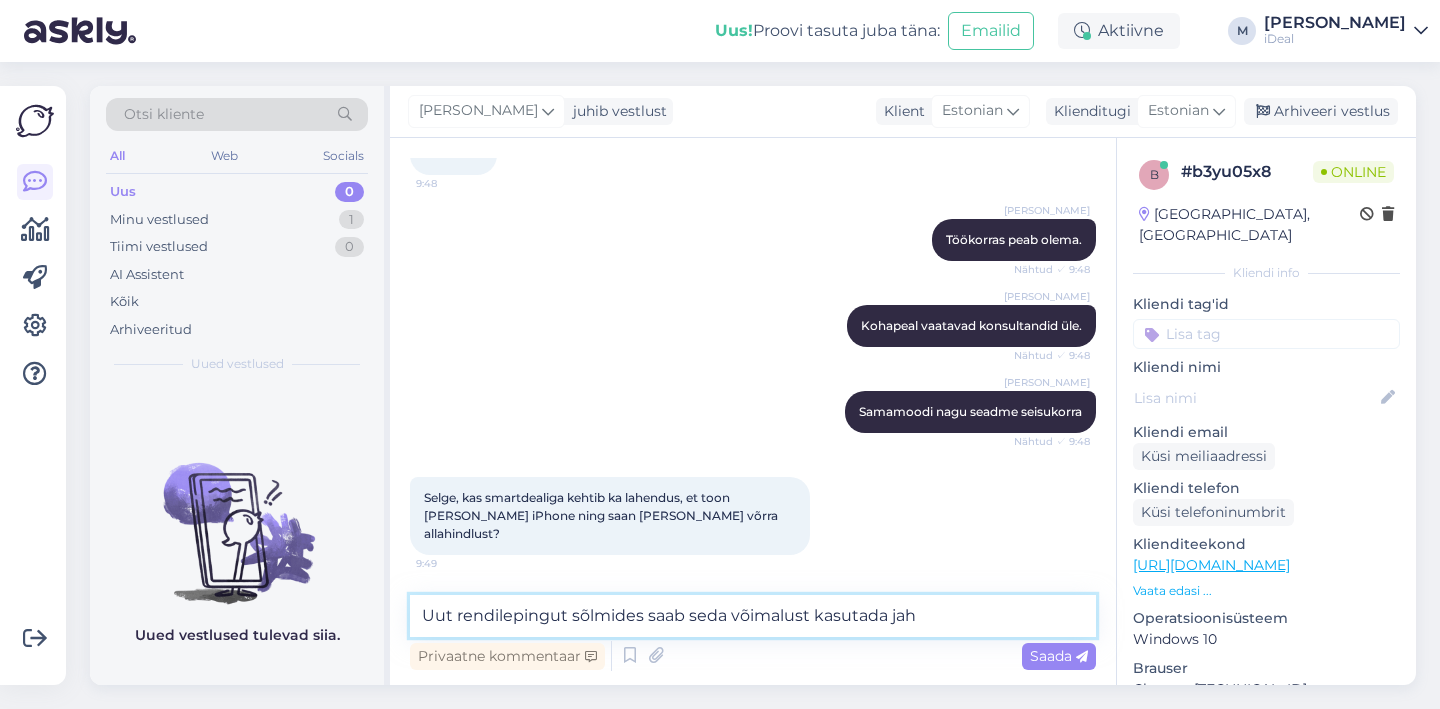 type on "Uut rendilepingut sõlmides saab seda võimalust kasutada jah." 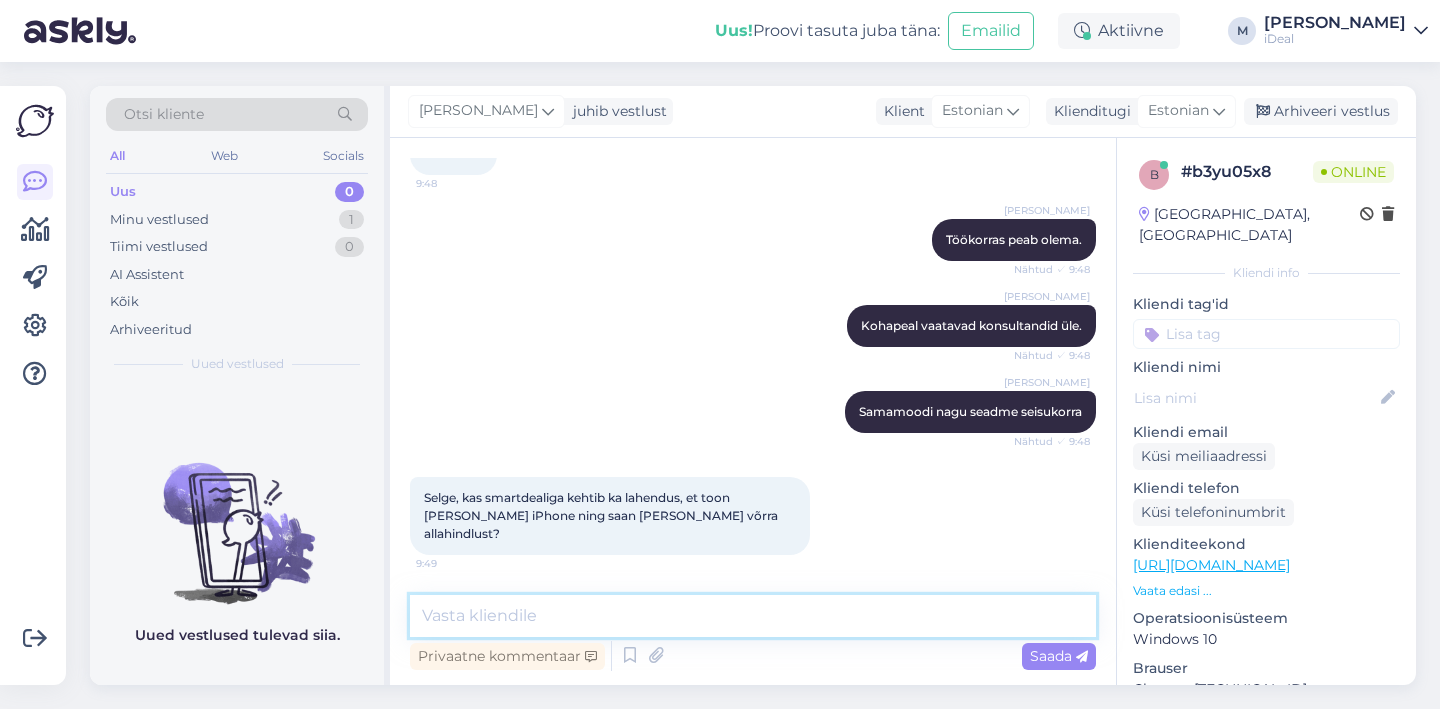 scroll, scrollTop: 891, scrollLeft: 0, axis: vertical 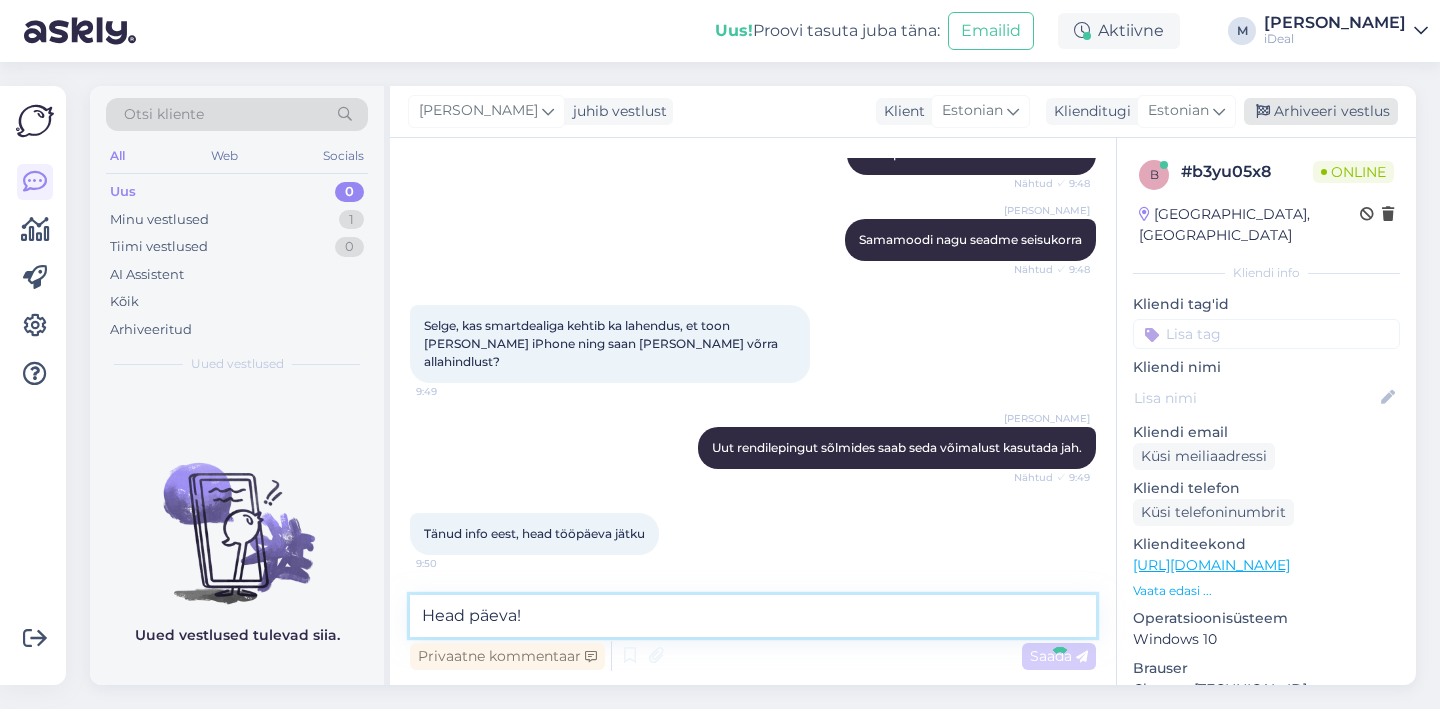 type on "Head päeva!" 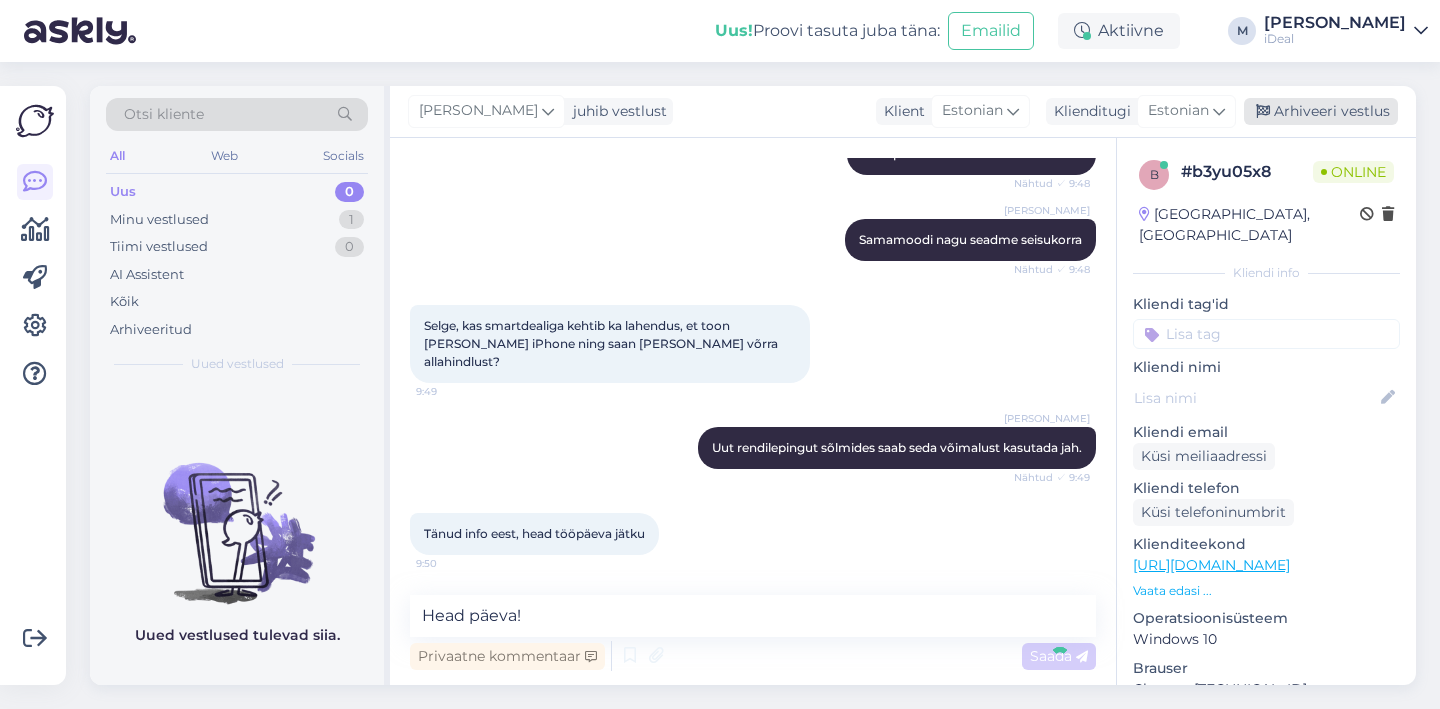 click on "Arhiveeri vestlus" at bounding box center (1321, 111) 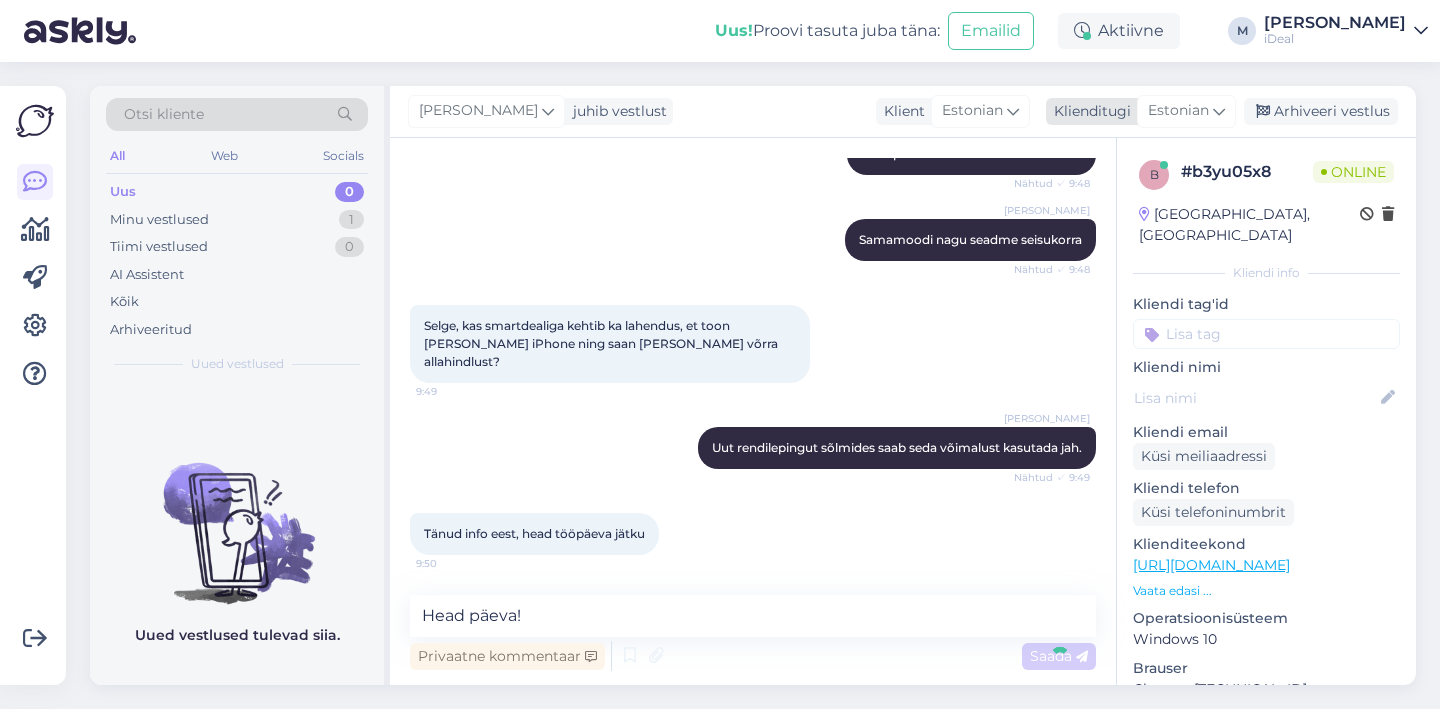 scroll, scrollTop: 1070, scrollLeft: 0, axis: vertical 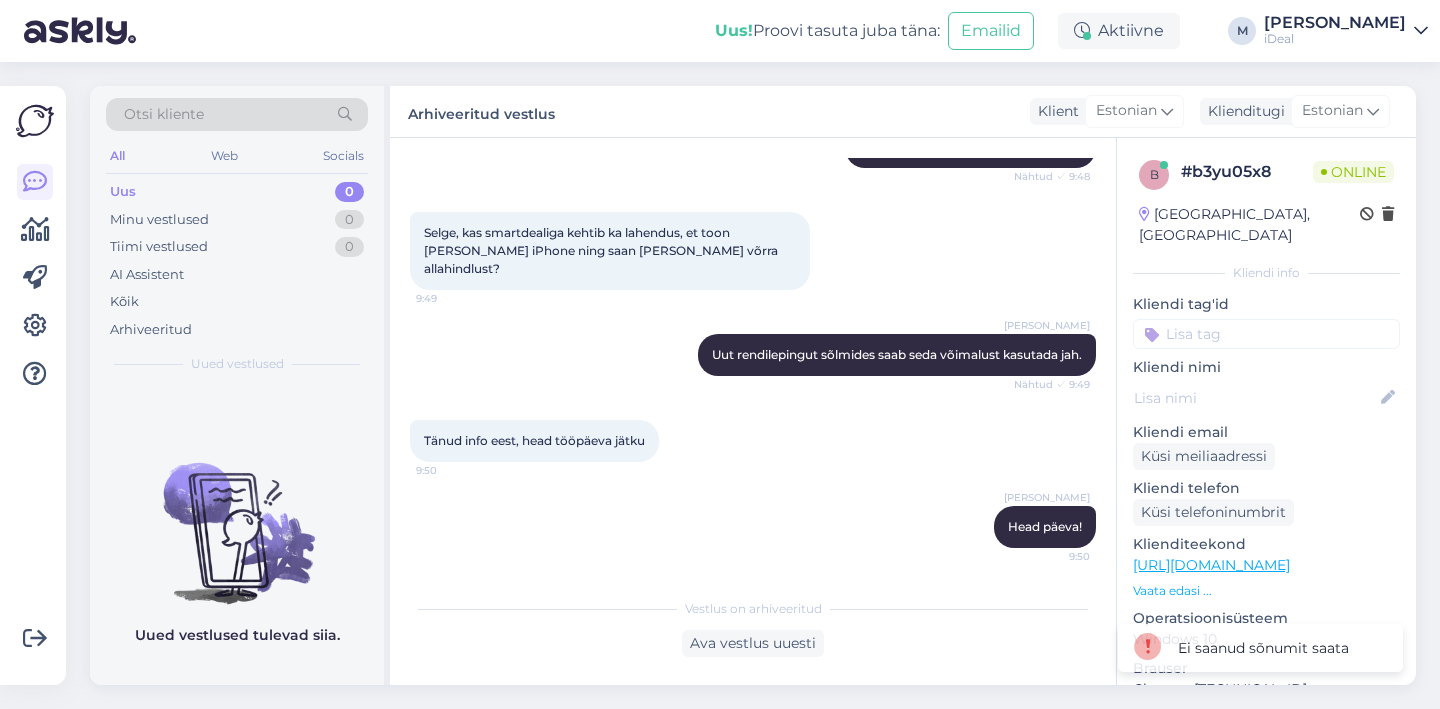 click on "Markus Head päeva! 9:50" at bounding box center (753, 527) 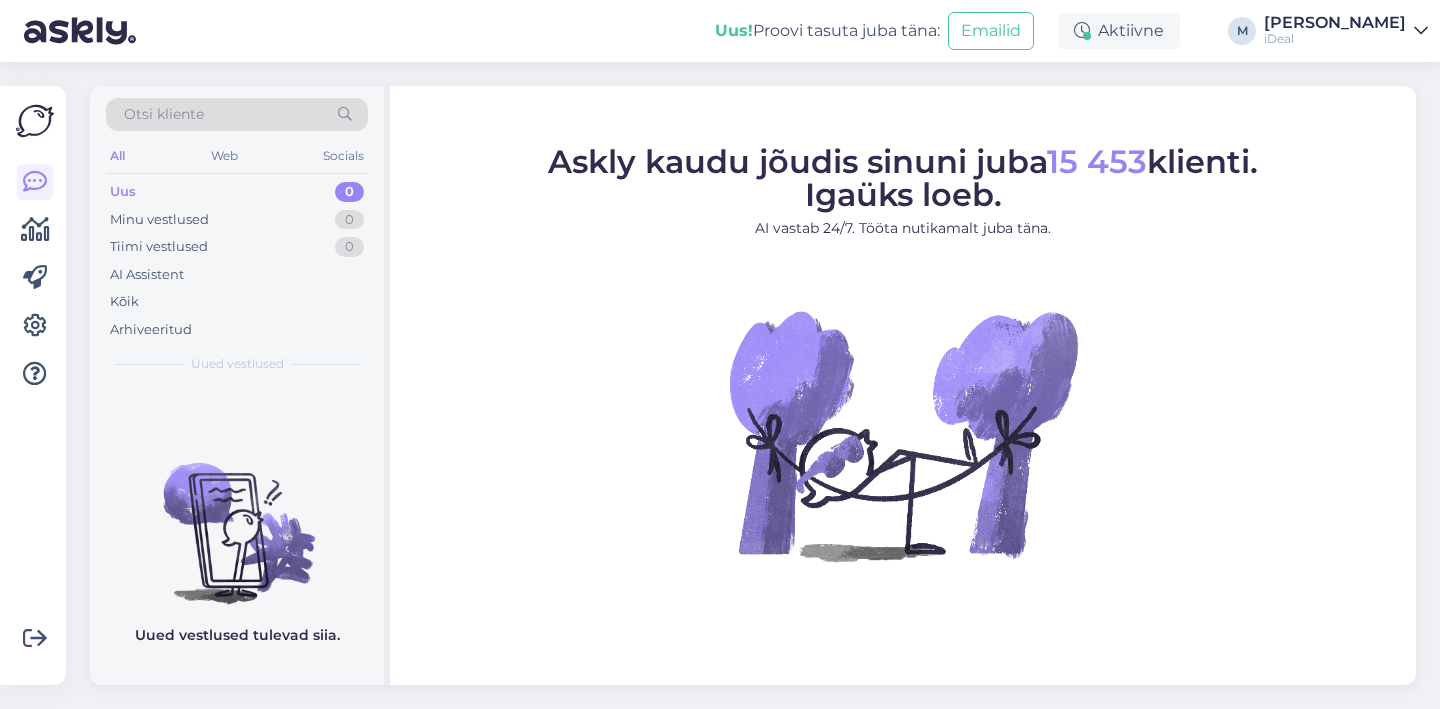 scroll, scrollTop: 0, scrollLeft: 0, axis: both 